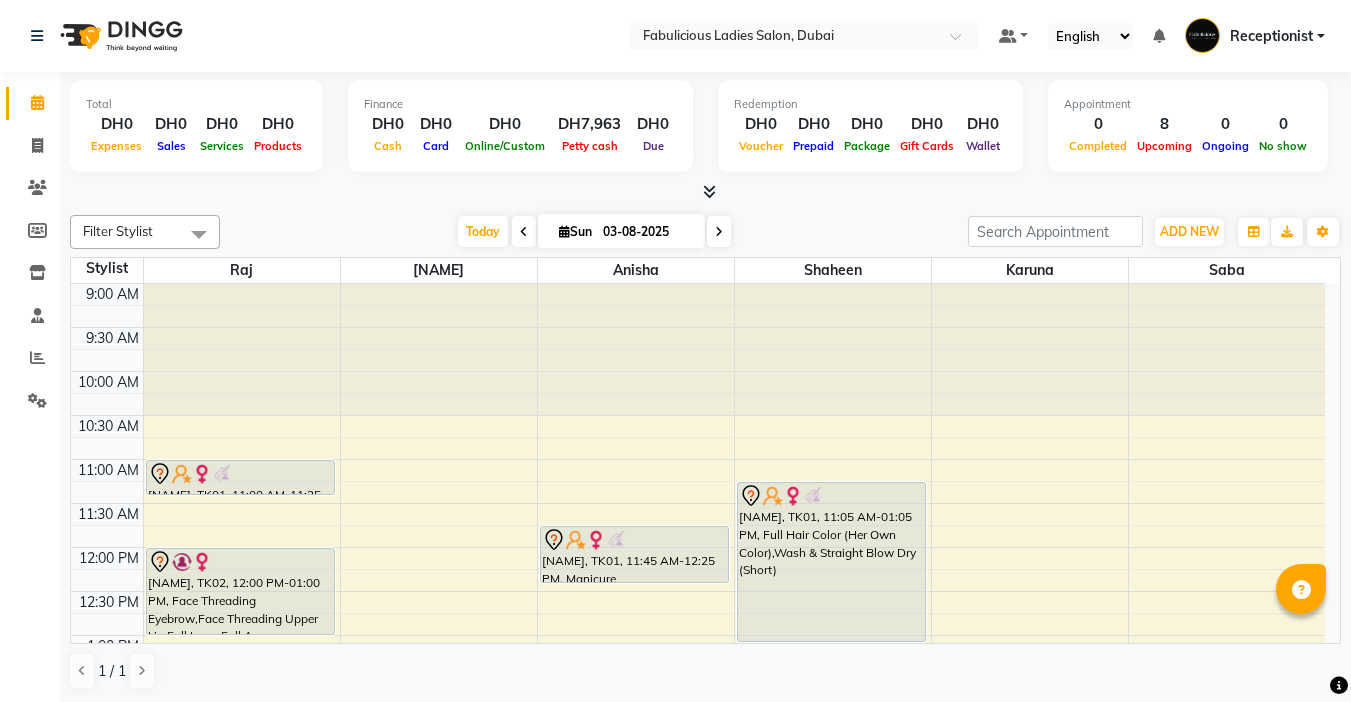 scroll, scrollTop: 0, scrollLeft: 0, axis: both 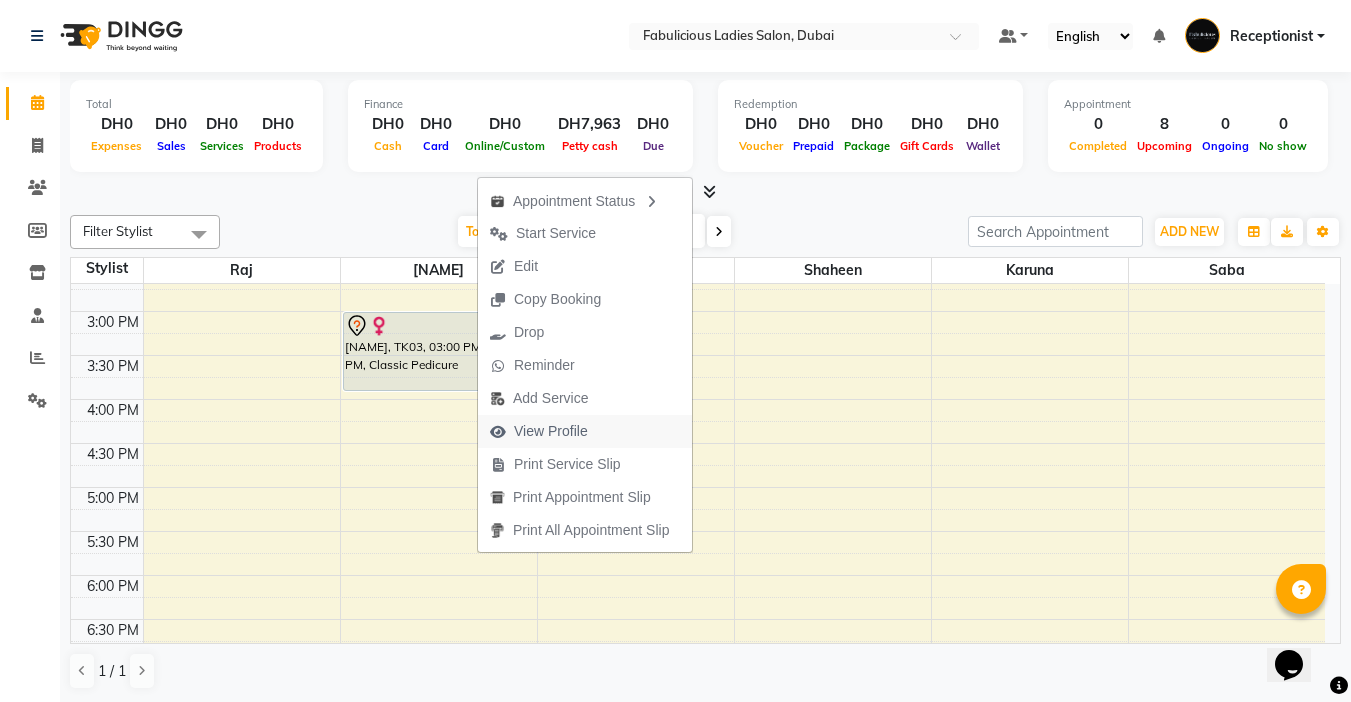 click on "View Profile" at bounding box center (551, 431) 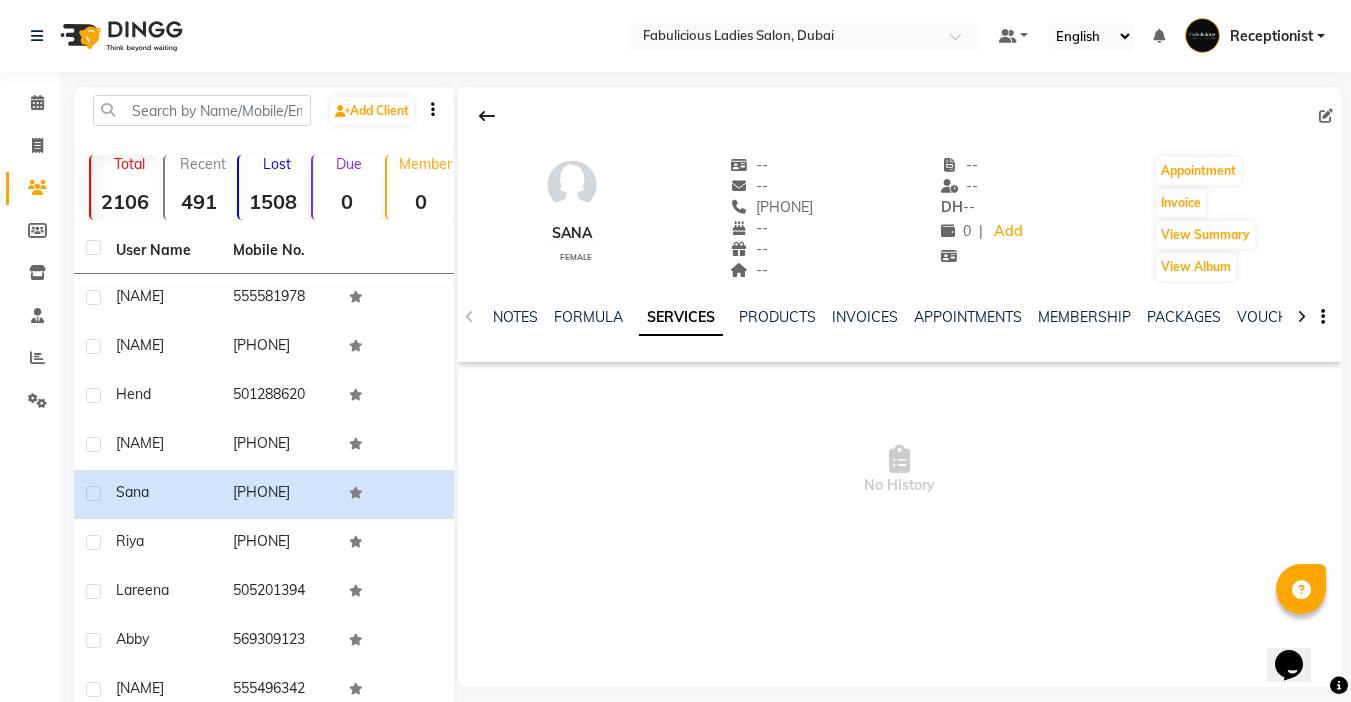 click on "SERVICES" 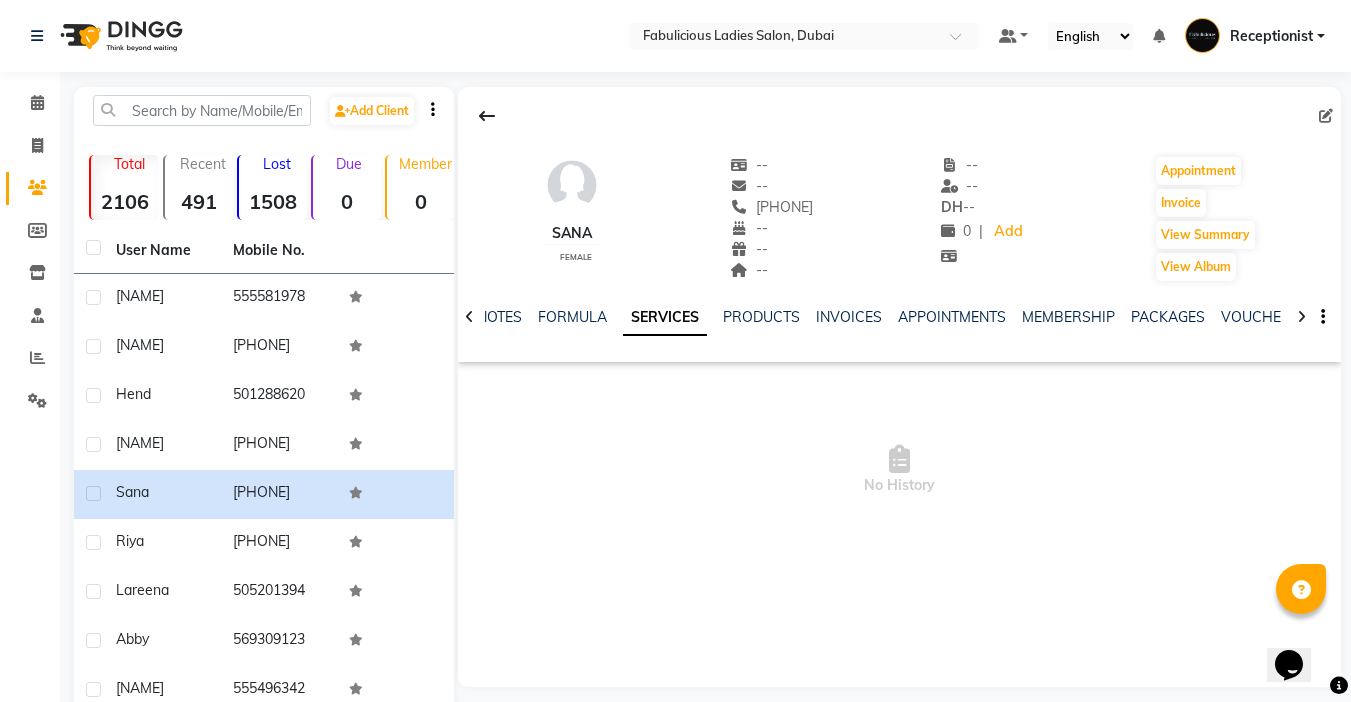 click on "SERVICES" 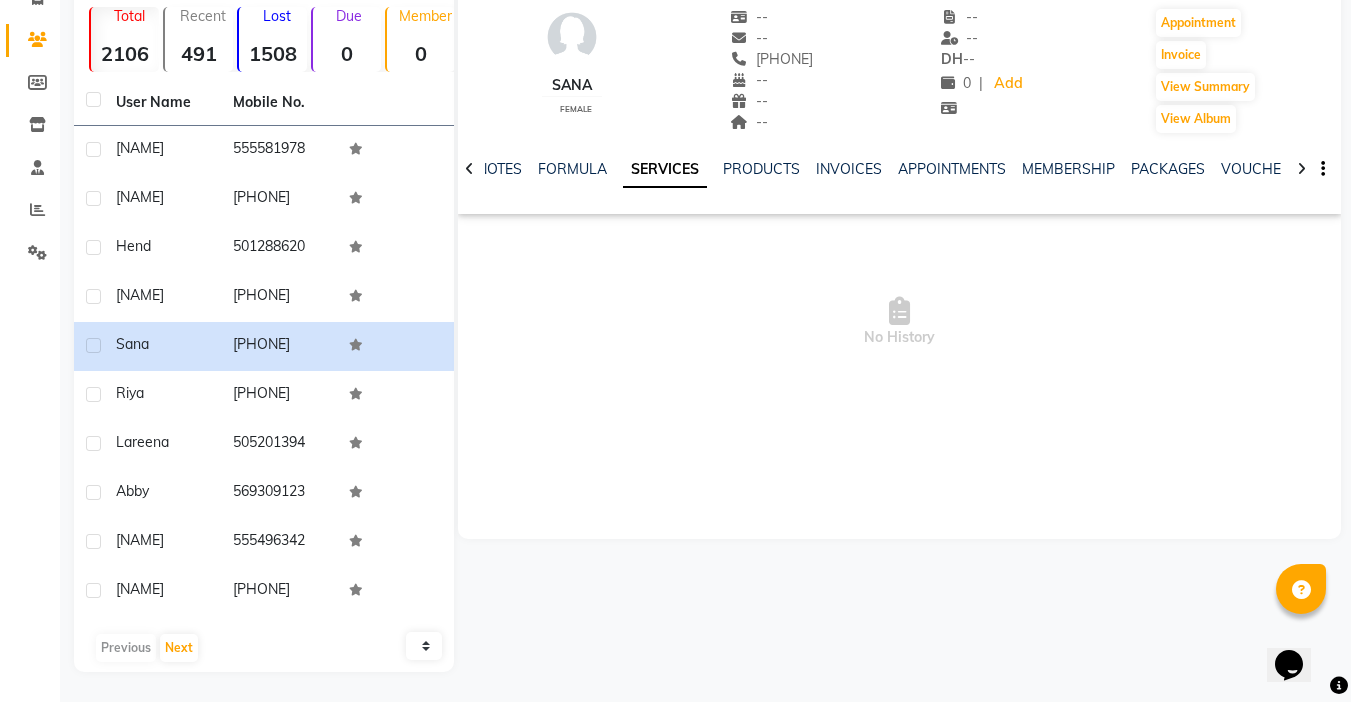 scroll, scrollTop: 0, scrollLeft: 0, axis: both 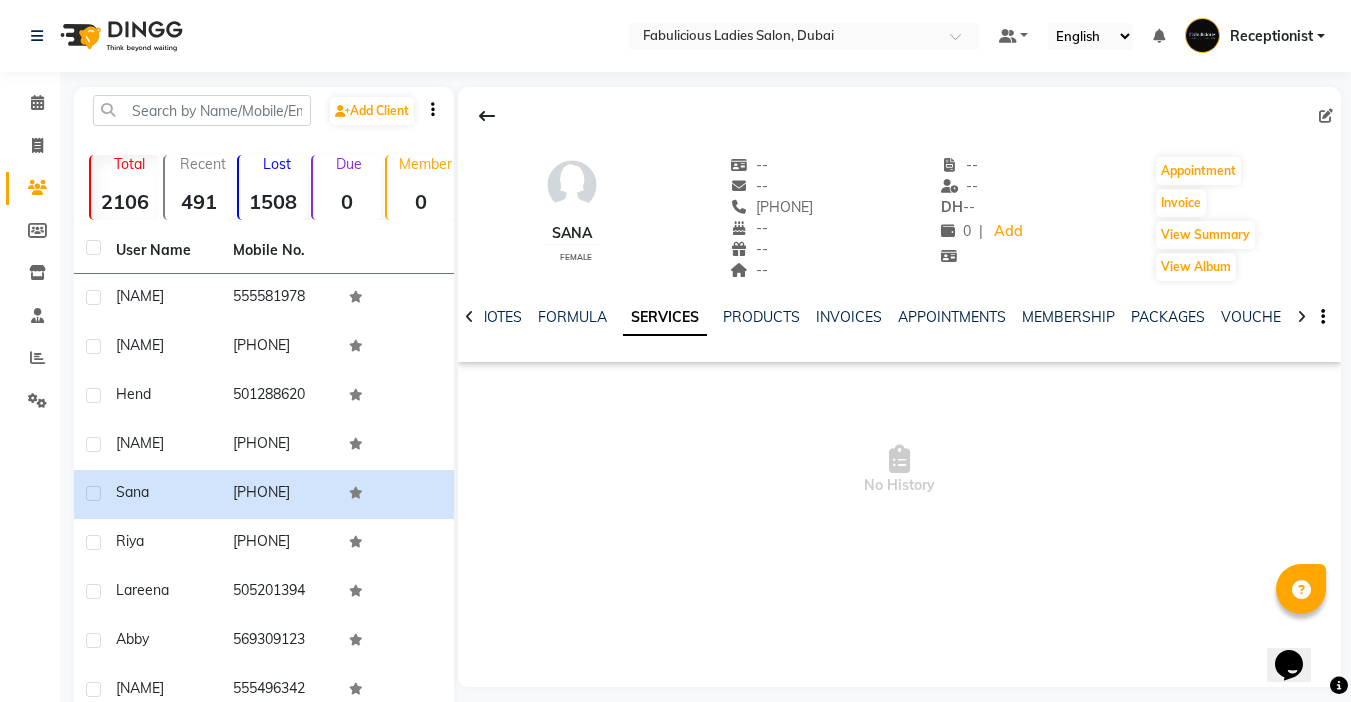 click on "SERVICES" 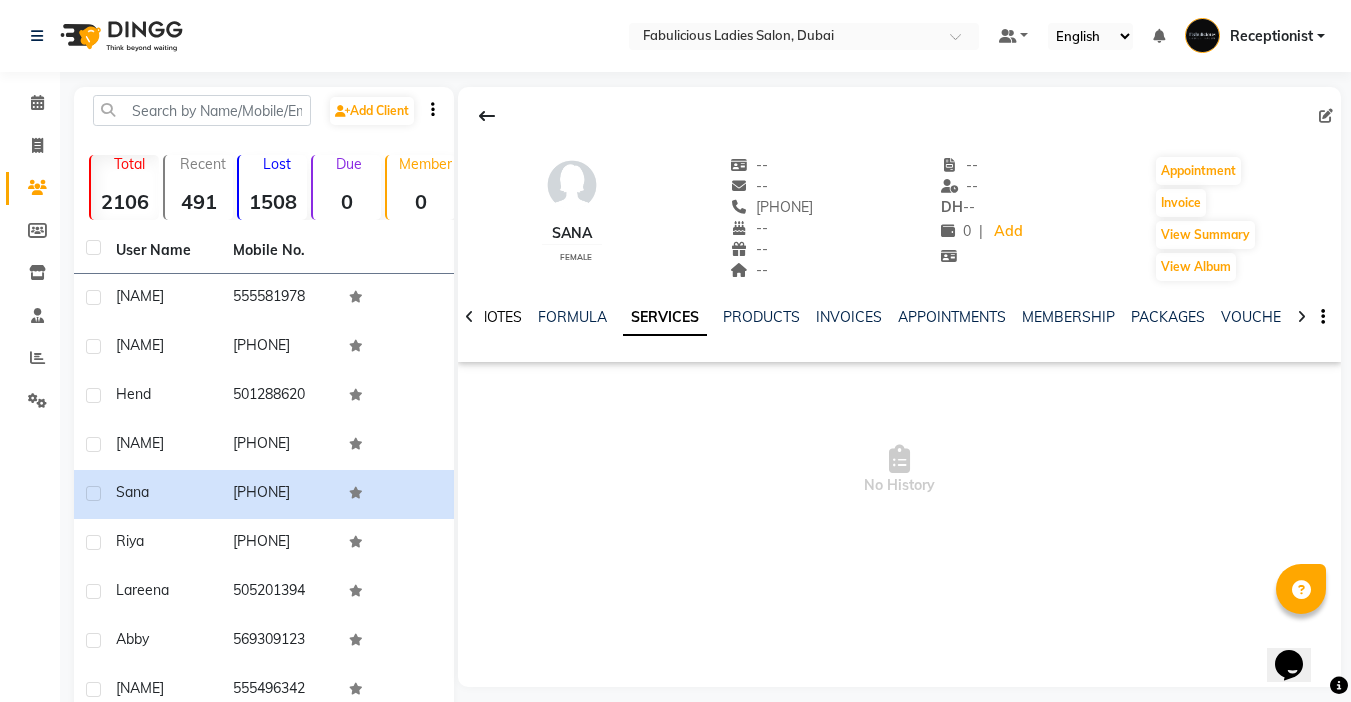 click on "NOTES" 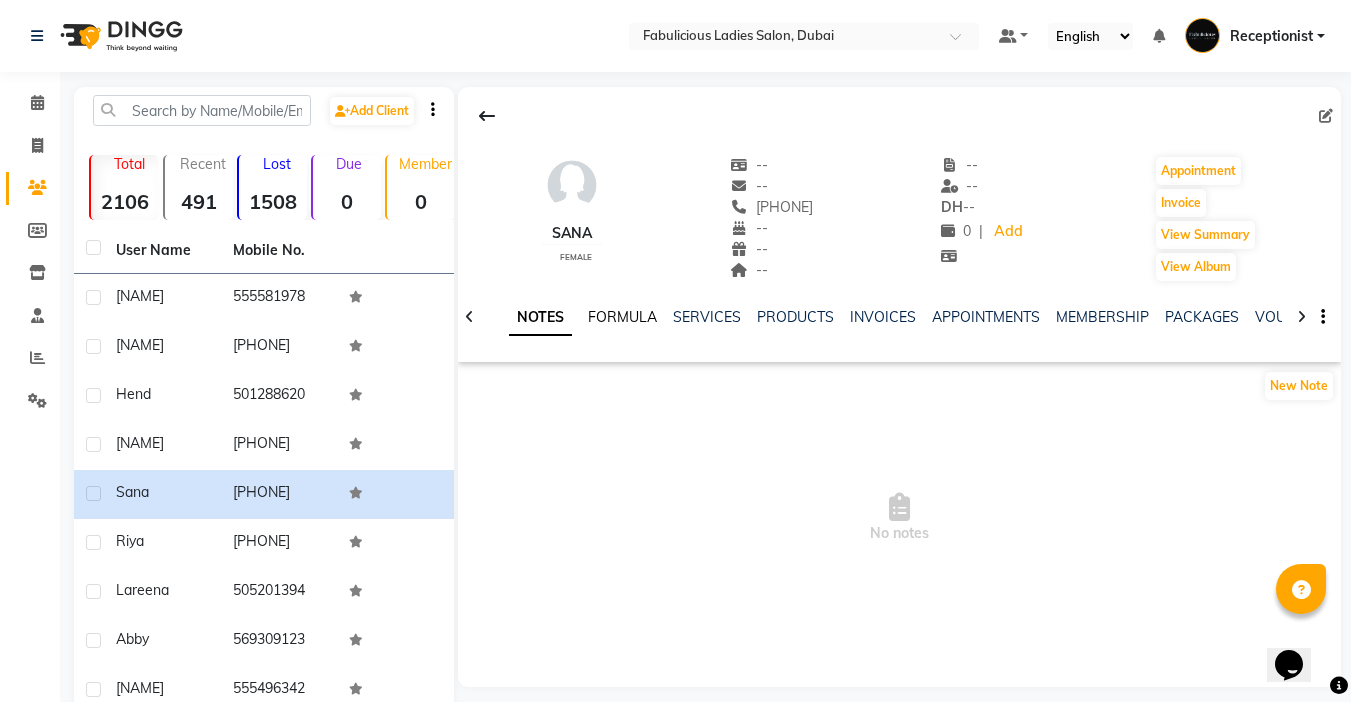click on "FORMULA" 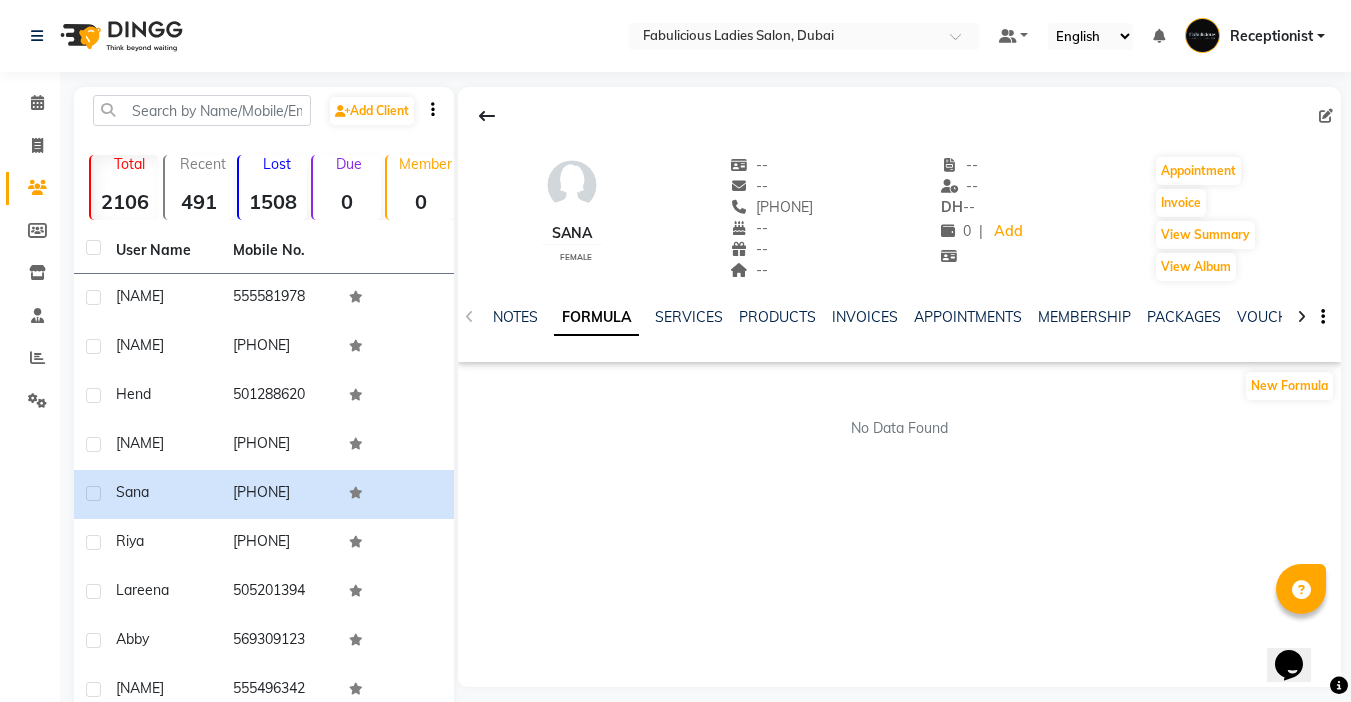 click on "SERVICES" 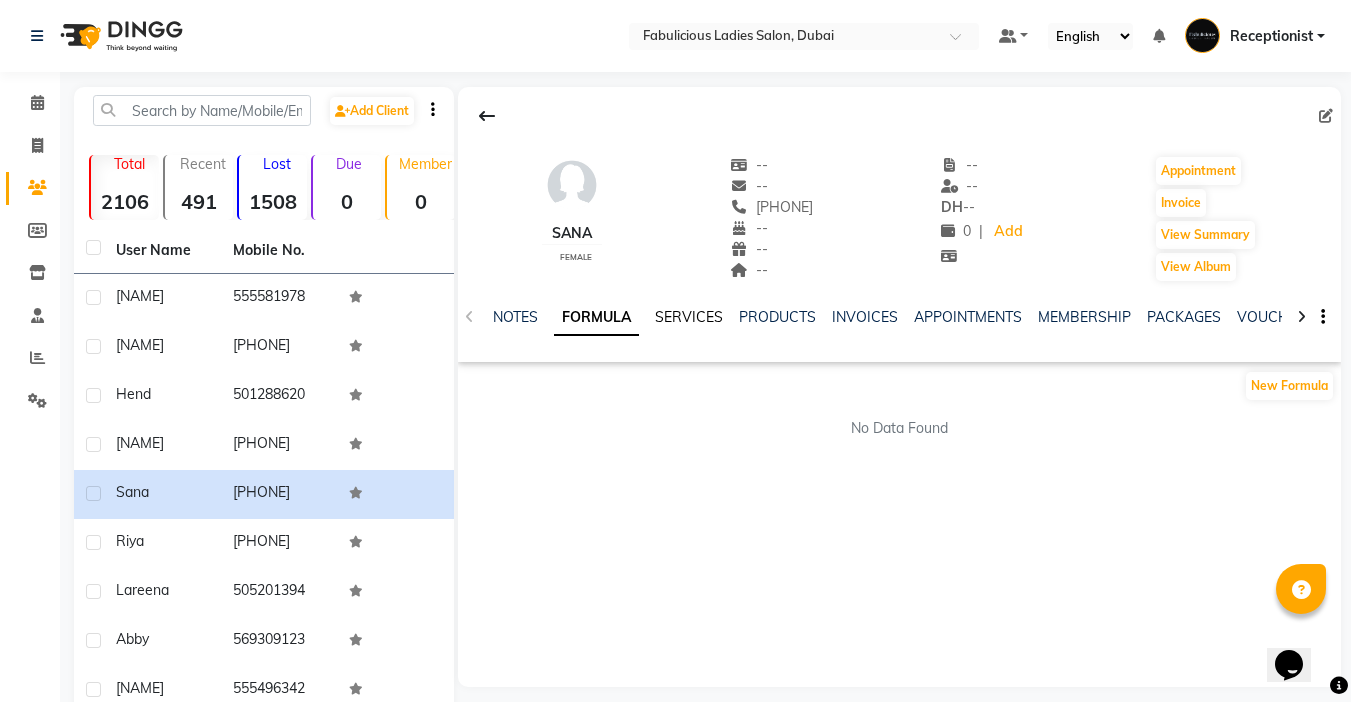 click on "SERVICES" 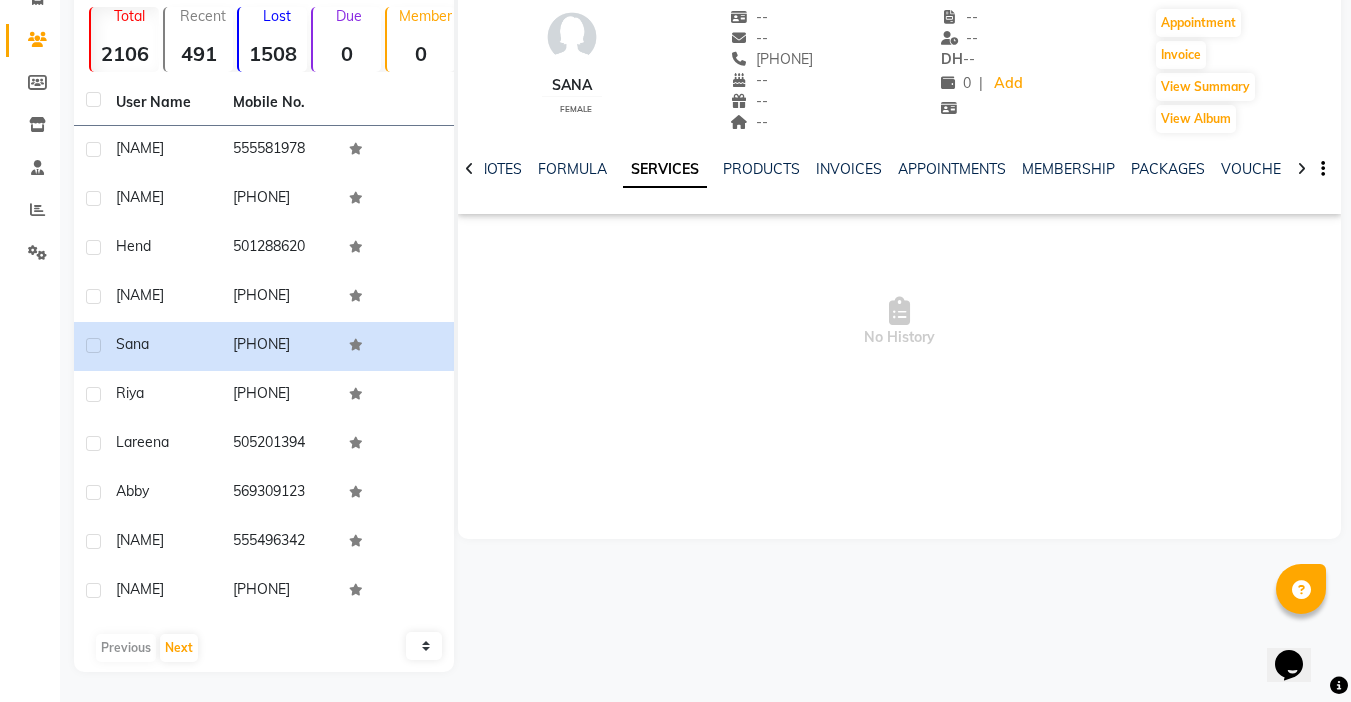 scroll, scrollTop: 0, scrollLeft: 0, axis: both 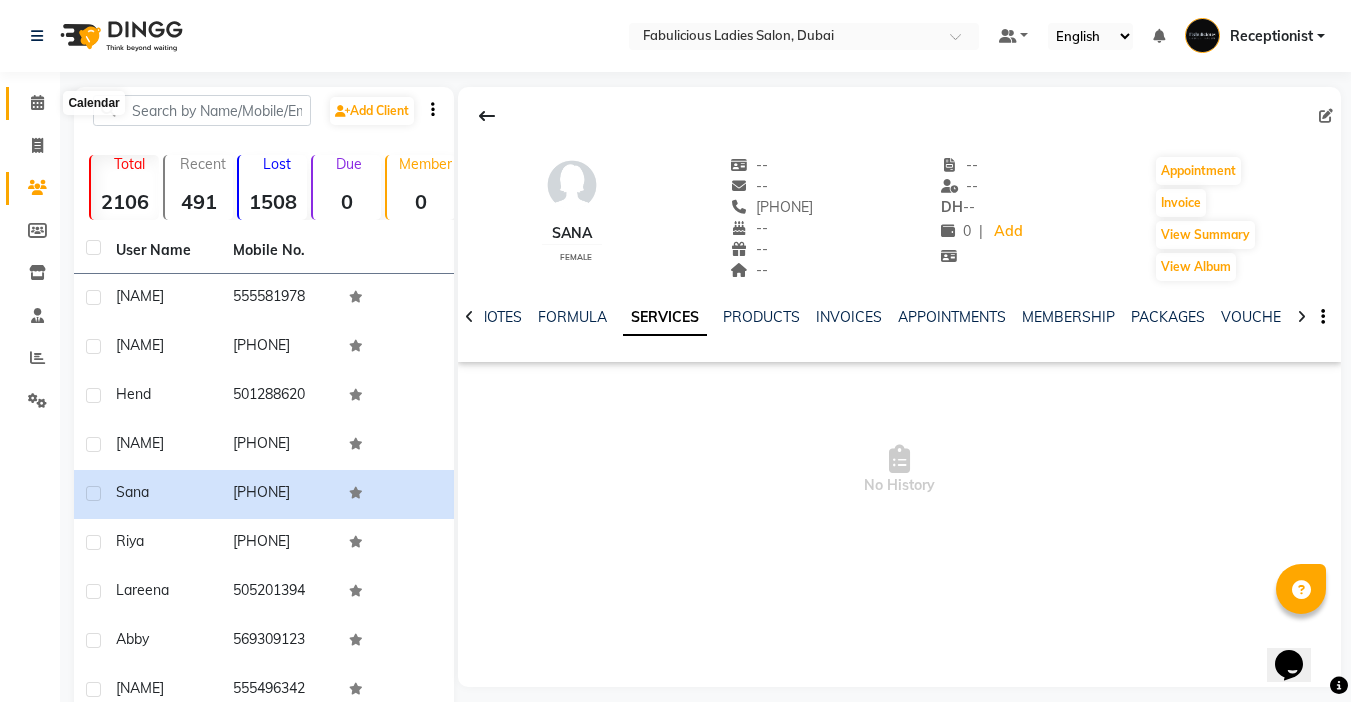 click 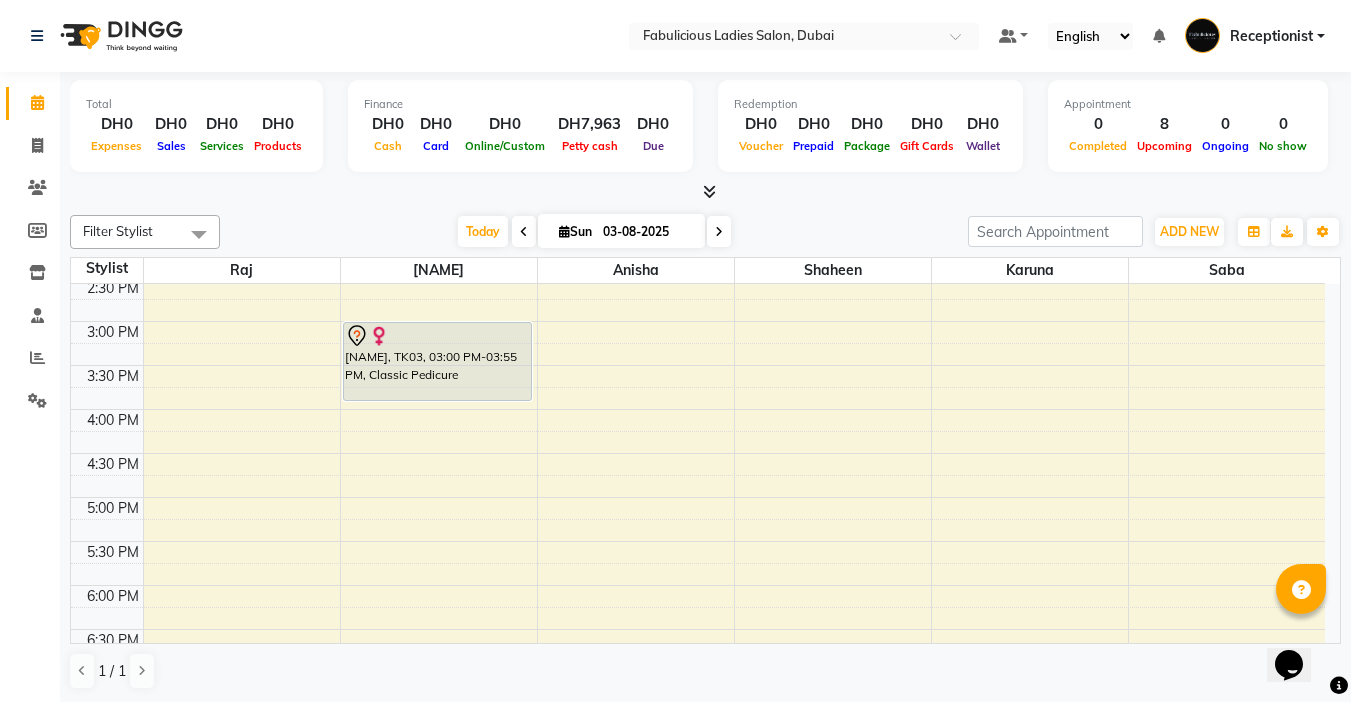 scroll, scrollTop: 700, scrollLeft: 0, axis: vertical 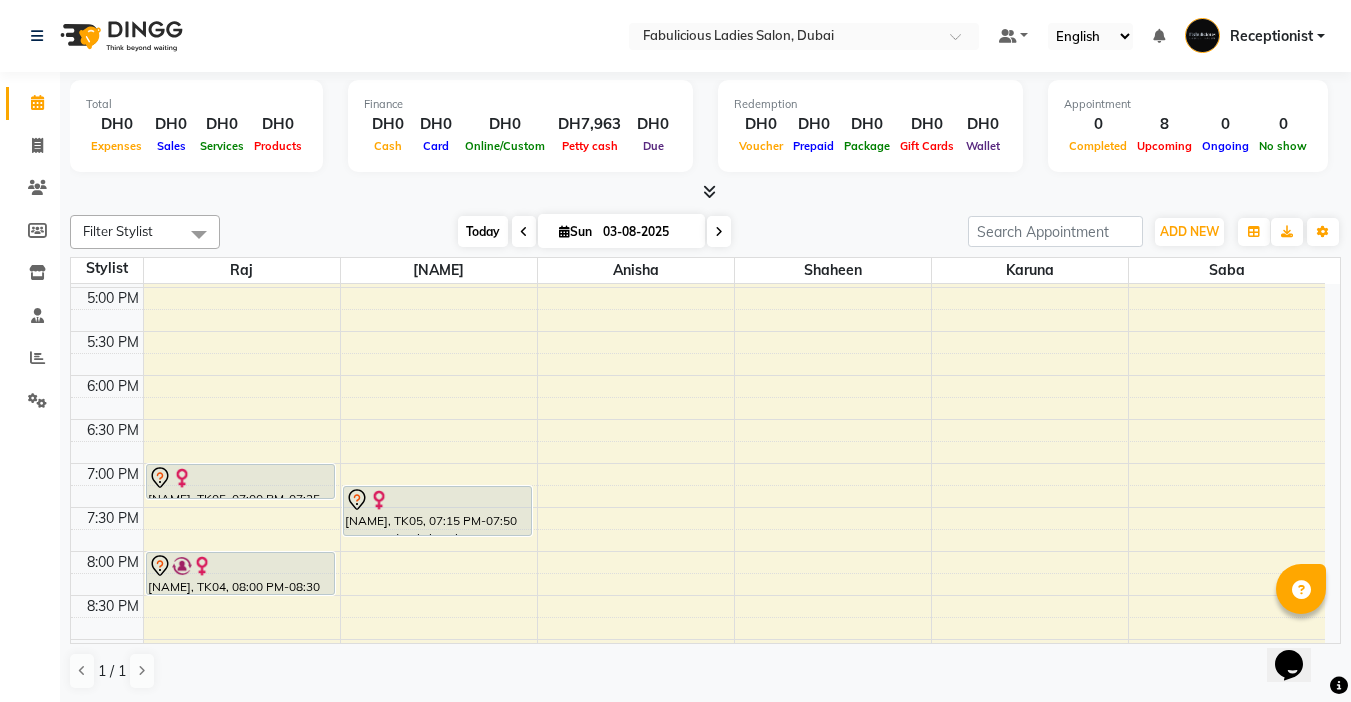 click on "Today" at bounding box center [483, 231] 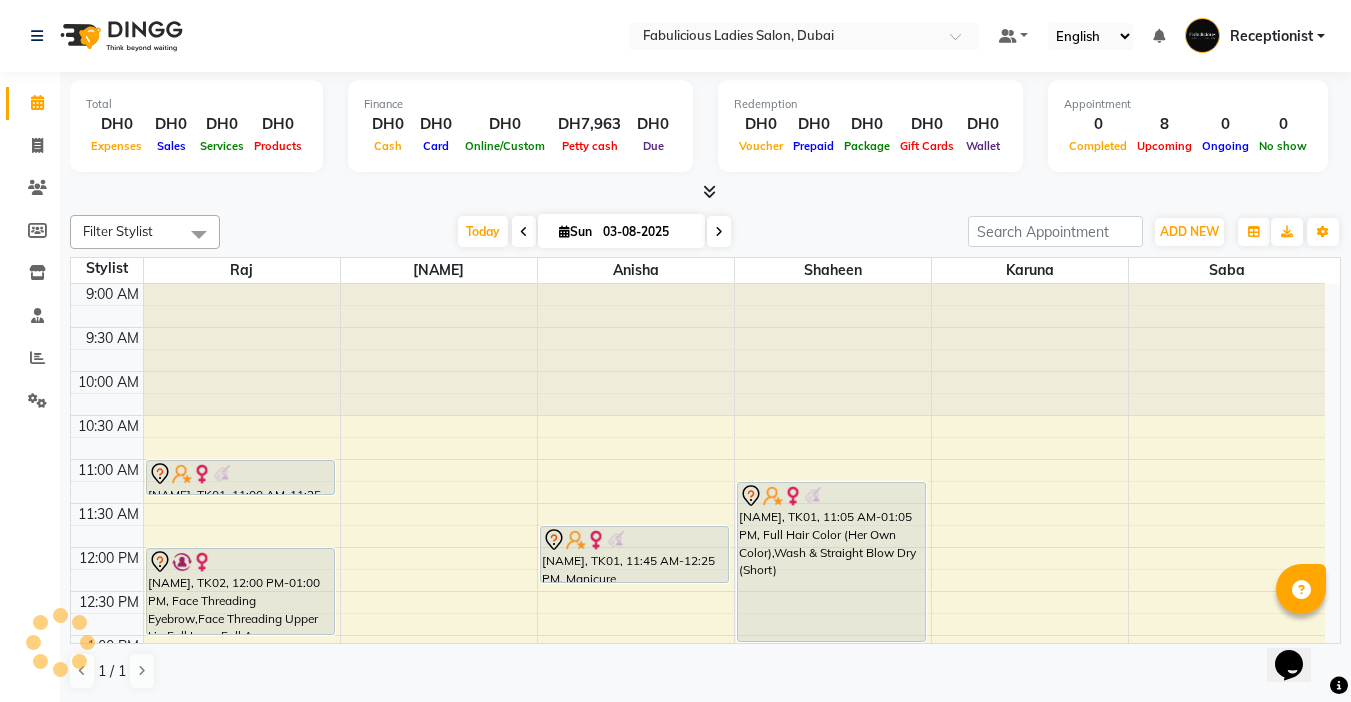 scroll, scrollTop: 441, scrollLeft: 0, axis: vertical 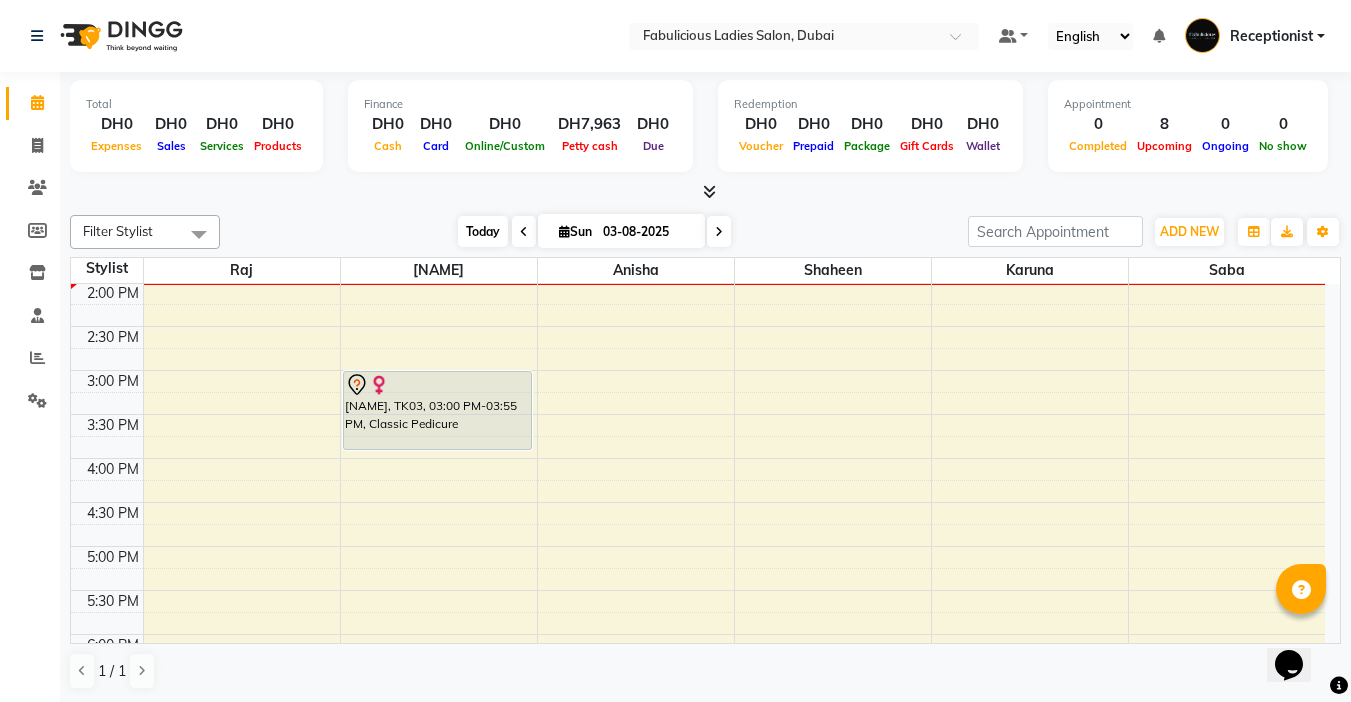click on "Today" at bounding box center [483, 231] 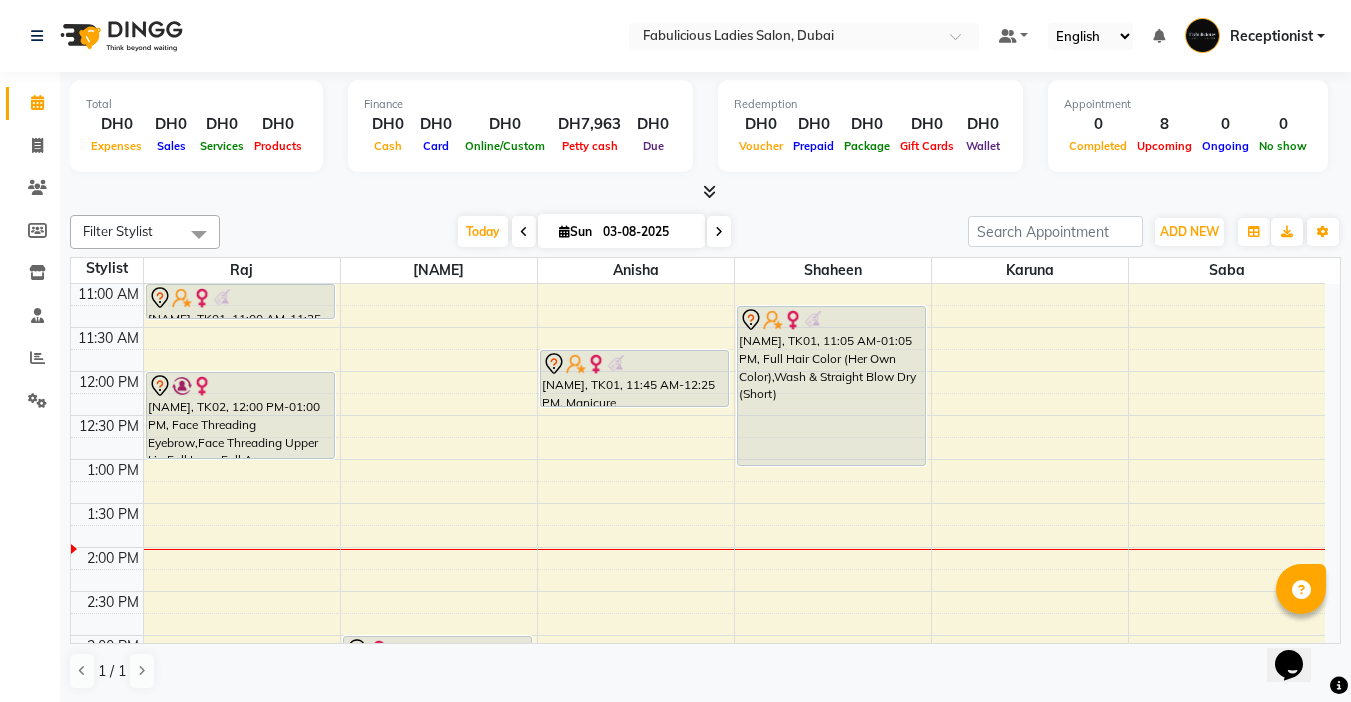 scroll, scrollTop: 141, scrollLeft: 0, axis: vertical 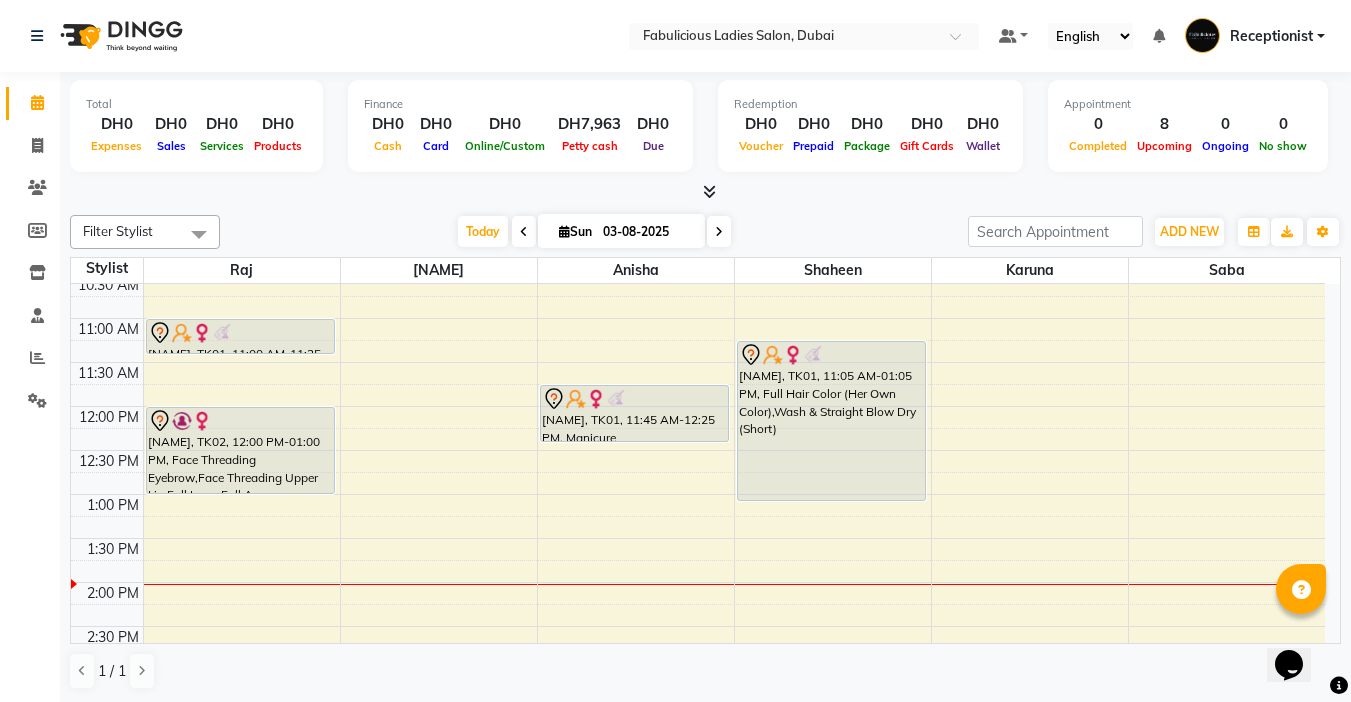 click at bounding box center [524, 232] 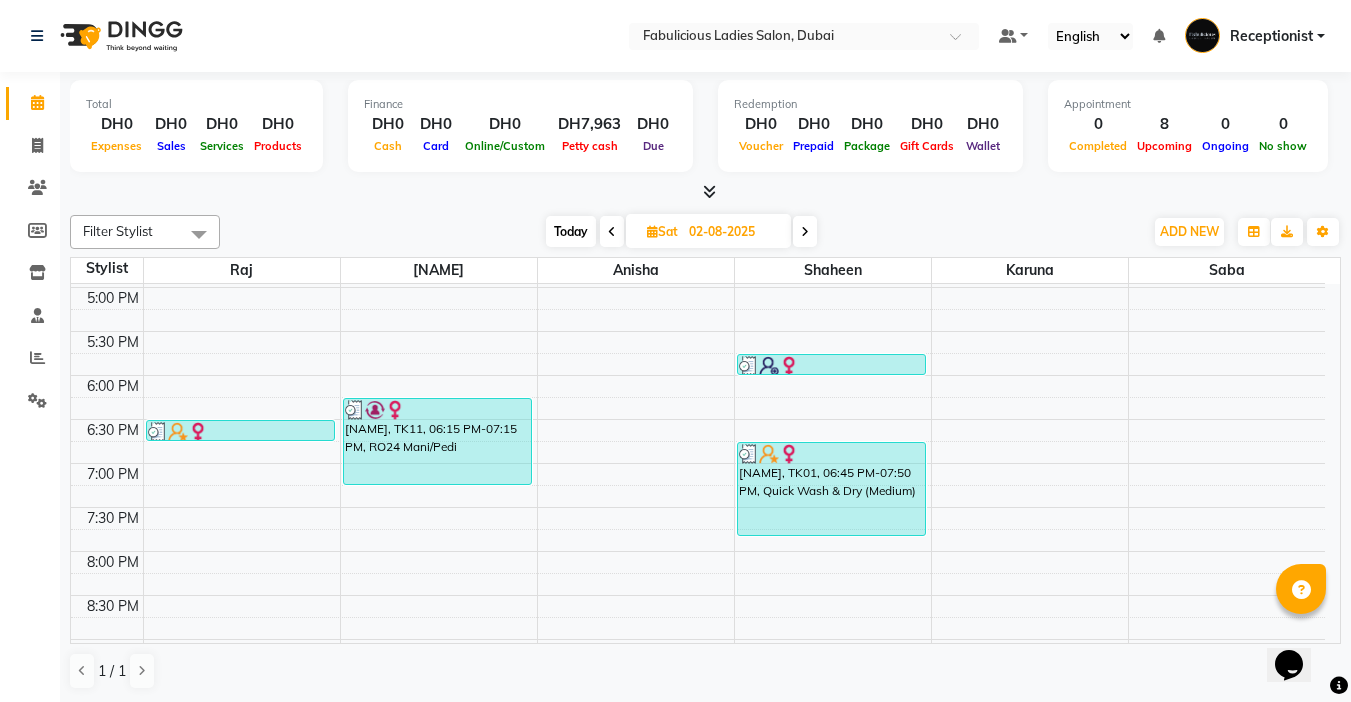 scroll, scrollTop: 800, scrollLeft: 0, axis: vertical 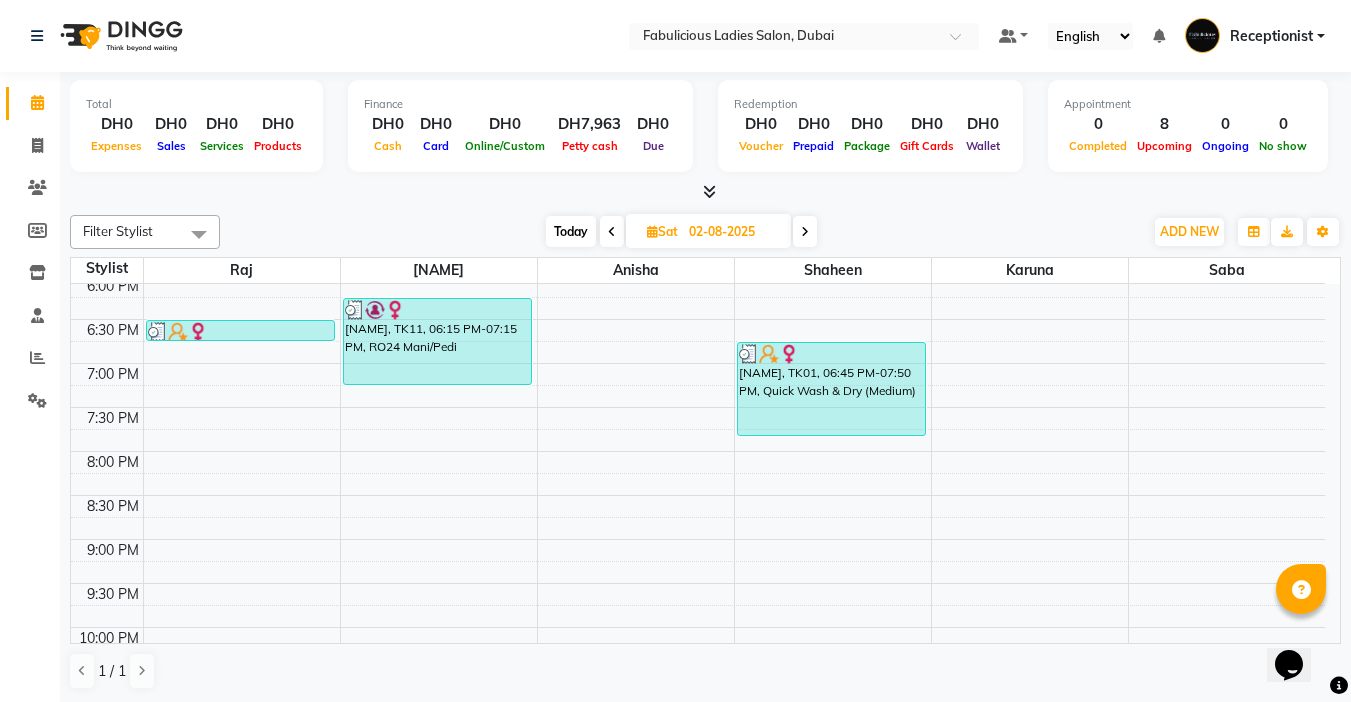 click on "Today" at bounding box center (571, 231) 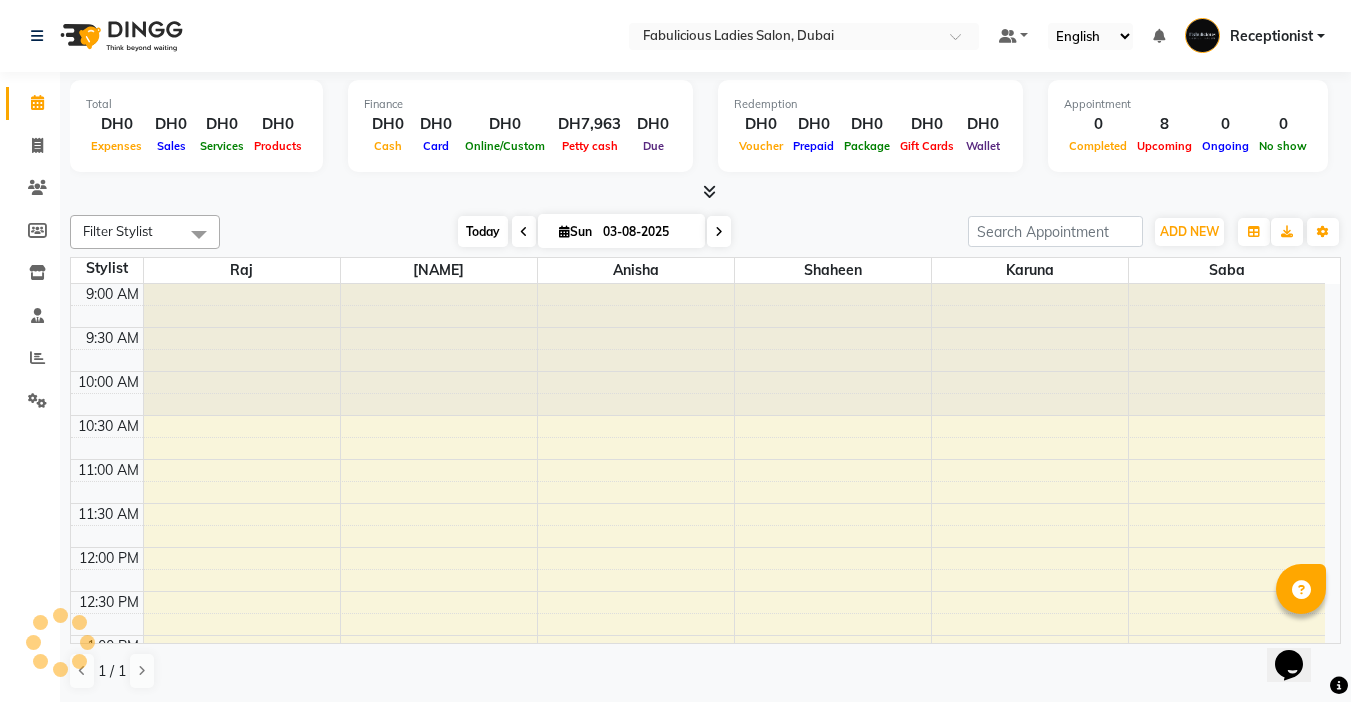 scroll, scrollTop: 441, scrollLeft: 0, axis: vertical 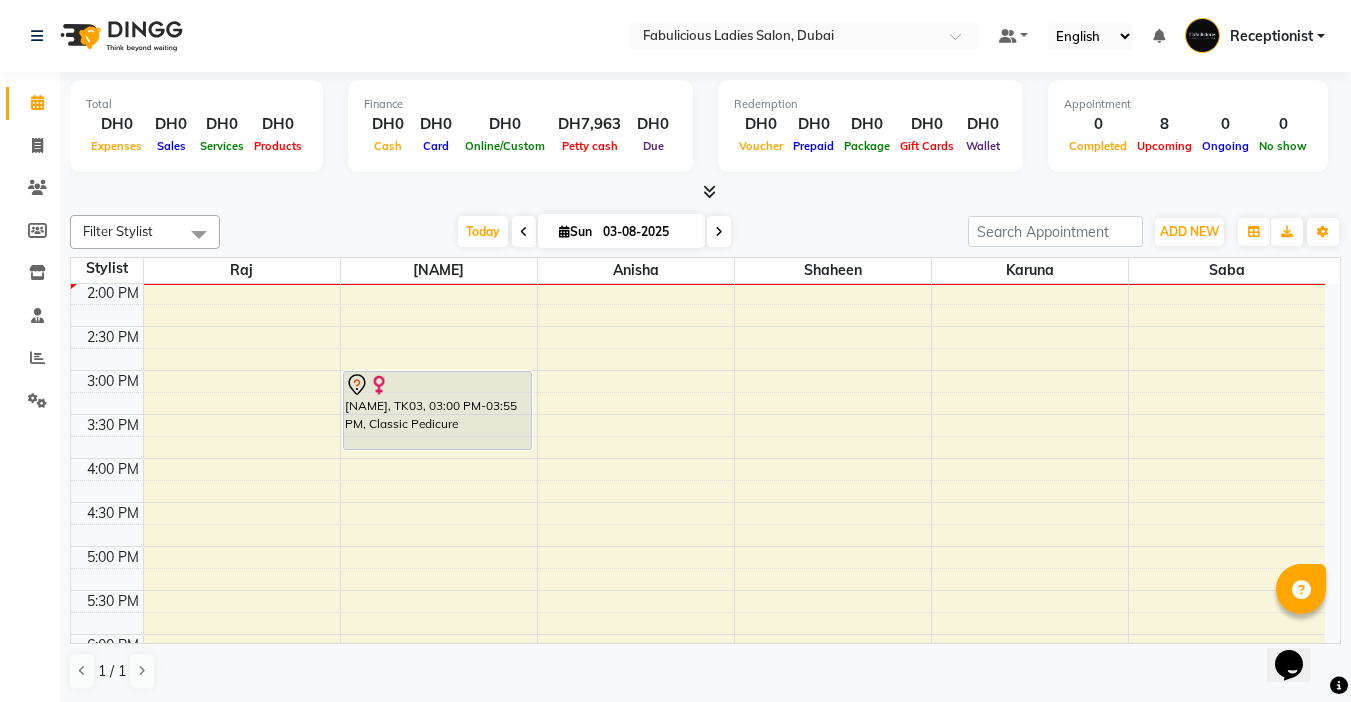 click at bounding box center (524, 232) 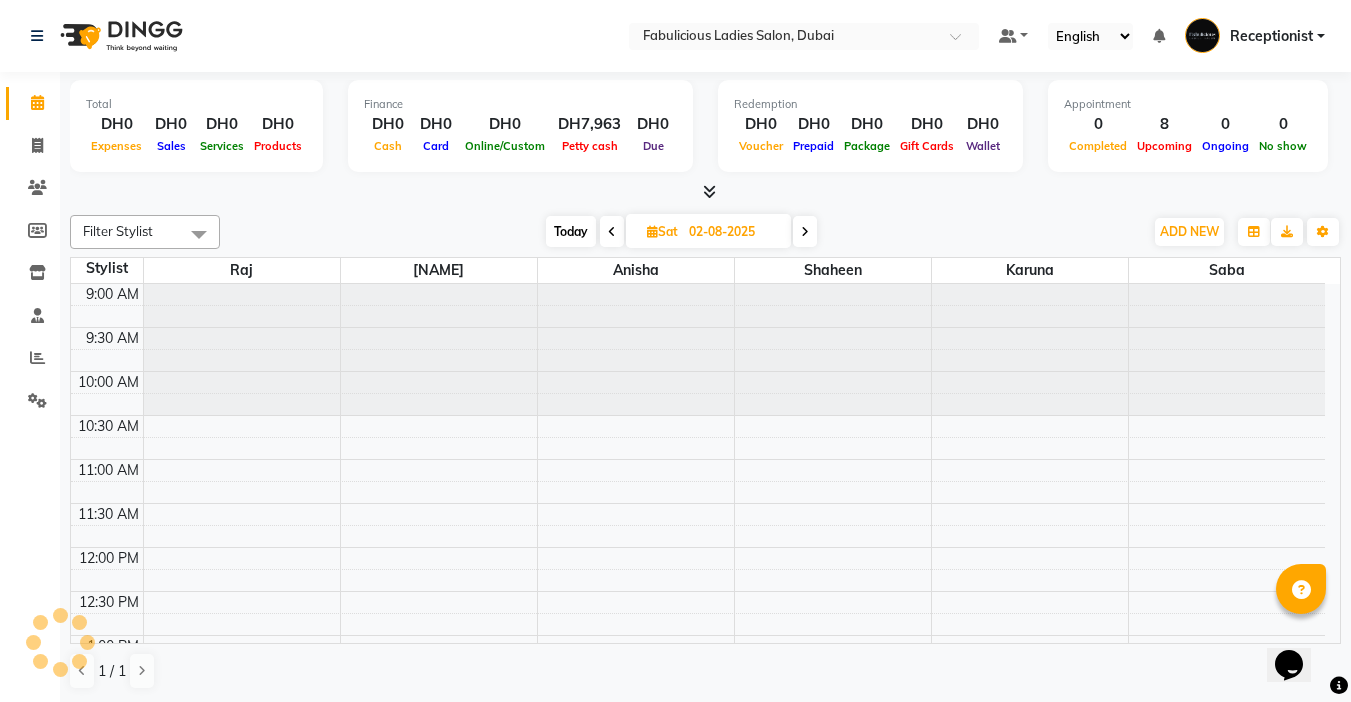 scroll, scrollTop: 441, scrollLeft: 0, axis: vertical 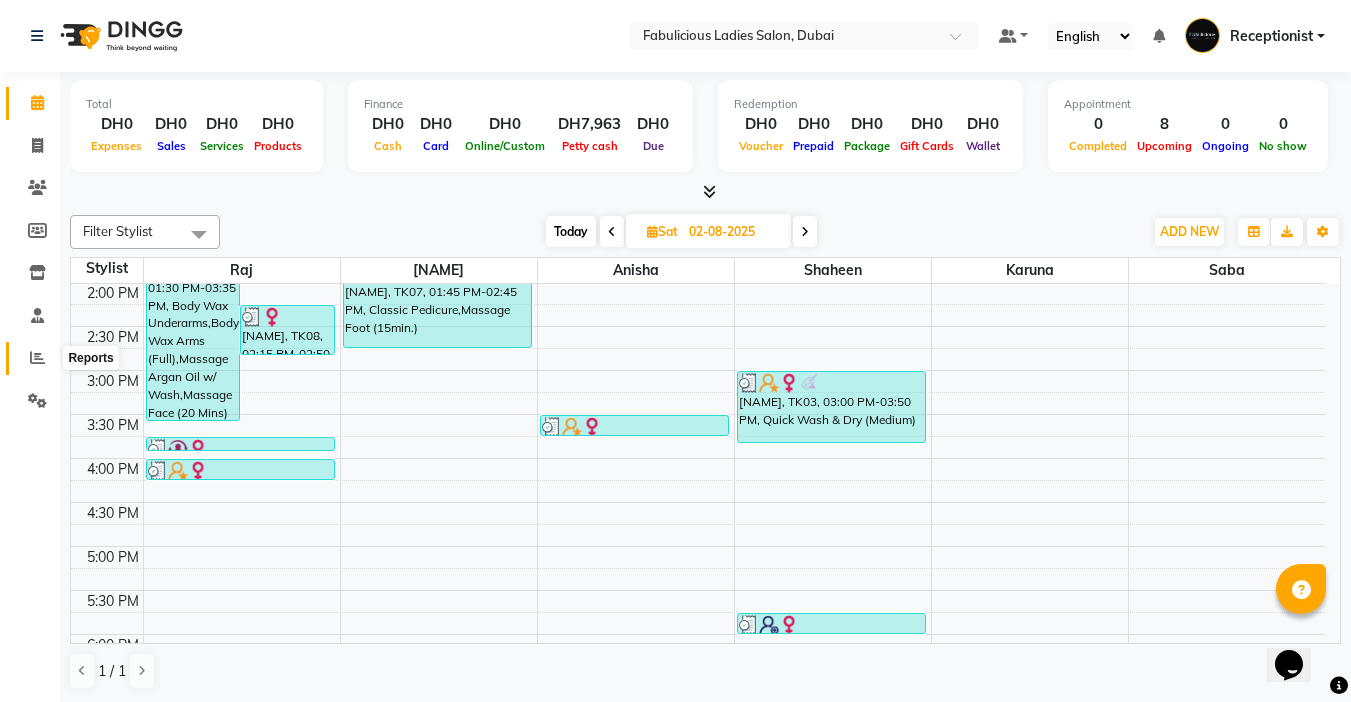 click 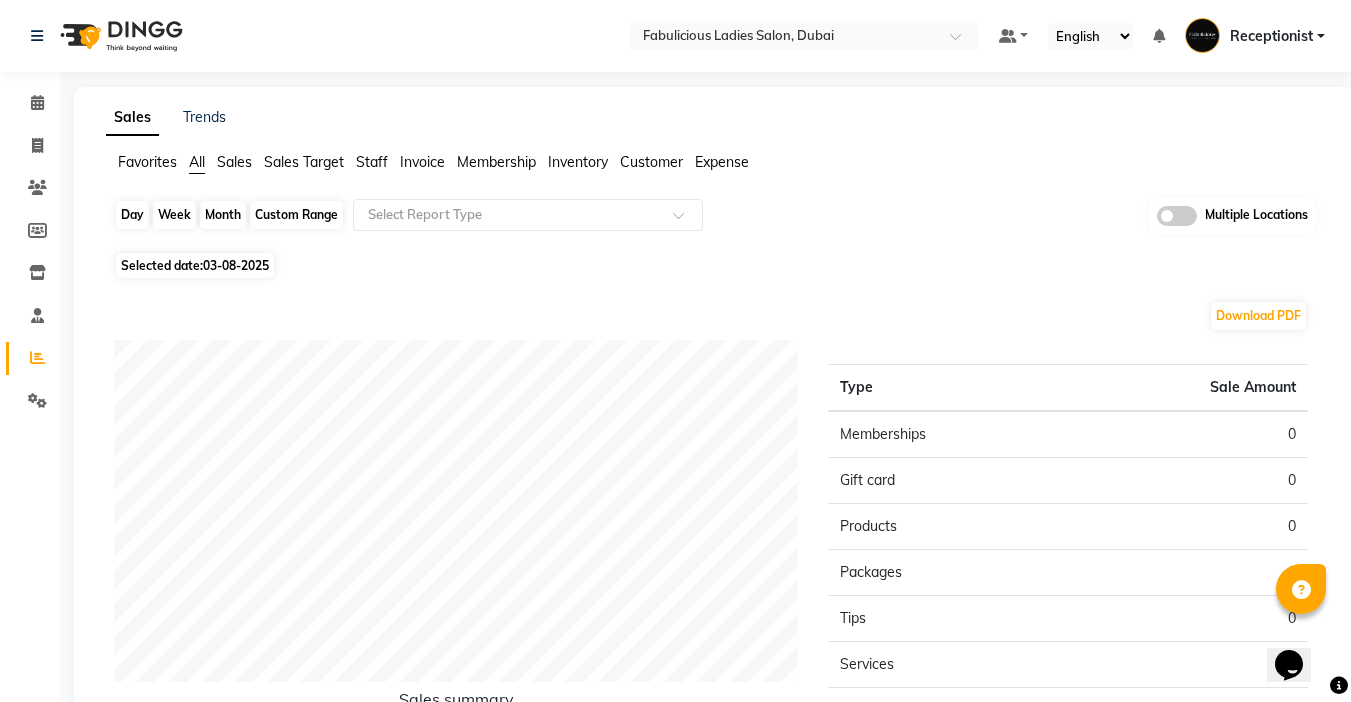 click on "Day" 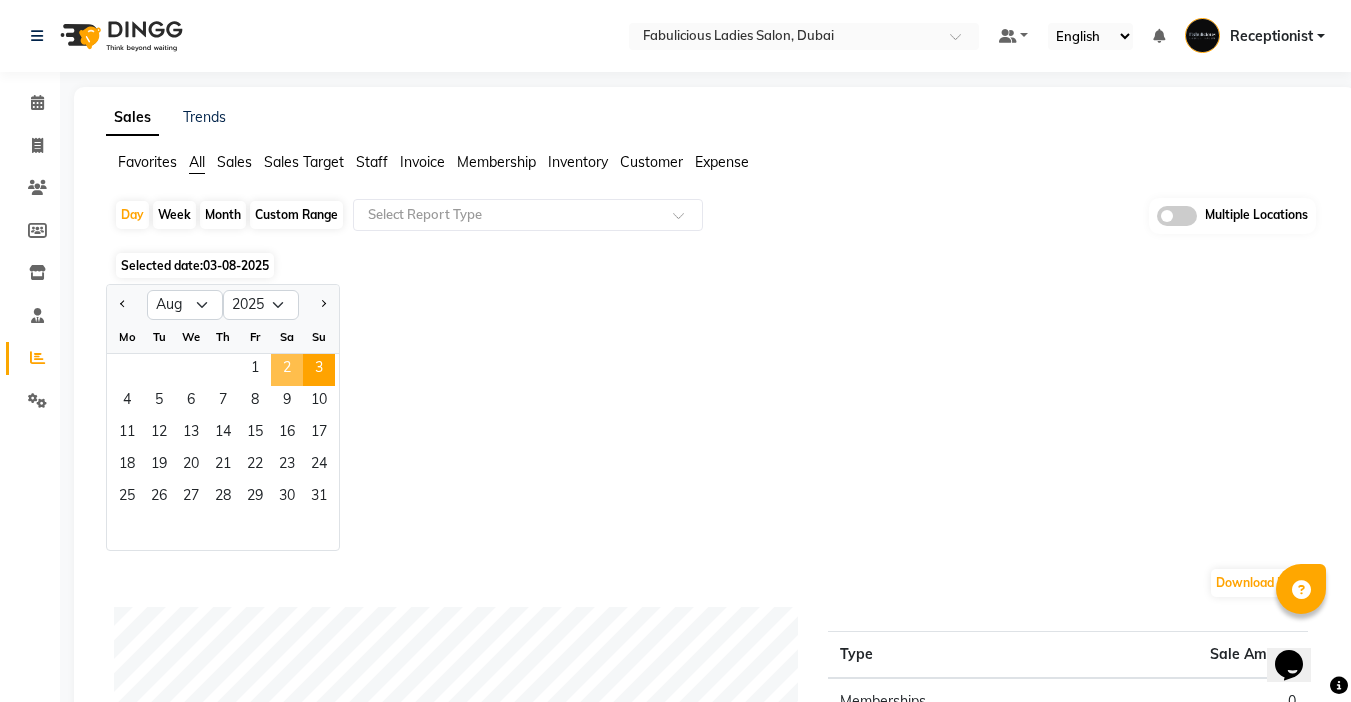click on "2" 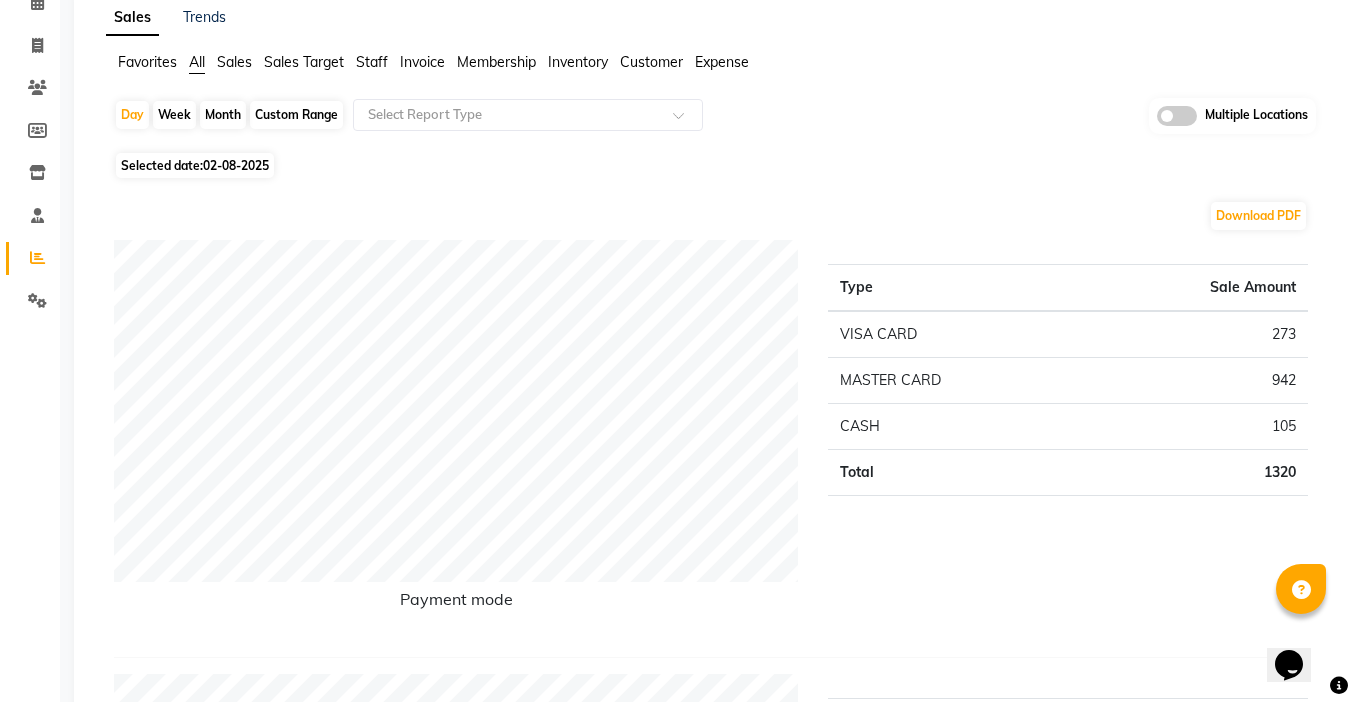 scroll, scrollTop: 0, scrollLeft: 0, axis: both 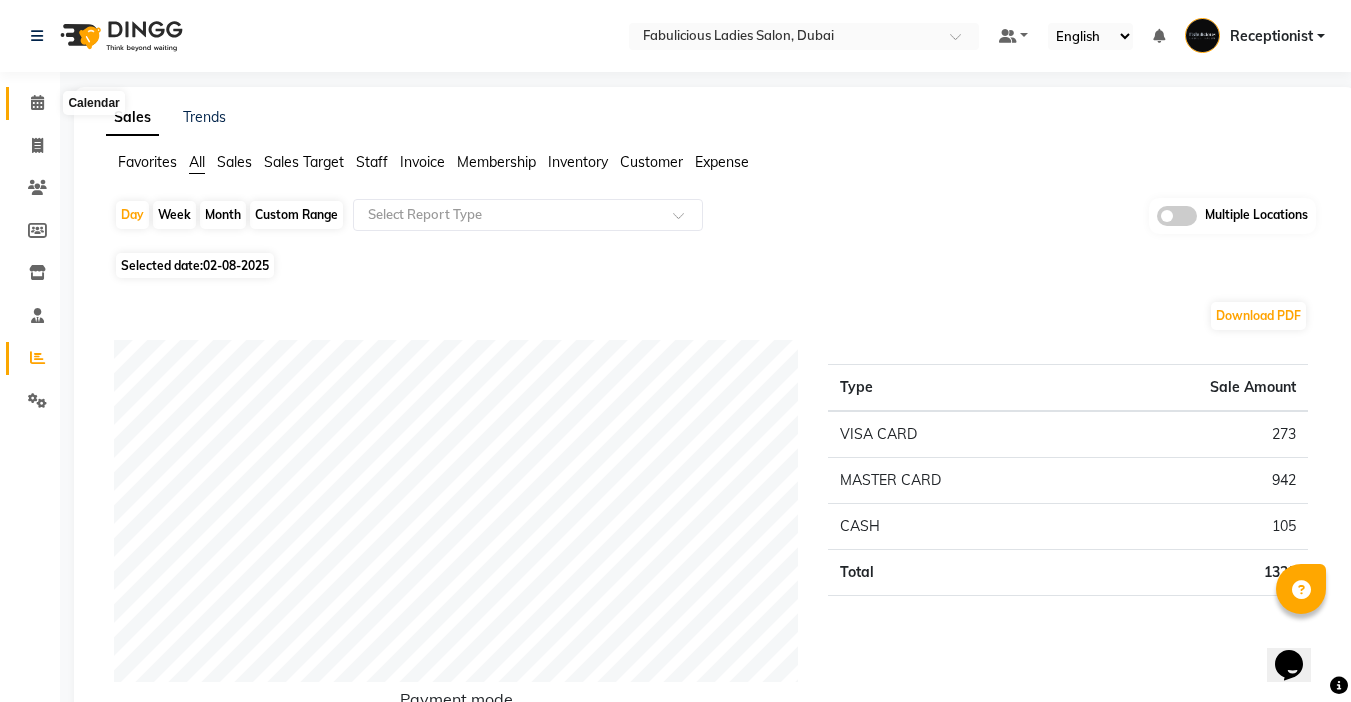 click 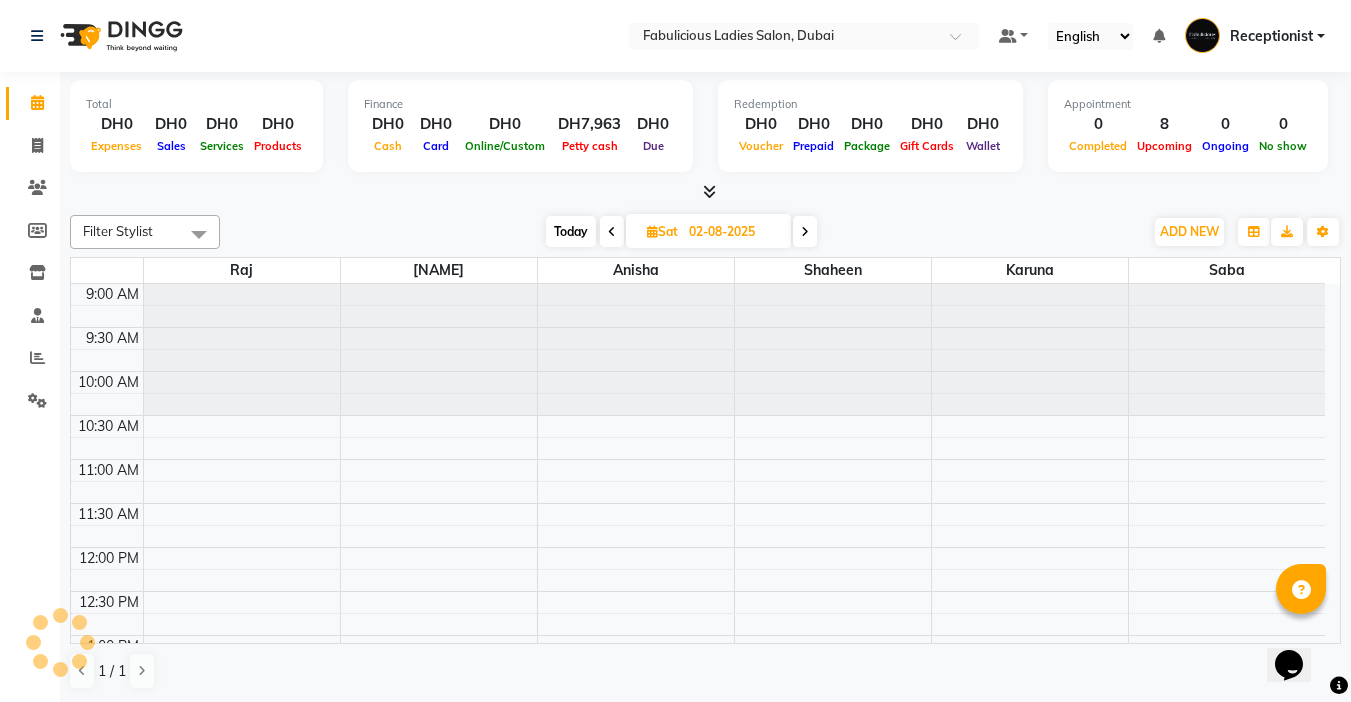 click on "Today" at bounding box center (571, 231) 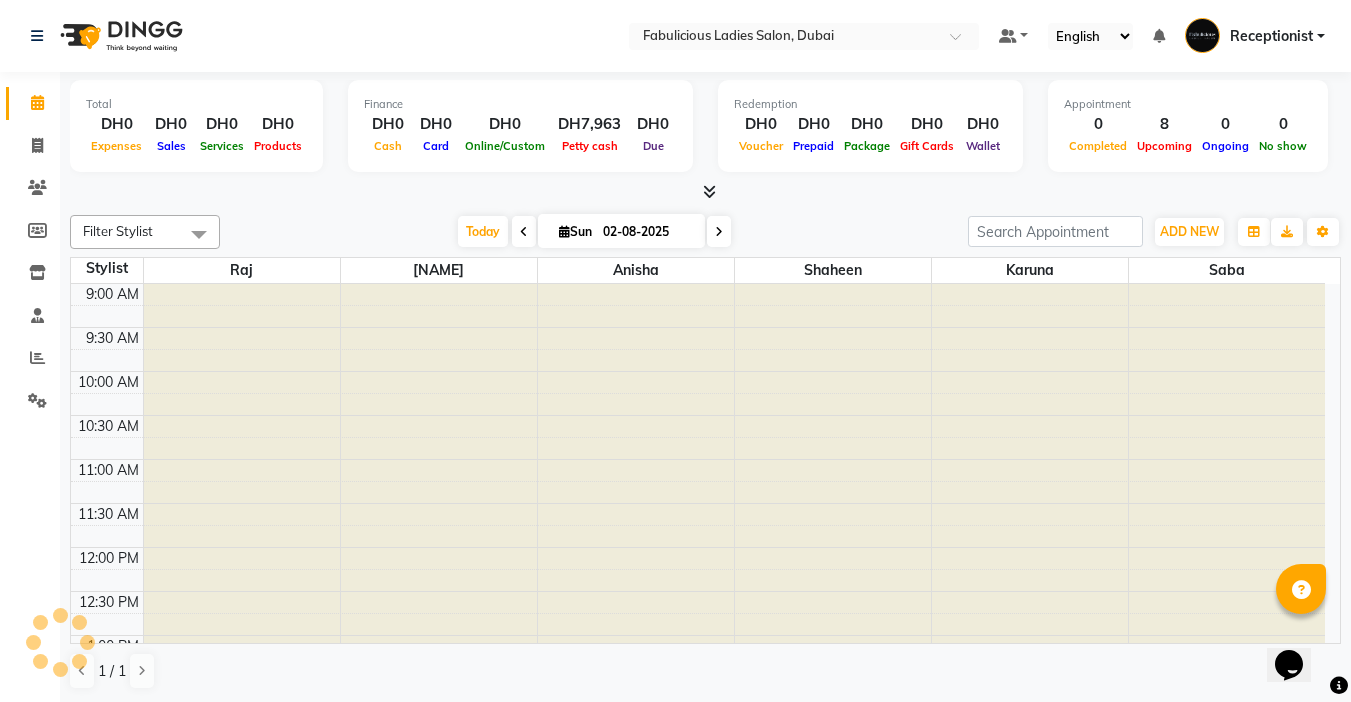 scroll, scrollTop: 0, scrollLeft: 0, axis: both 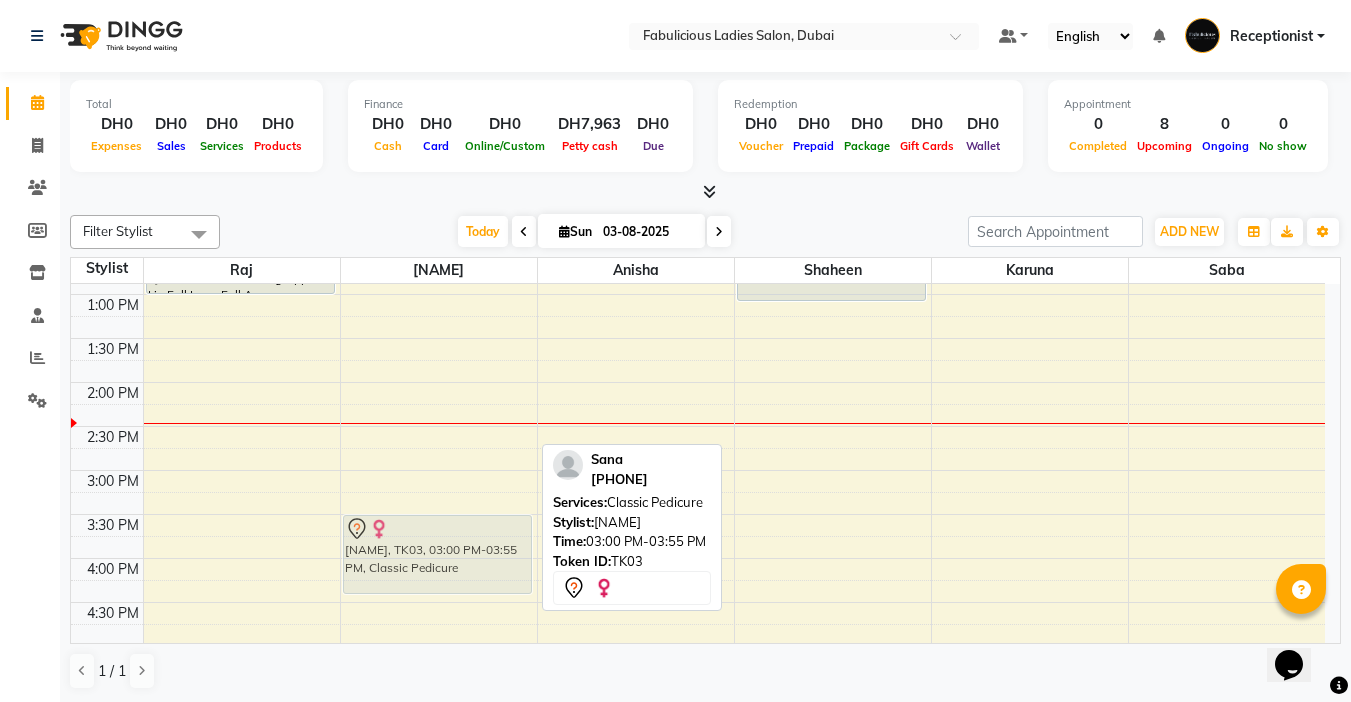 drag, startPoint x: 455, startPoint y: 484, endPoint x: 497, endPoint y: 520, distance: 55.31727 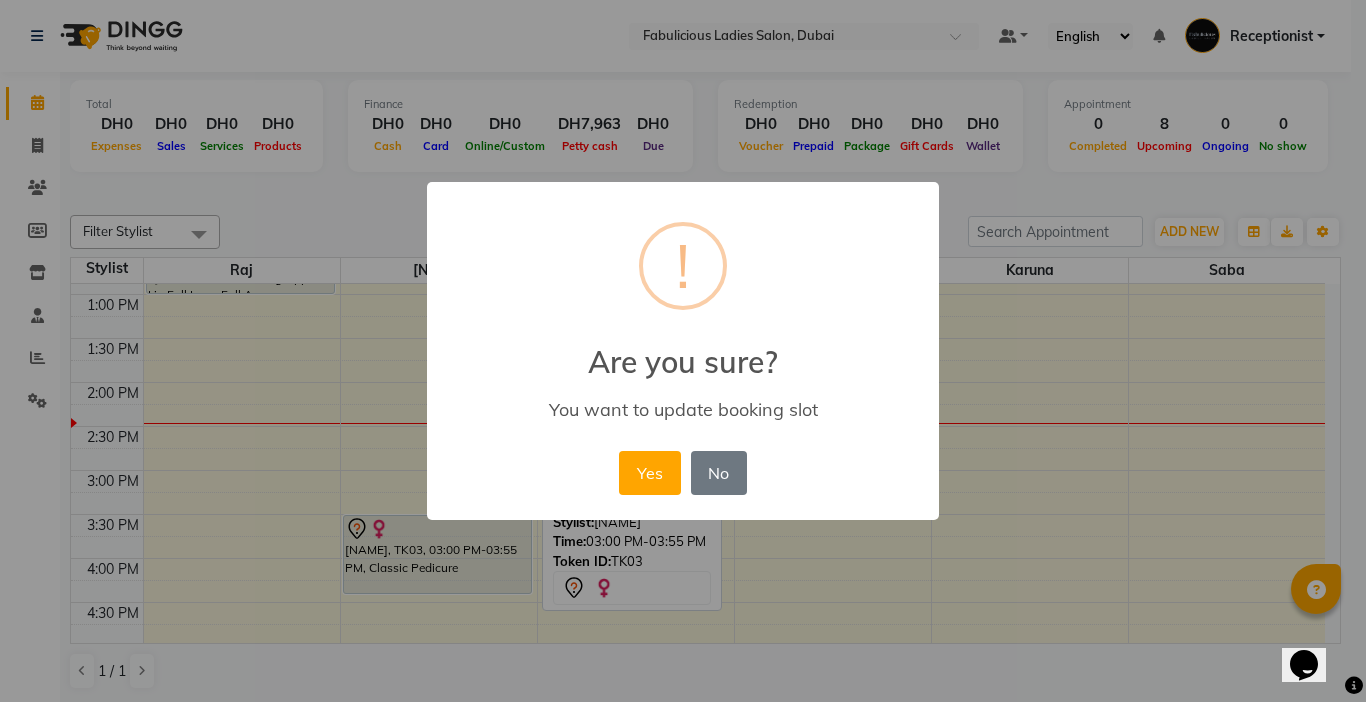 drag, startPoint x: 646, startPoint y: 474, endPoint x: 609, endPoint y: 484, distance: 38.327538 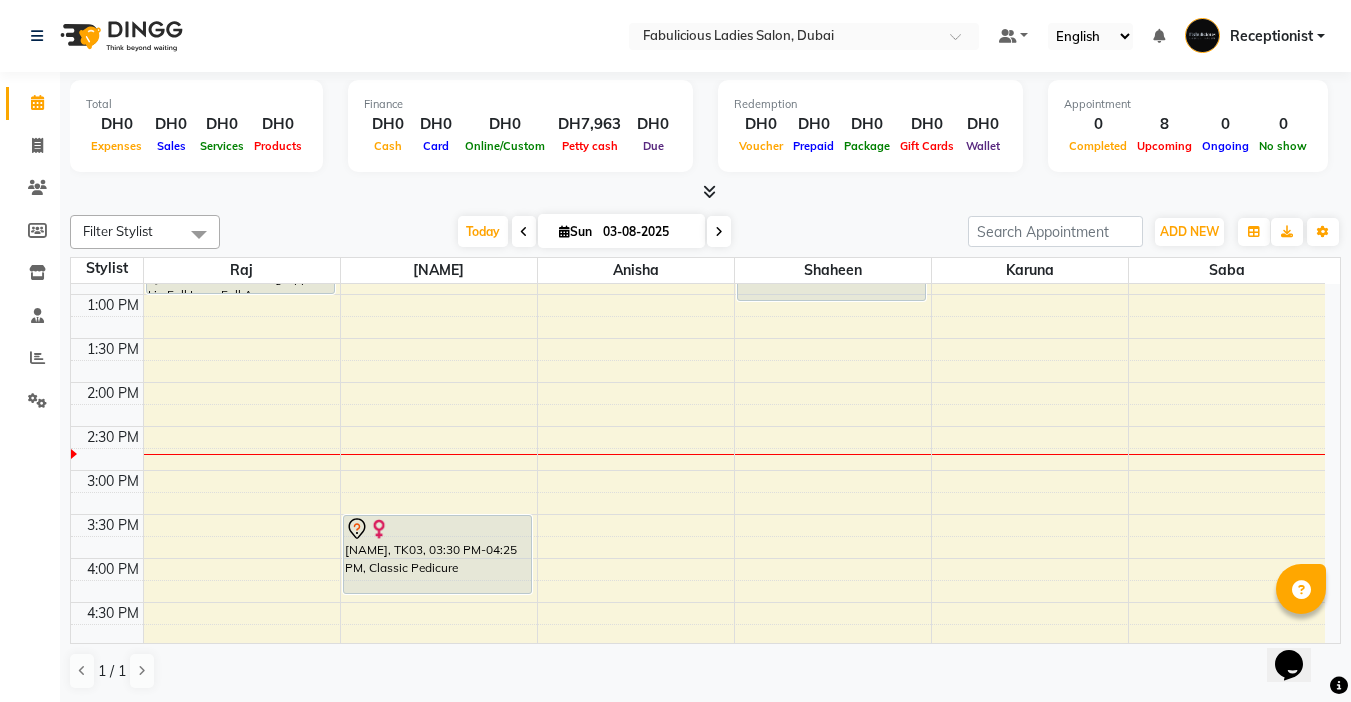 click on "03-08-2025" at bounding box center [647, 232] 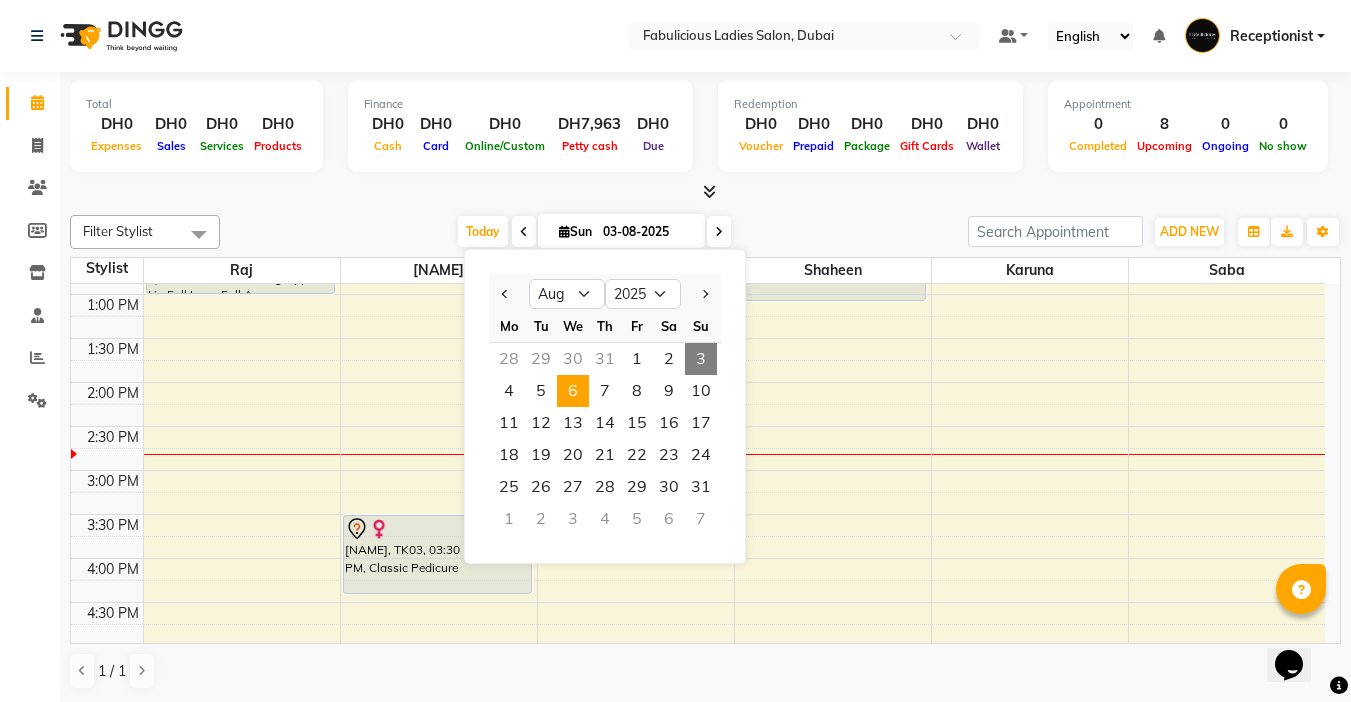 click on "6" at bounding box center [573, 391] 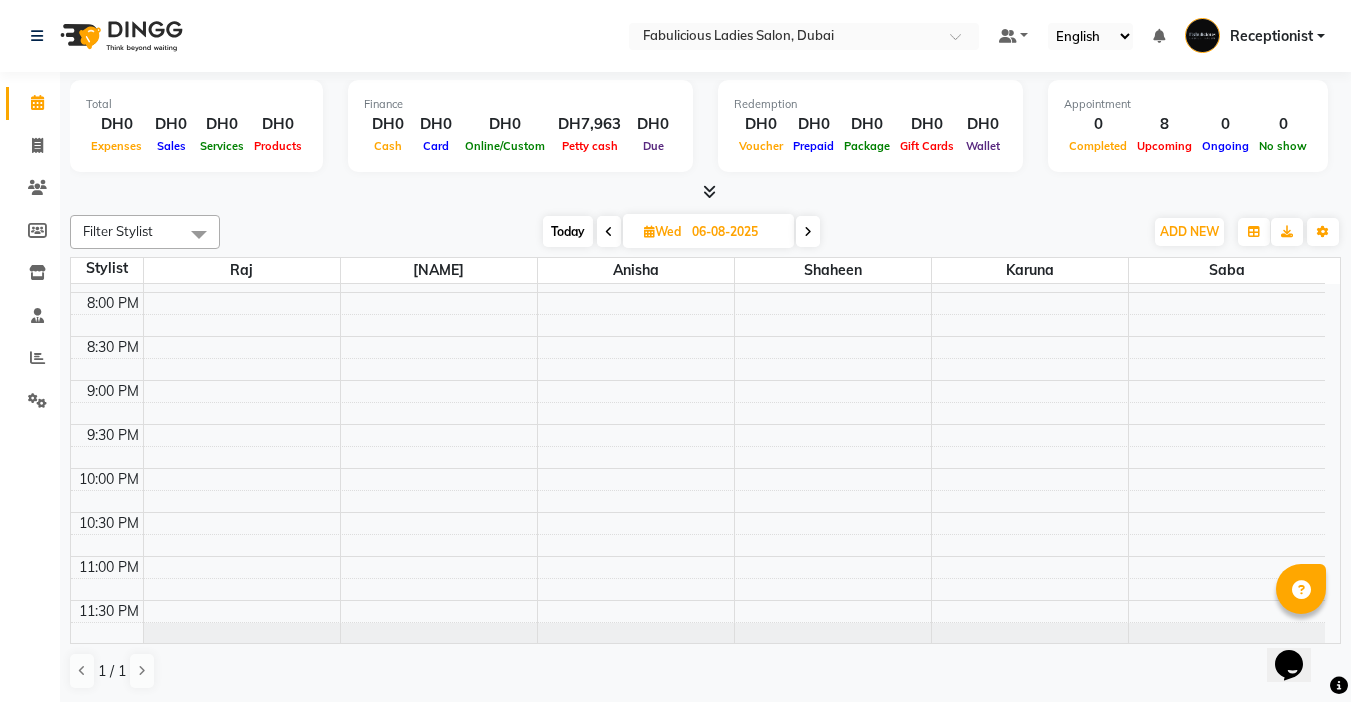 scroll, scrollTop: 960, scrollLeft: 0, axis: vertical 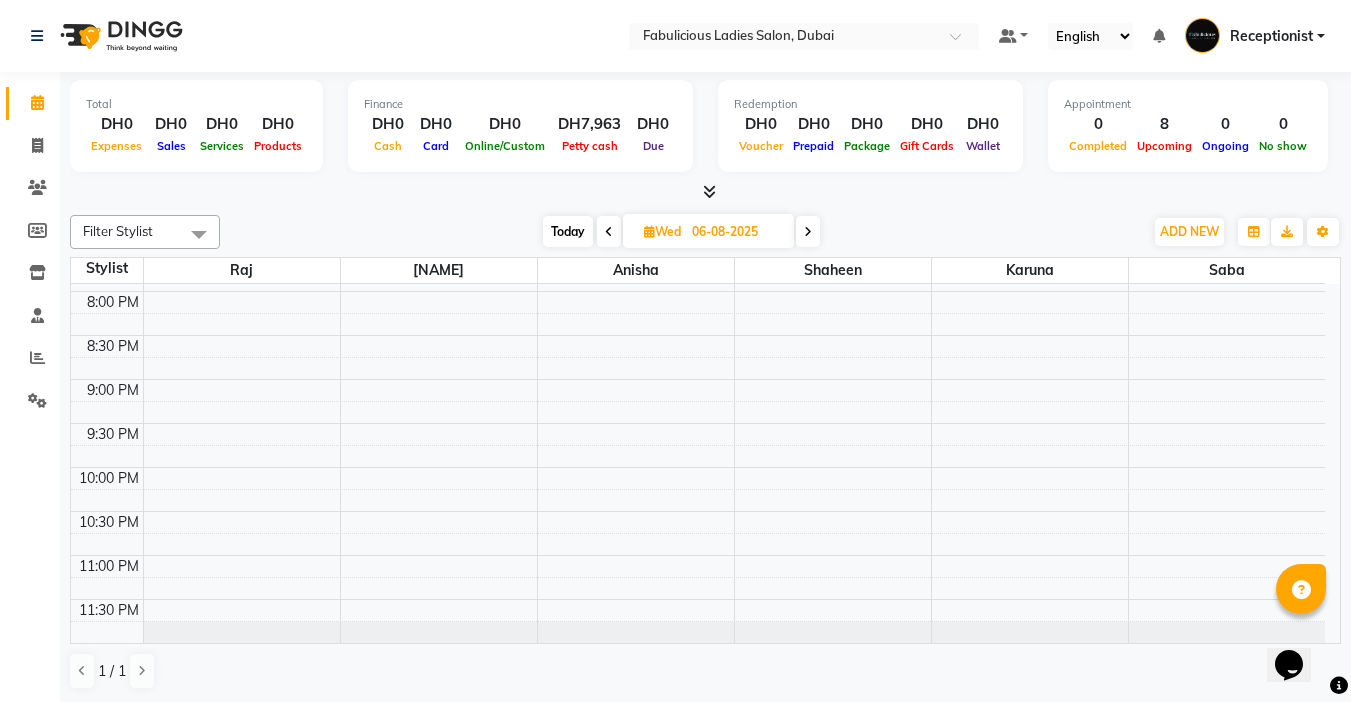 click on "Today" at bounding box center (568, 231) 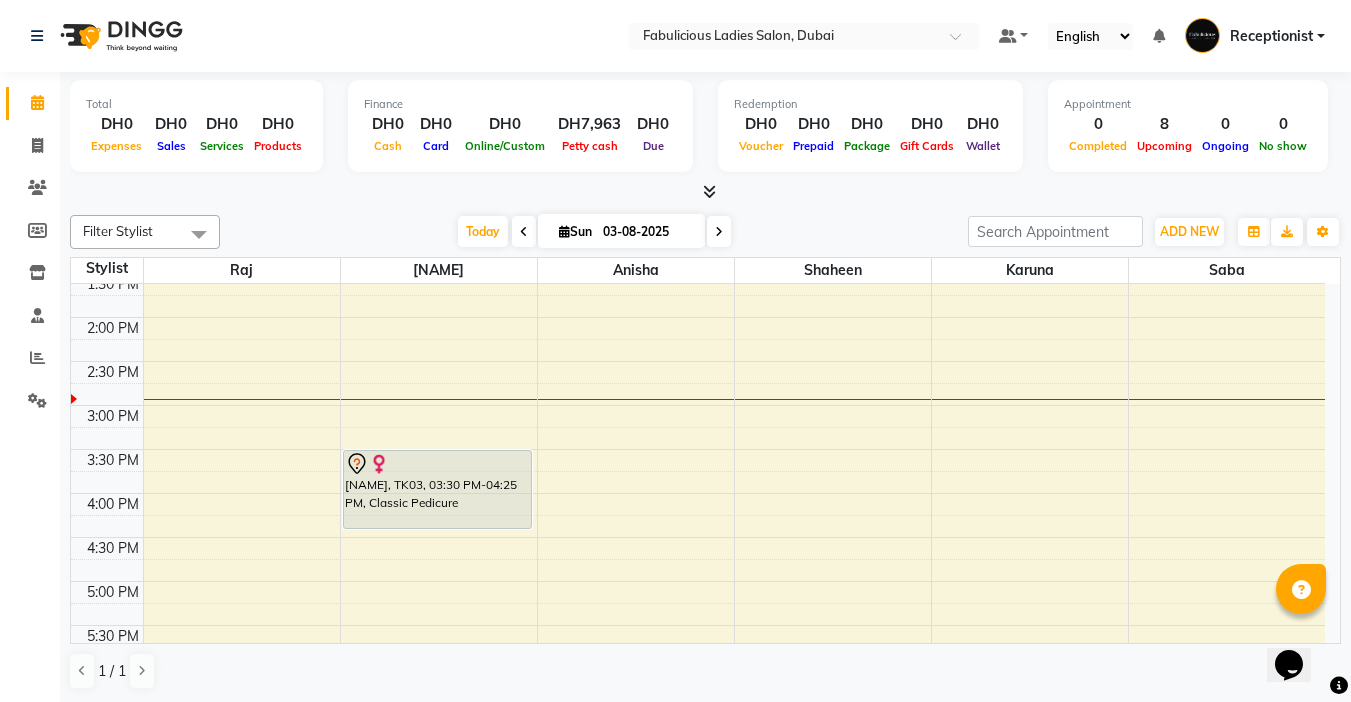 scroll, scrollTop: 441, scrollLeft: 0, axis: vertical 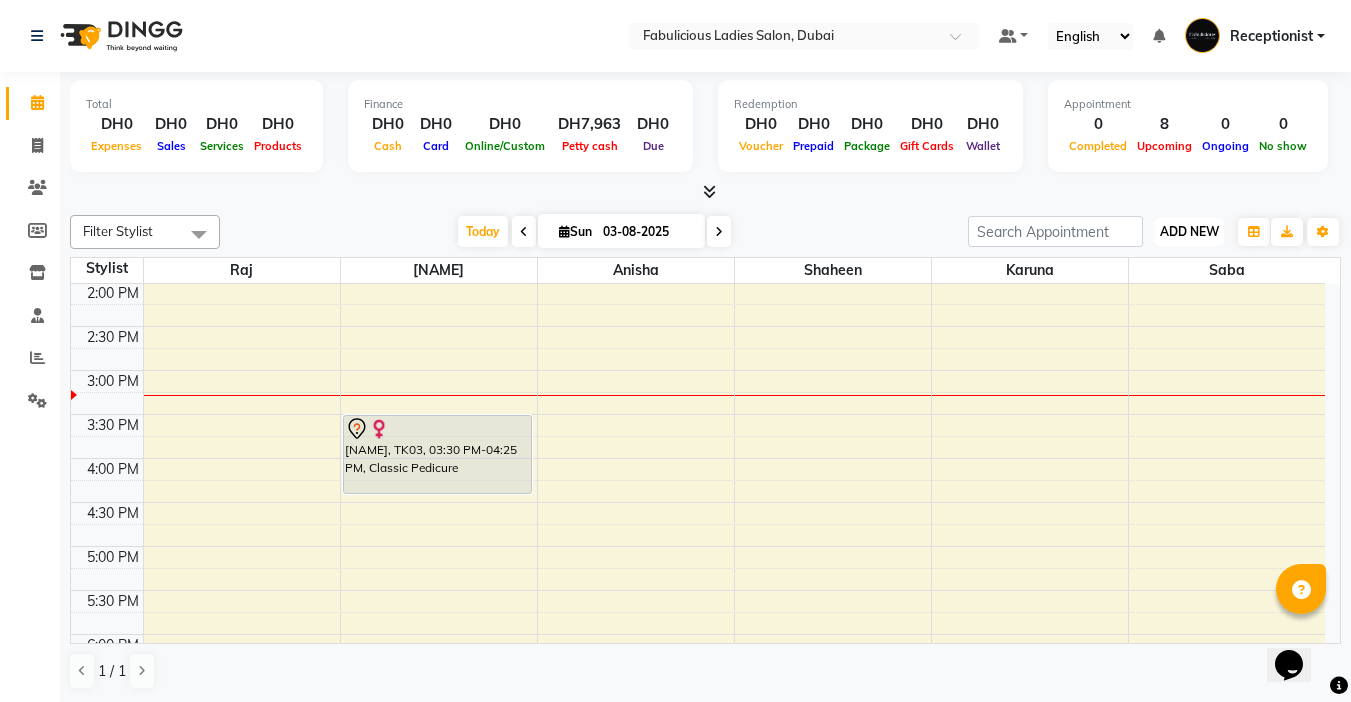 click on "ADD NEW" at bounding box center (1189, 231) 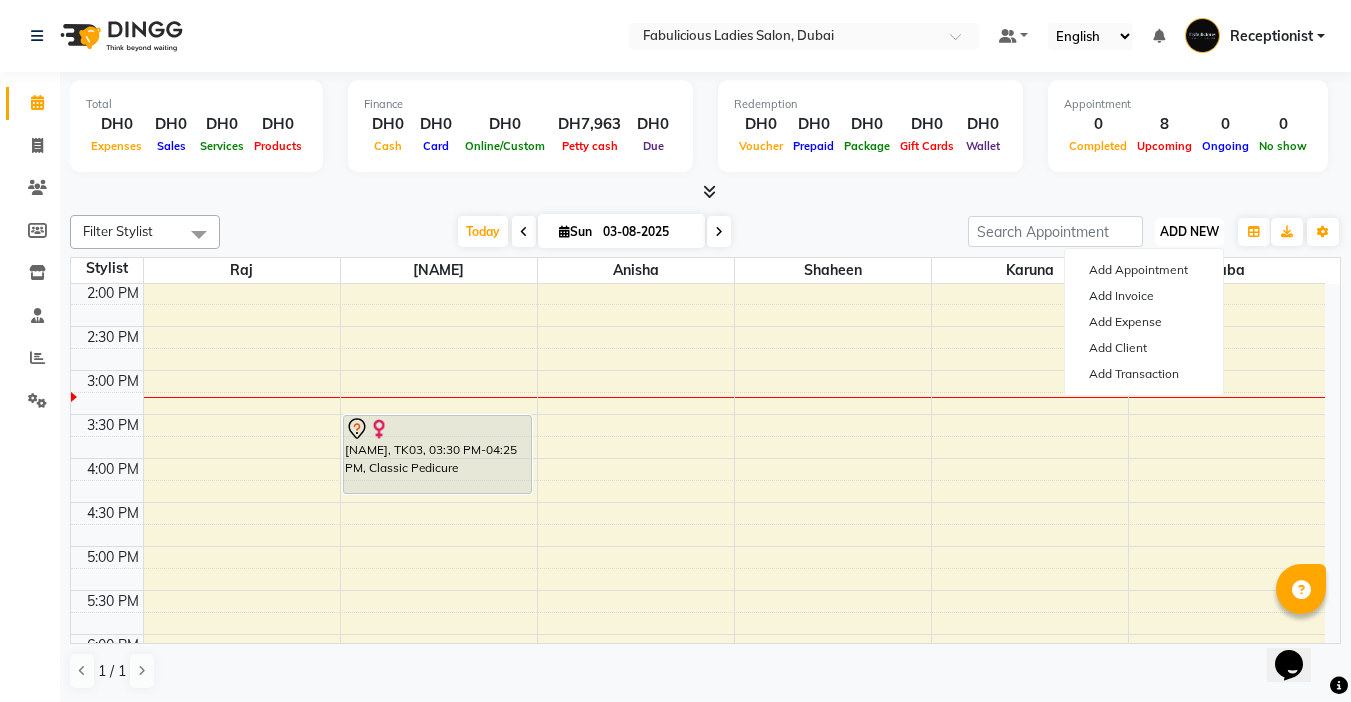 click on "ADD NEW" at bounding box center [1189, 231] 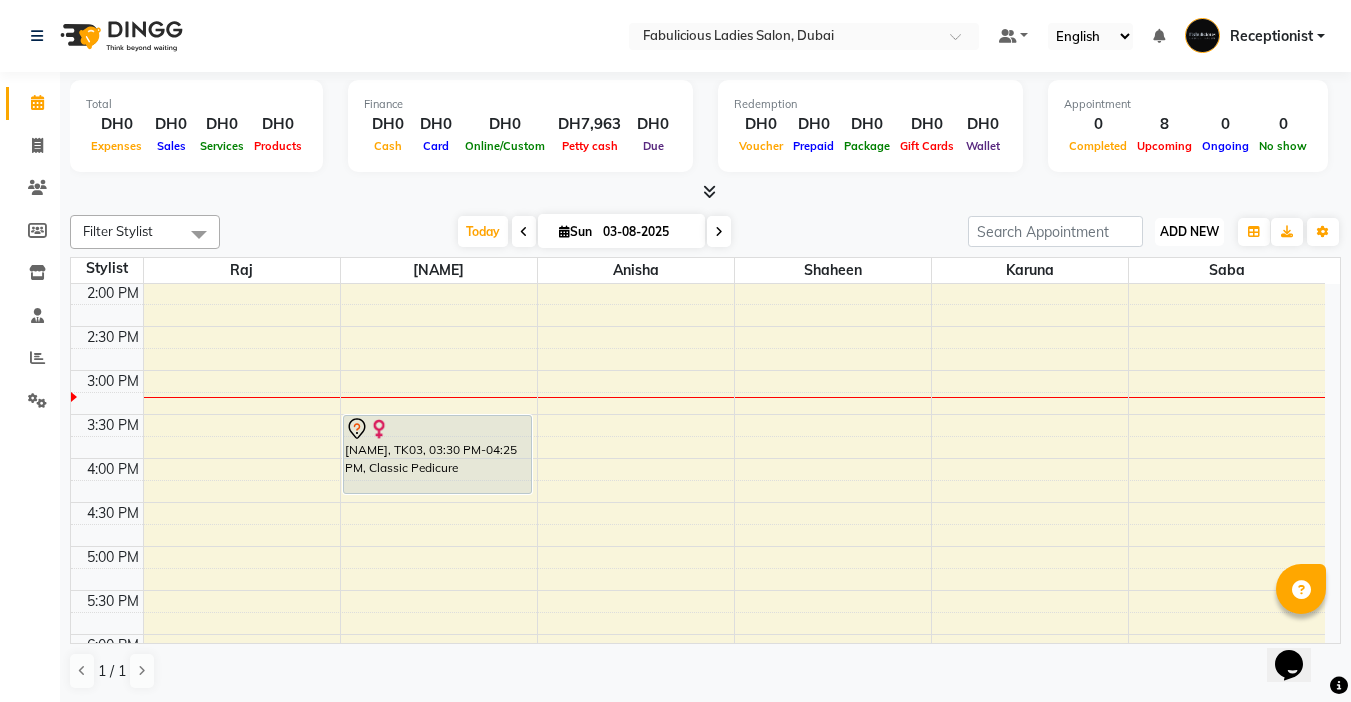 click on "ADD NEW" at bounding box center [1189, 231] 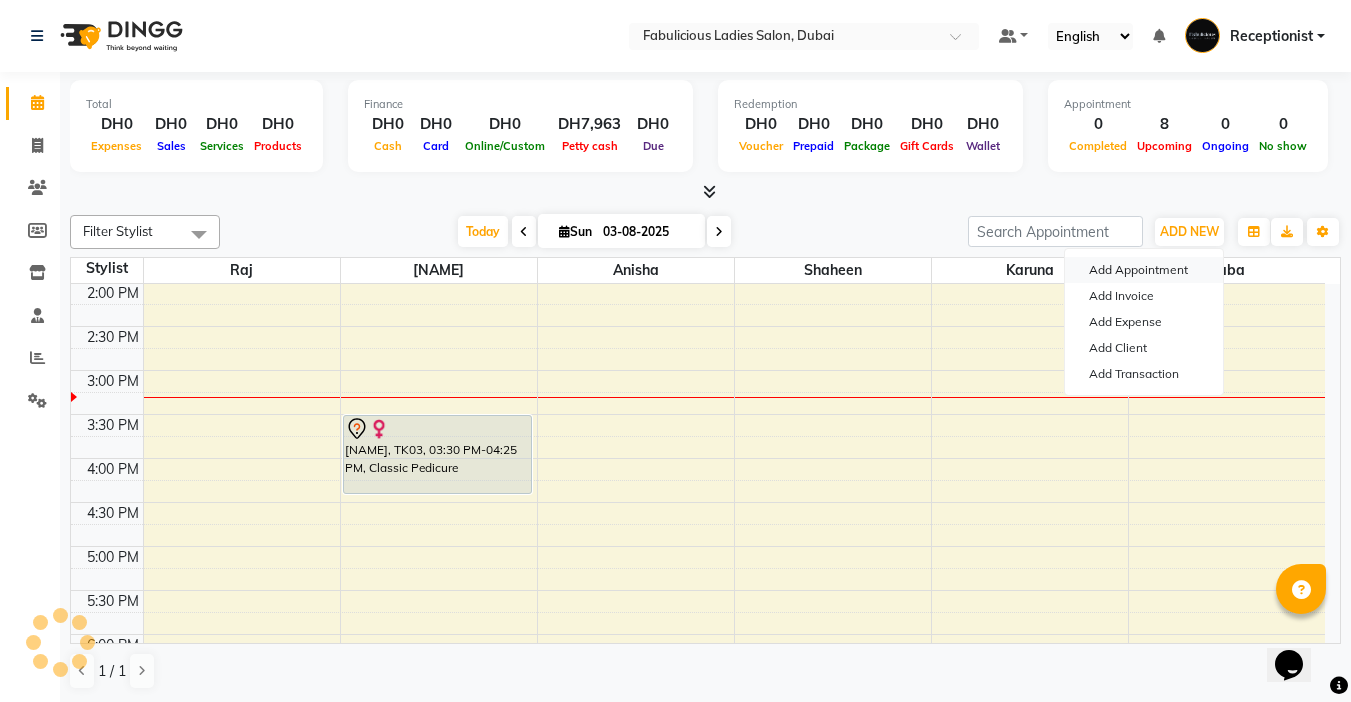 click on "Add Appointment" at bounding box center (1144, 270) 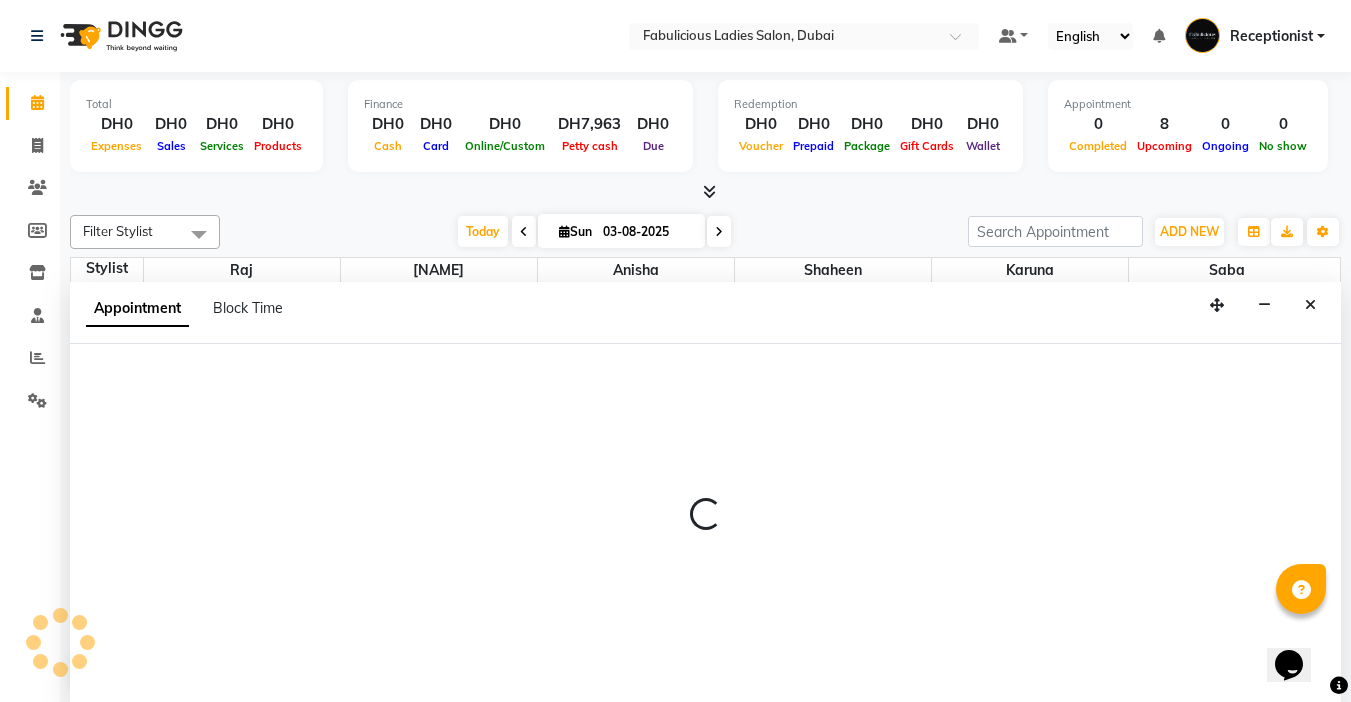 select on "tentative" 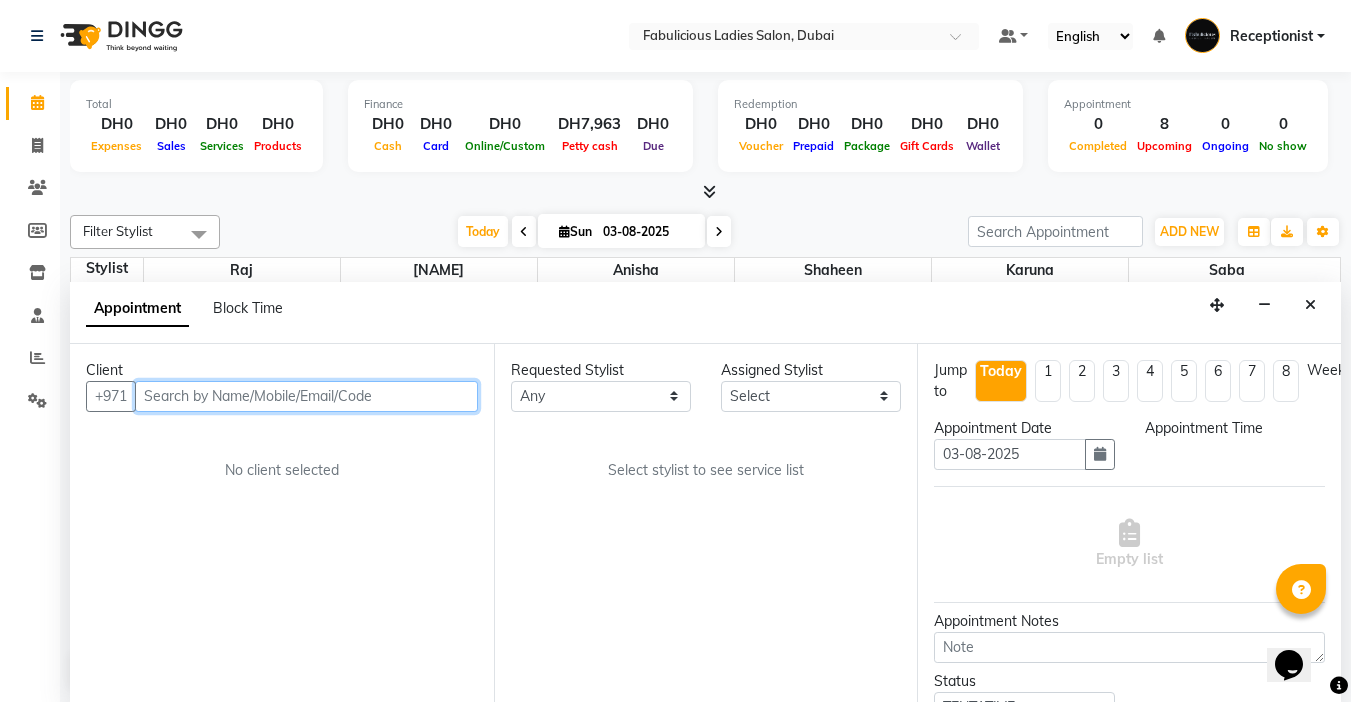scroll, scrollTop: 1, scrollLeft: 0, axis: vertical 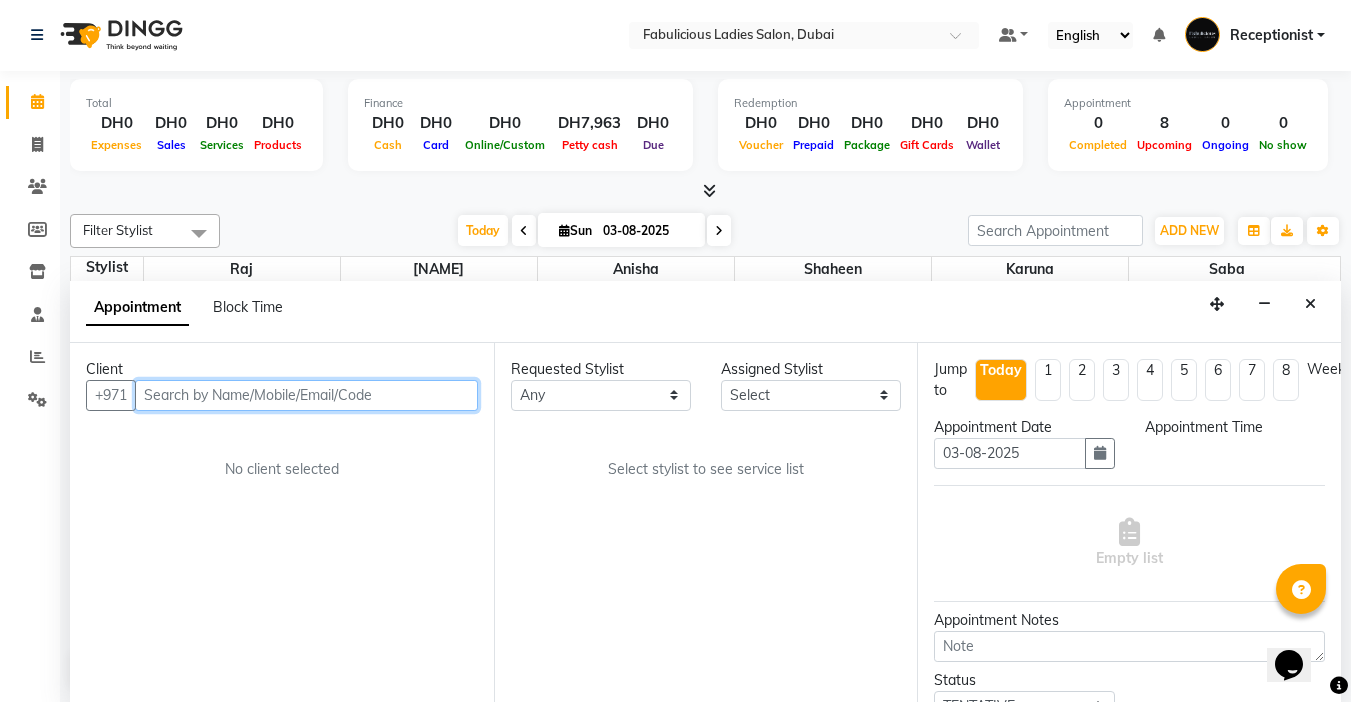 select on "600" 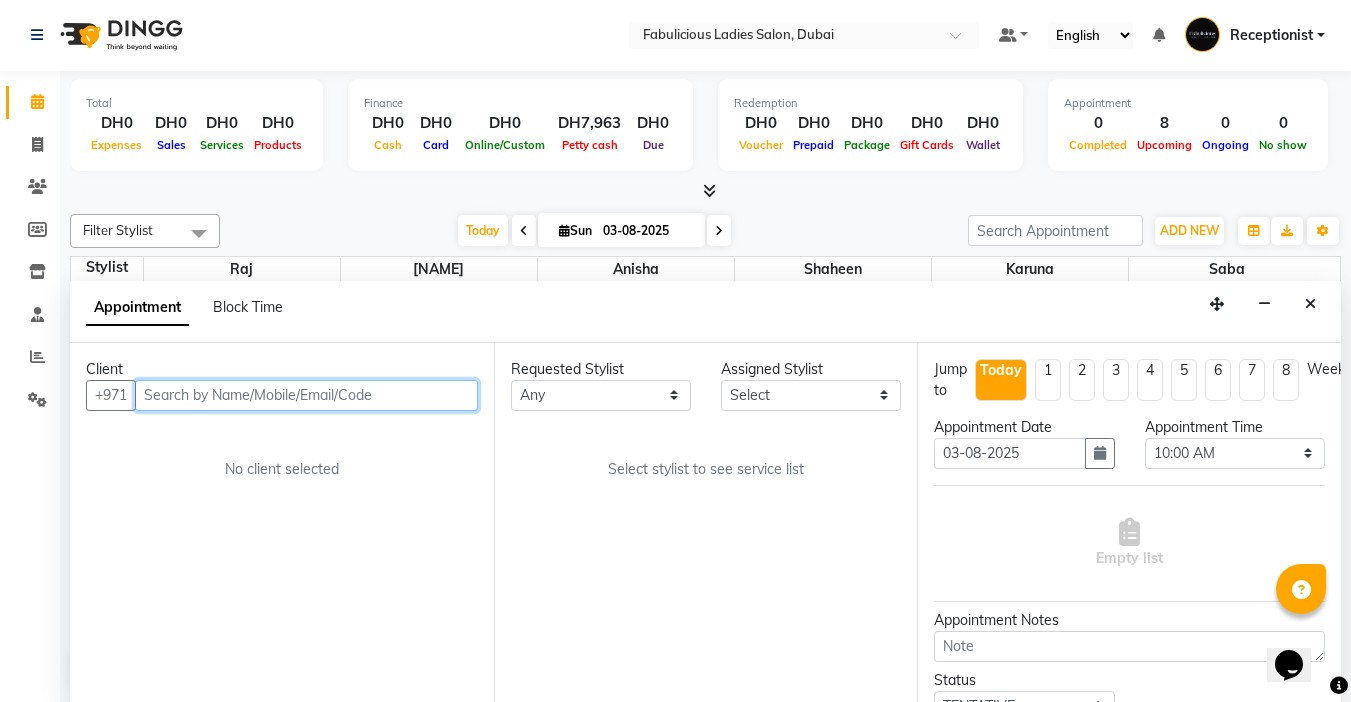 click at bounding box center (306, 395) 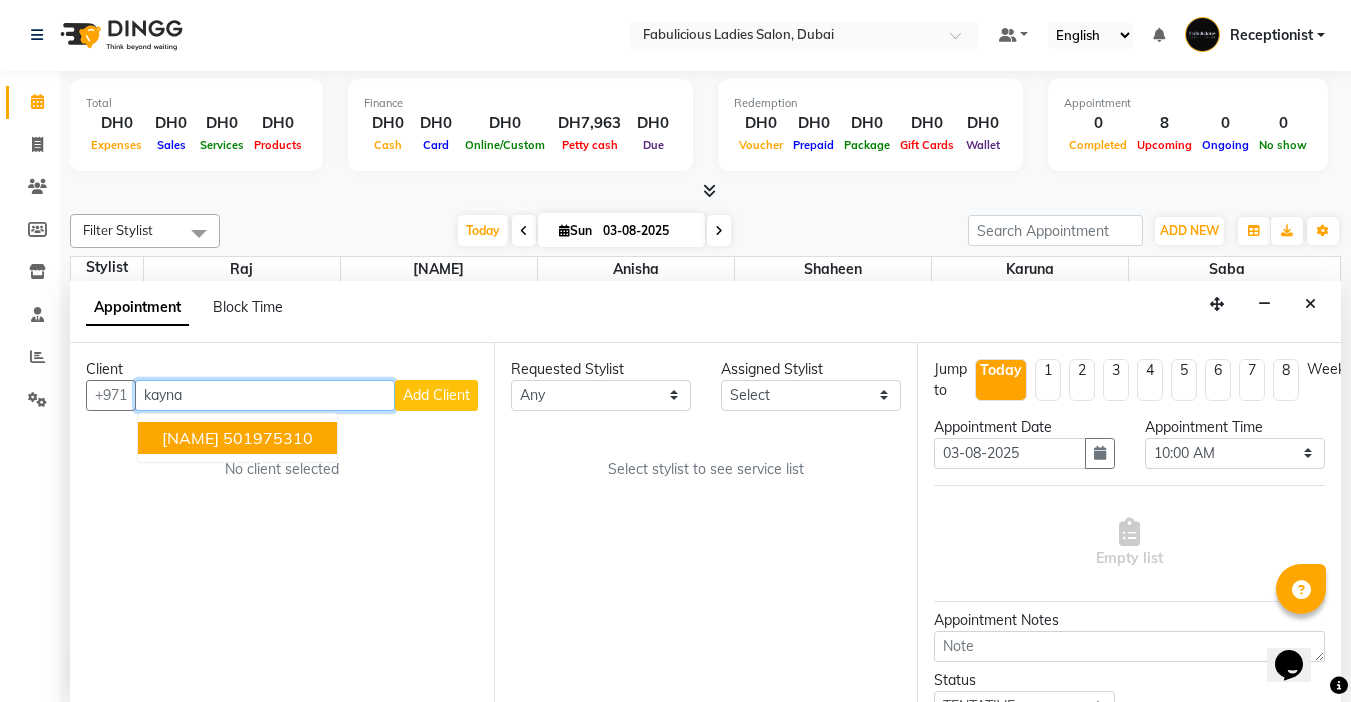 click on "[NAME] [PHONE]" at bounding box center (237, 438) 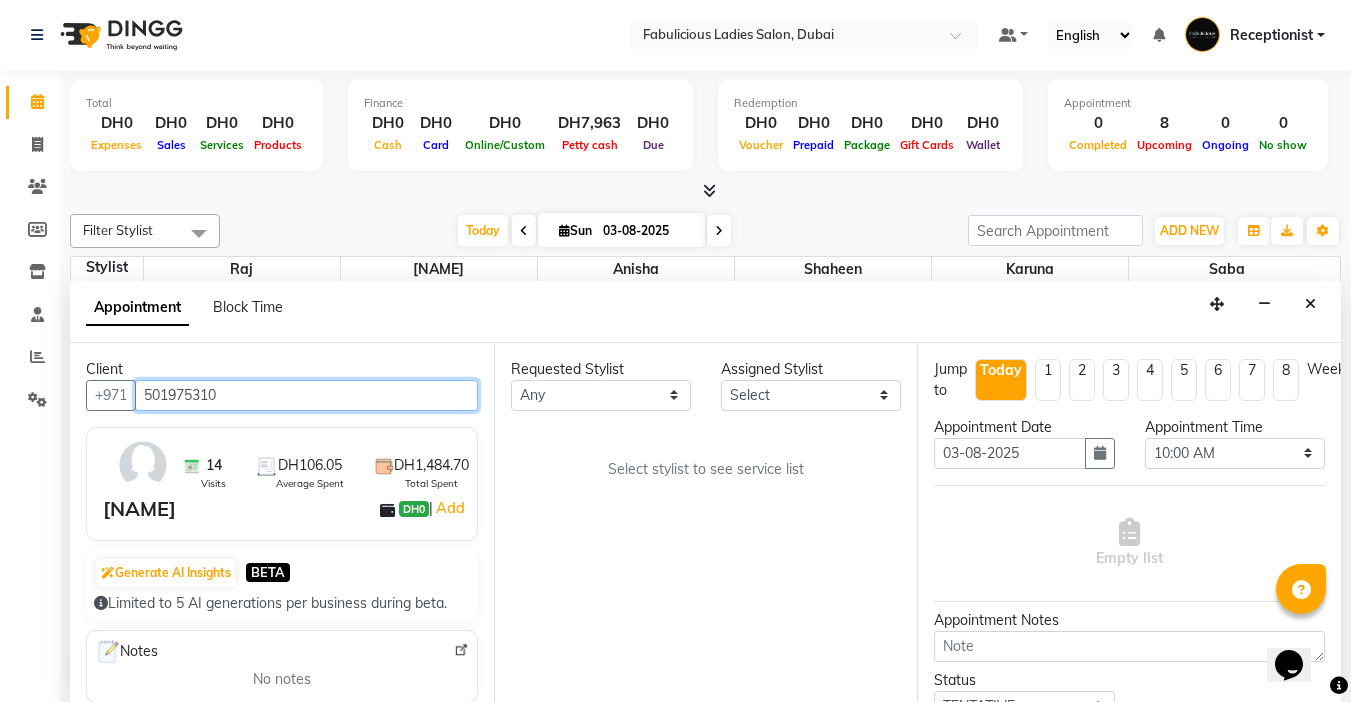 type on "501975310" 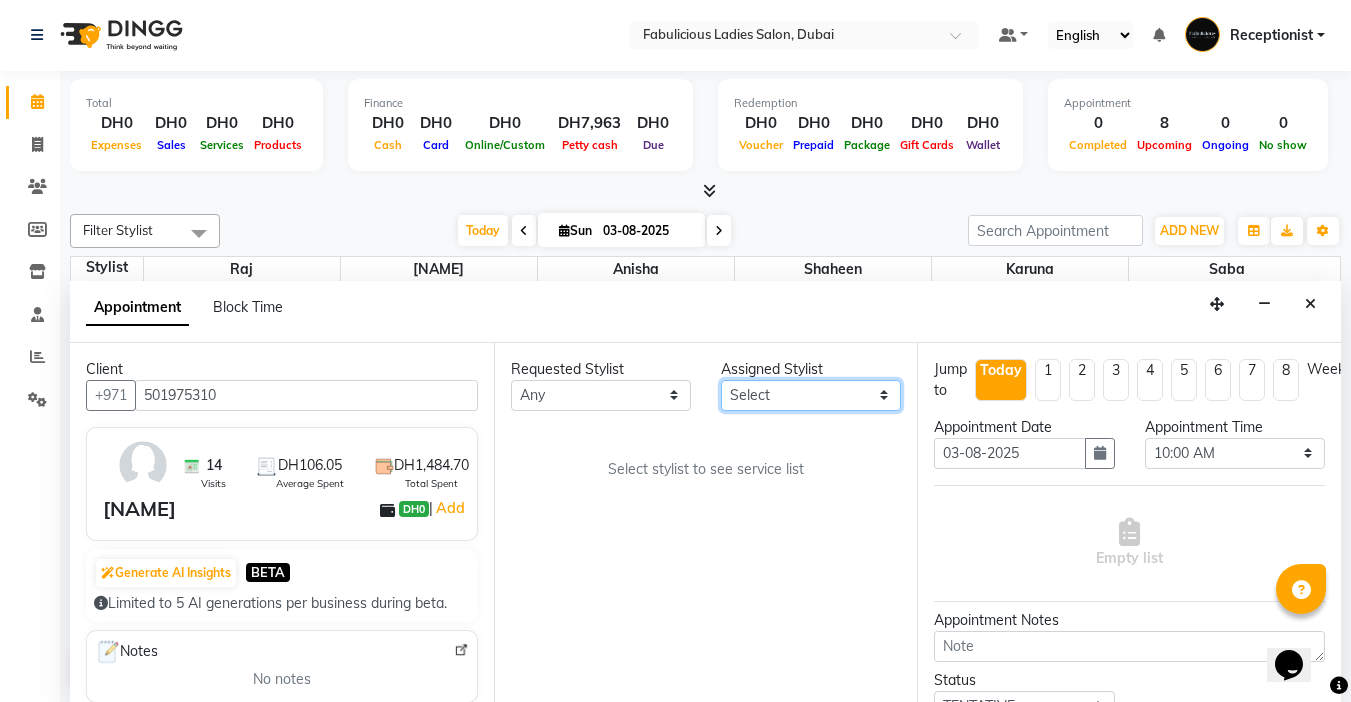 click on "Select [NAME] [NAME] [NAME] [NAME] [NAME] [NAME]" at bounding box center (811, 395) 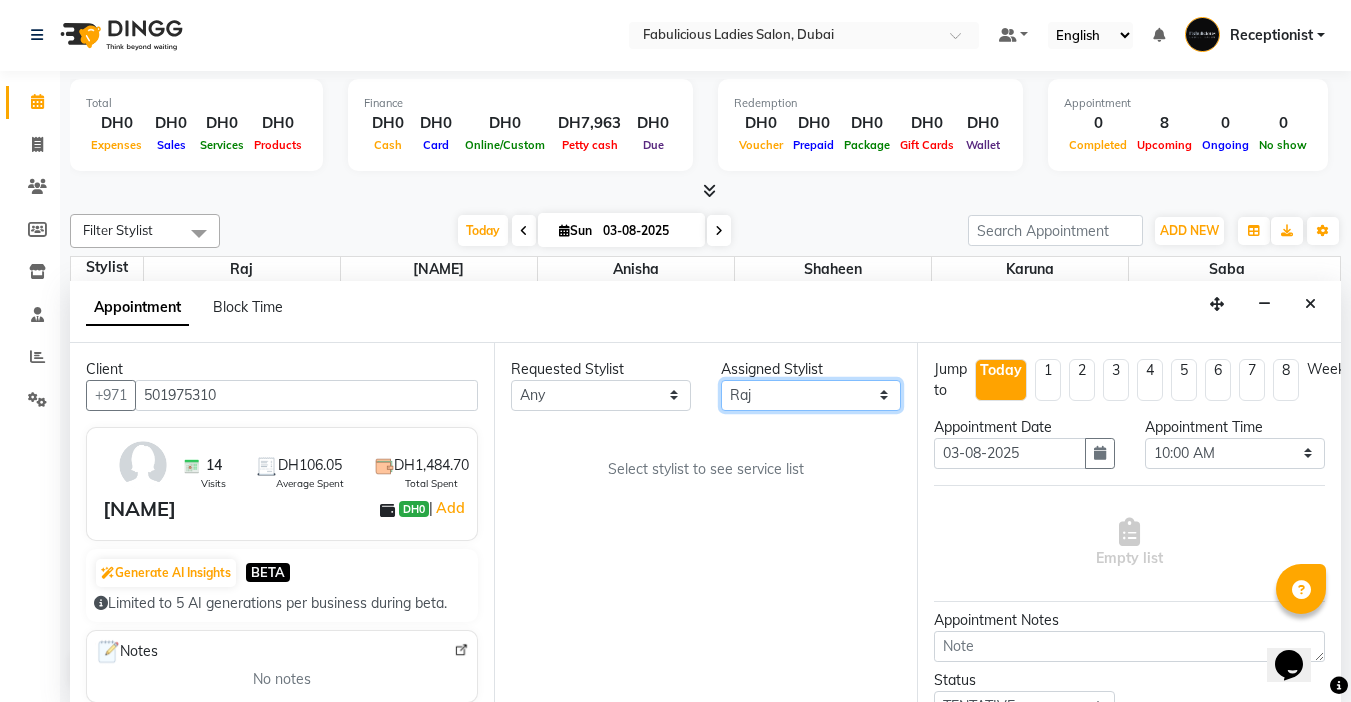 click on "Select [NAME] [NAME] [NAME] [NAME] [NAME] [NAME]" at bounding box center (811, 395) 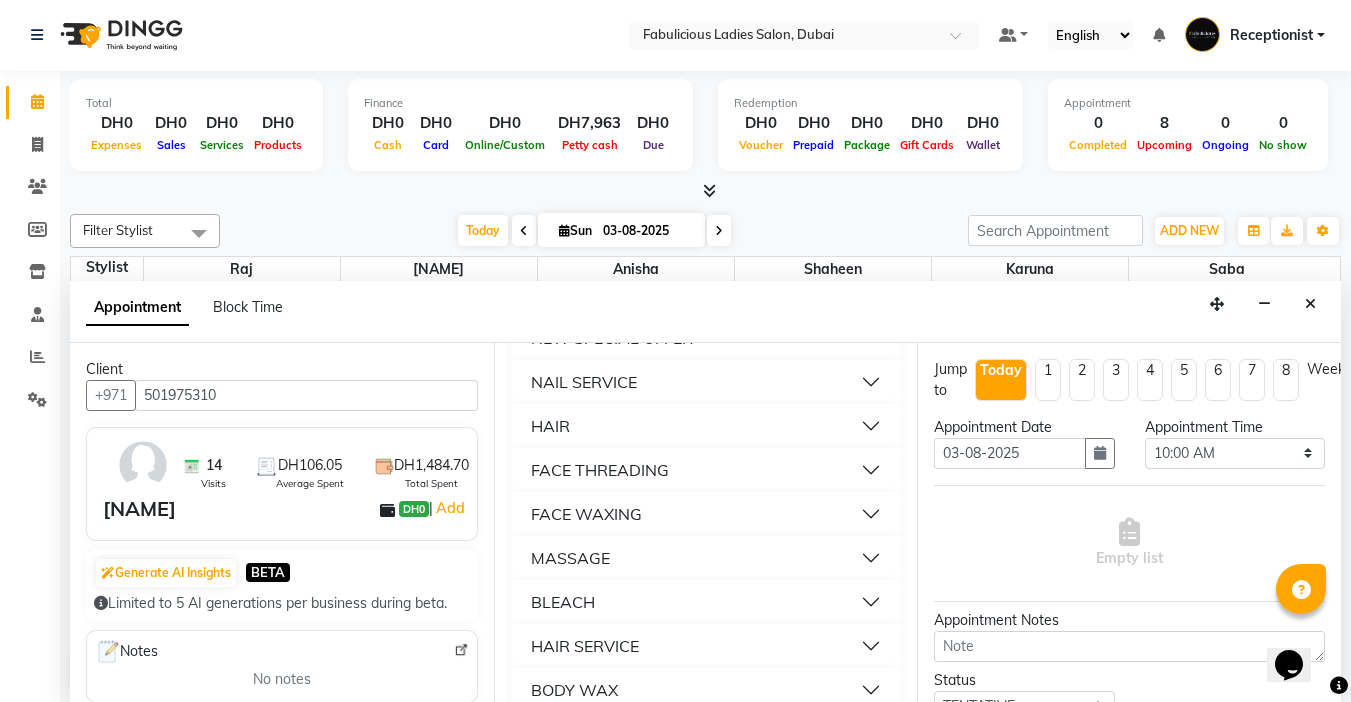 scroll, scrollTop: 1300, scrollLeft: 0, axis: vertical 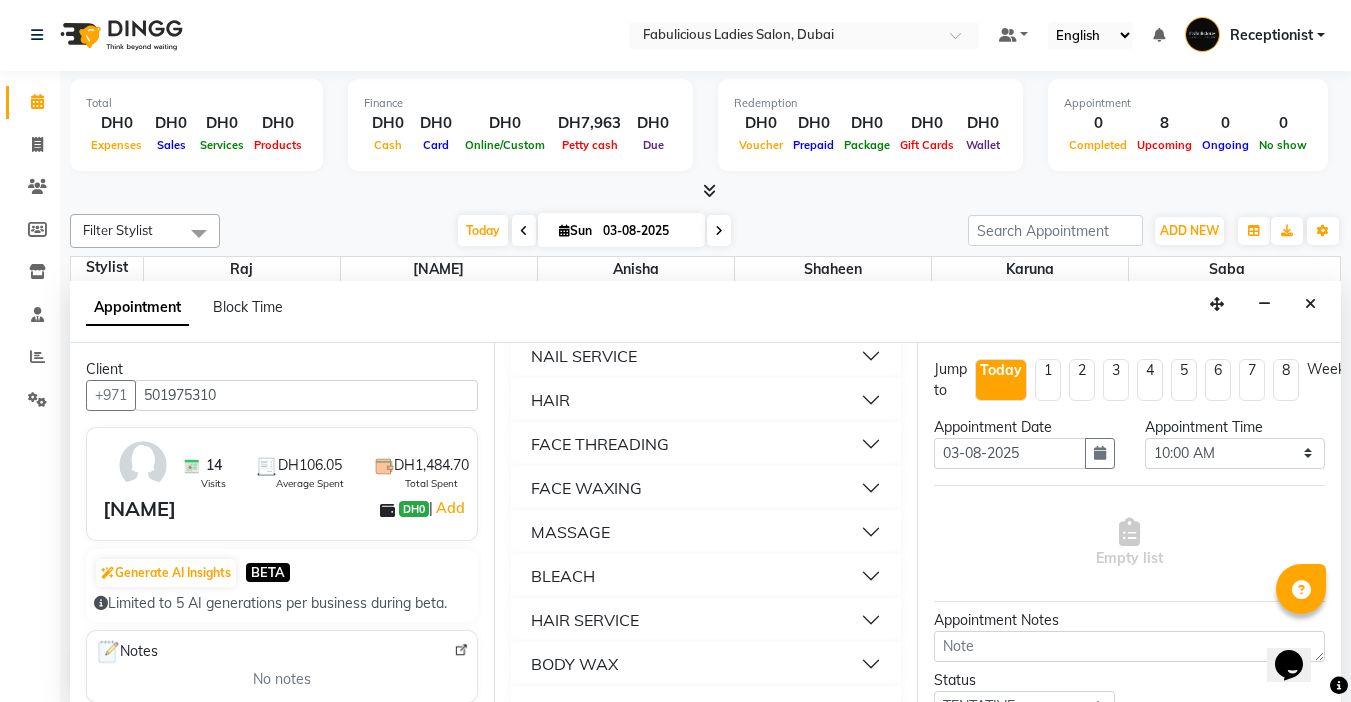 click on "FACE THREADING" at bounding box center (600, 444) 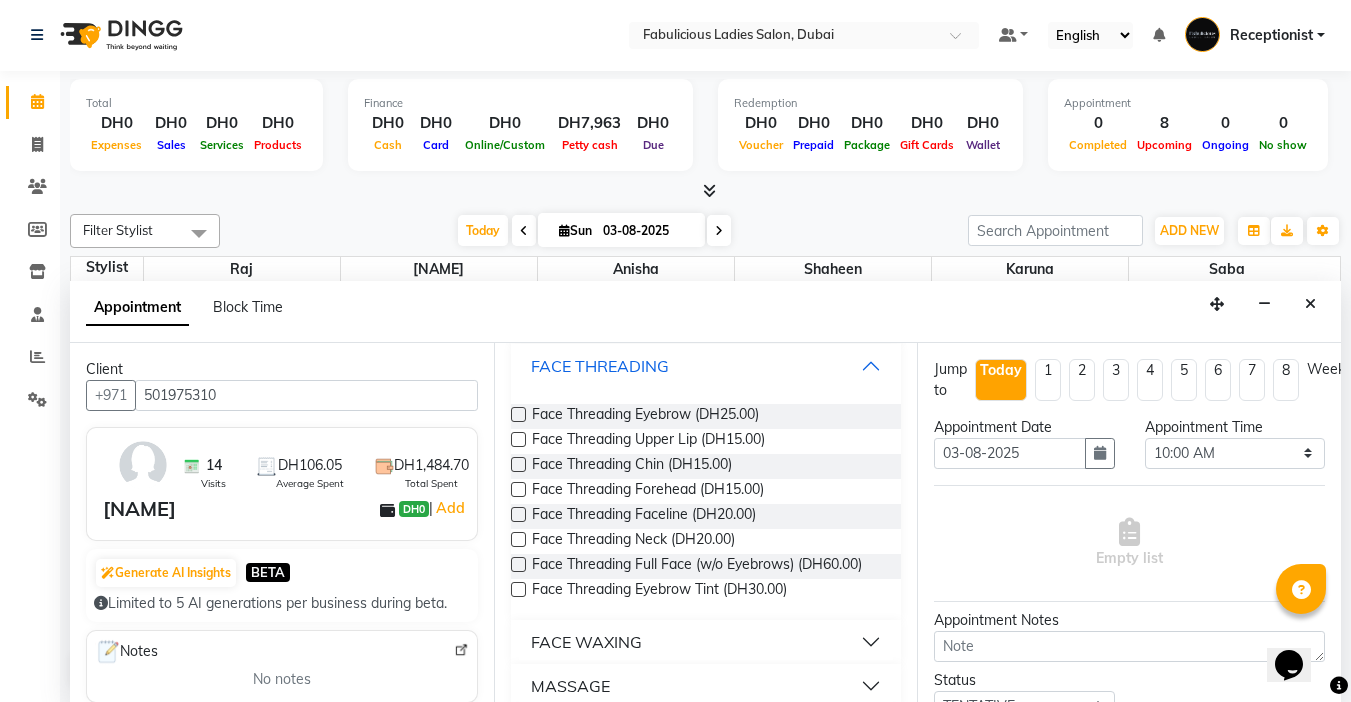 scroll, scrollTop: 1400, scrollLeft: 0, axis: vertical 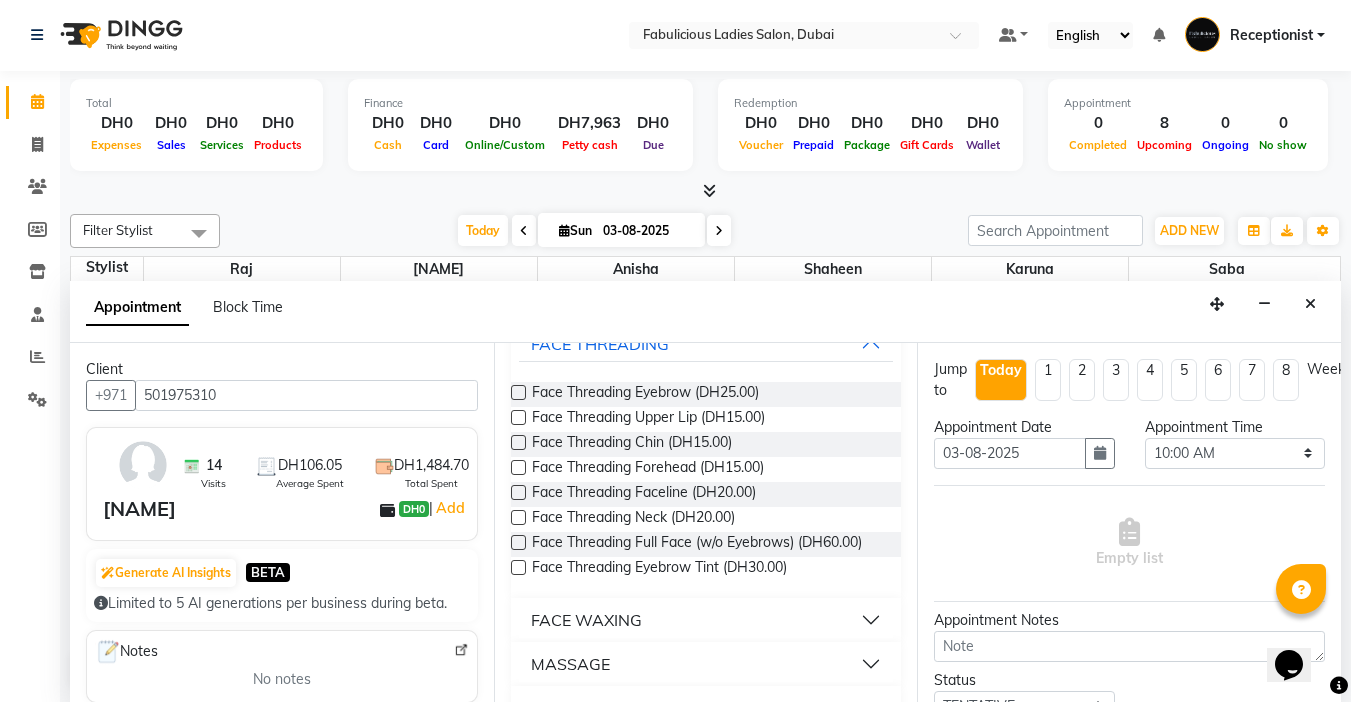 click at bounding box center (518, 392) 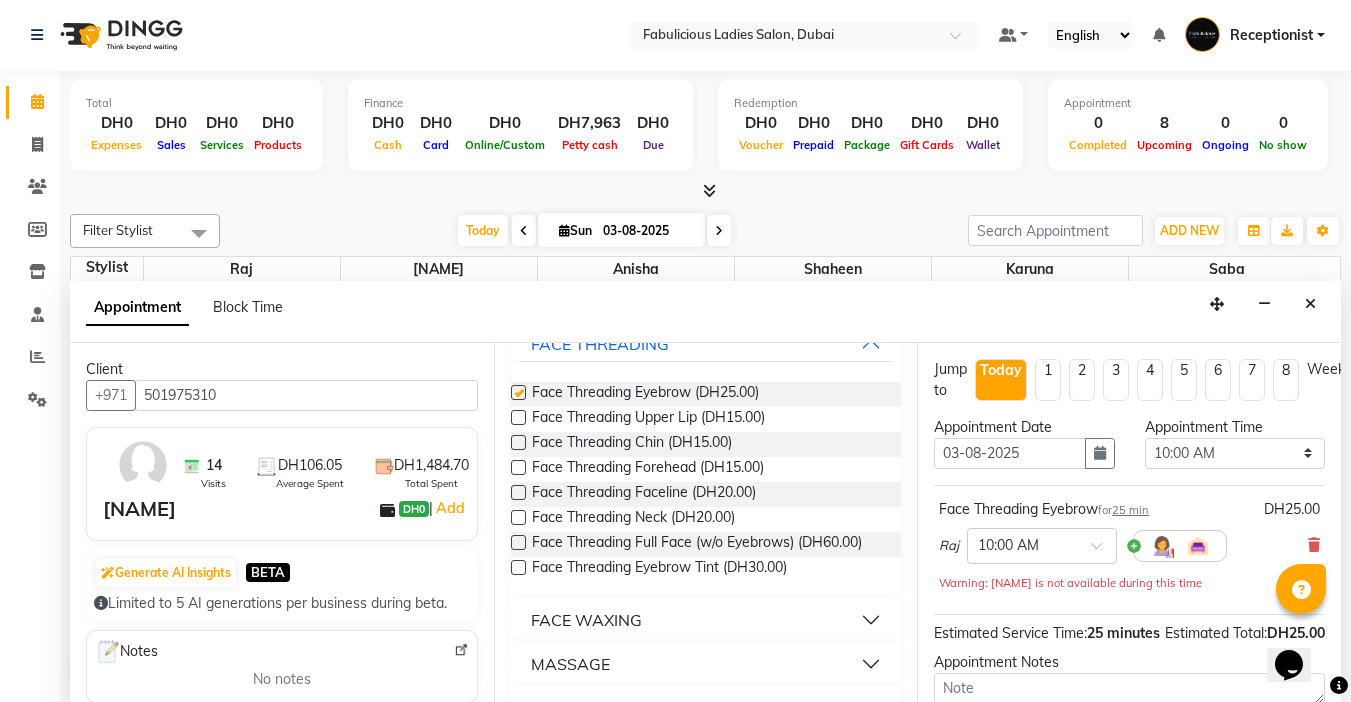 checkbox on "false" 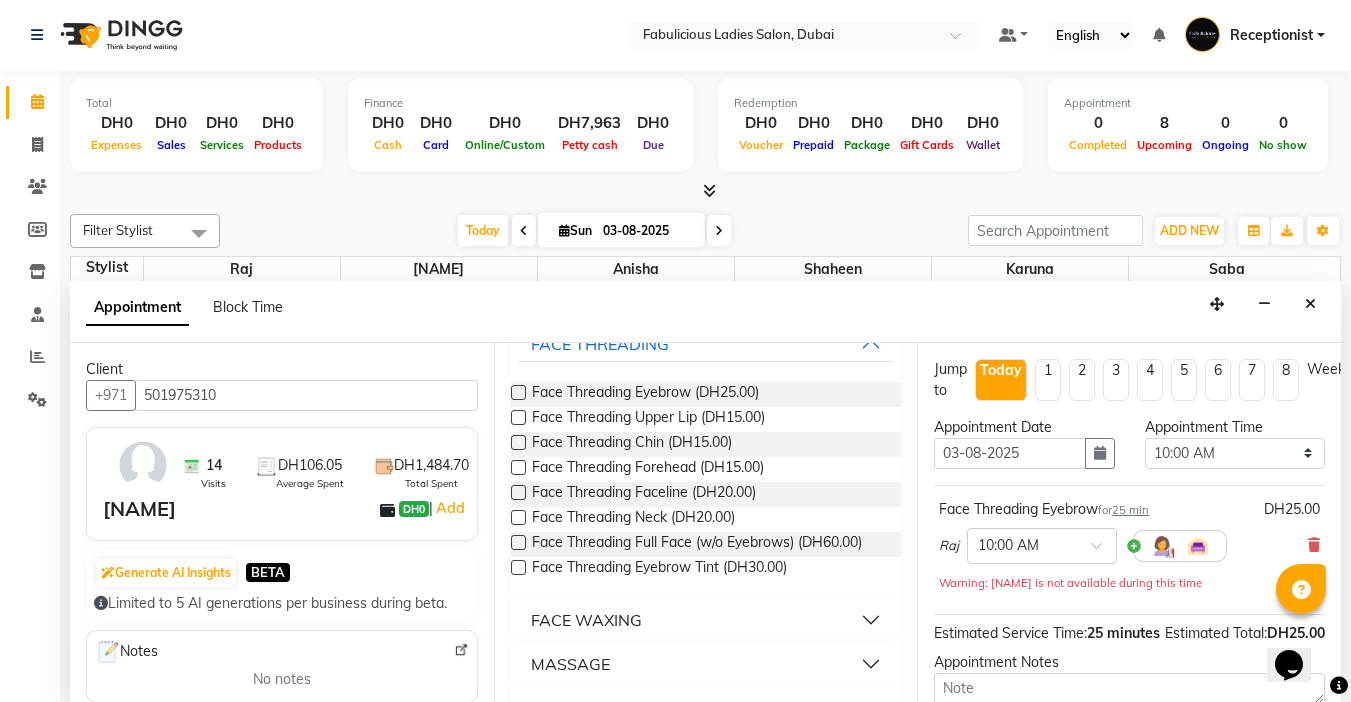 click at bounding box center (518, 417) 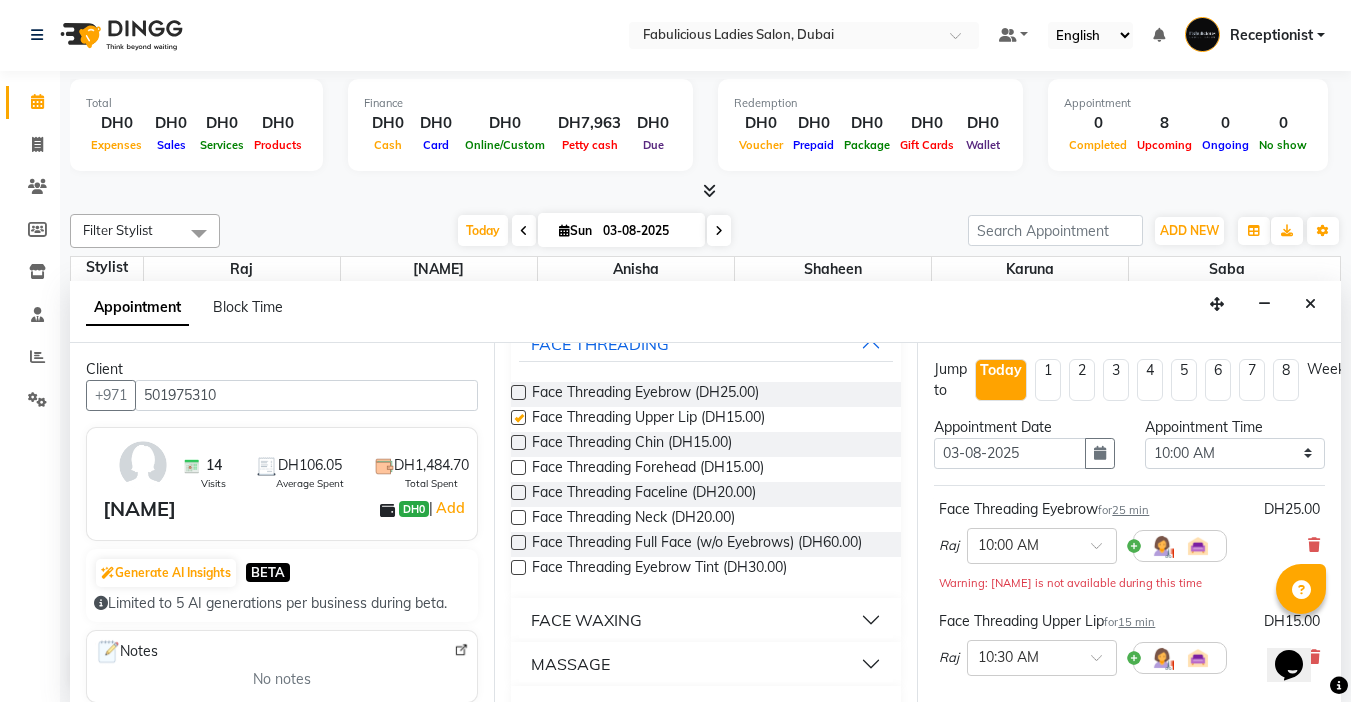 checkbox on "false" 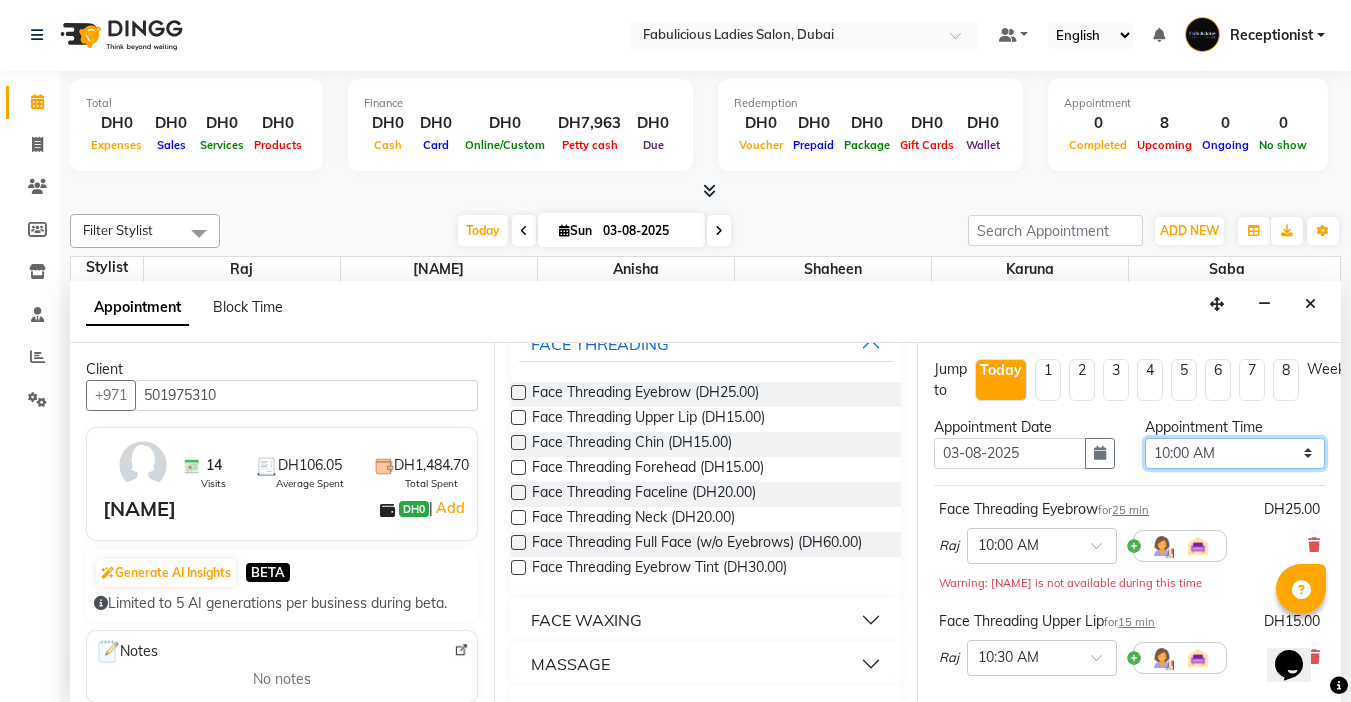 click on "Select 10:00 AM 10:15 AM 10:30 AM 10:45 AM 11:00 AM 11:15 AM 11:30 AM 11:45 AM 12:00 PM 12:15 PM 12:30 PM 12:45 PM 01:00 PM 01:15 PM 01:30 PM 01:45 PM 02:00 PM 02:15 PM 02:30 PM 02:45 PM 03:00 PM 03:15 PM 03:30 PM 03:45 PM 04:00 PM 04:15 PM 04:30 PM 04:45 PM 05:00 PM 05:15 PM 05:30 PM 05:45 PM 06:00 PM 06:15 PM 06:30 PM 06:45 PM 07:00 PM 07:15 PM 07:30 PM 07:45 PM 08:00 PM 08:15 PM 08:30 PM 08:45 PM 09:00 PM 09:15 PM 09:30 PM 09:45 PM 10:00 PM 10:15 PM 10:30 PM 10:45 PM 11:00 PM 11:15 PM 11:30 PM 11:45 PM" at bounding box center (1235, 453) 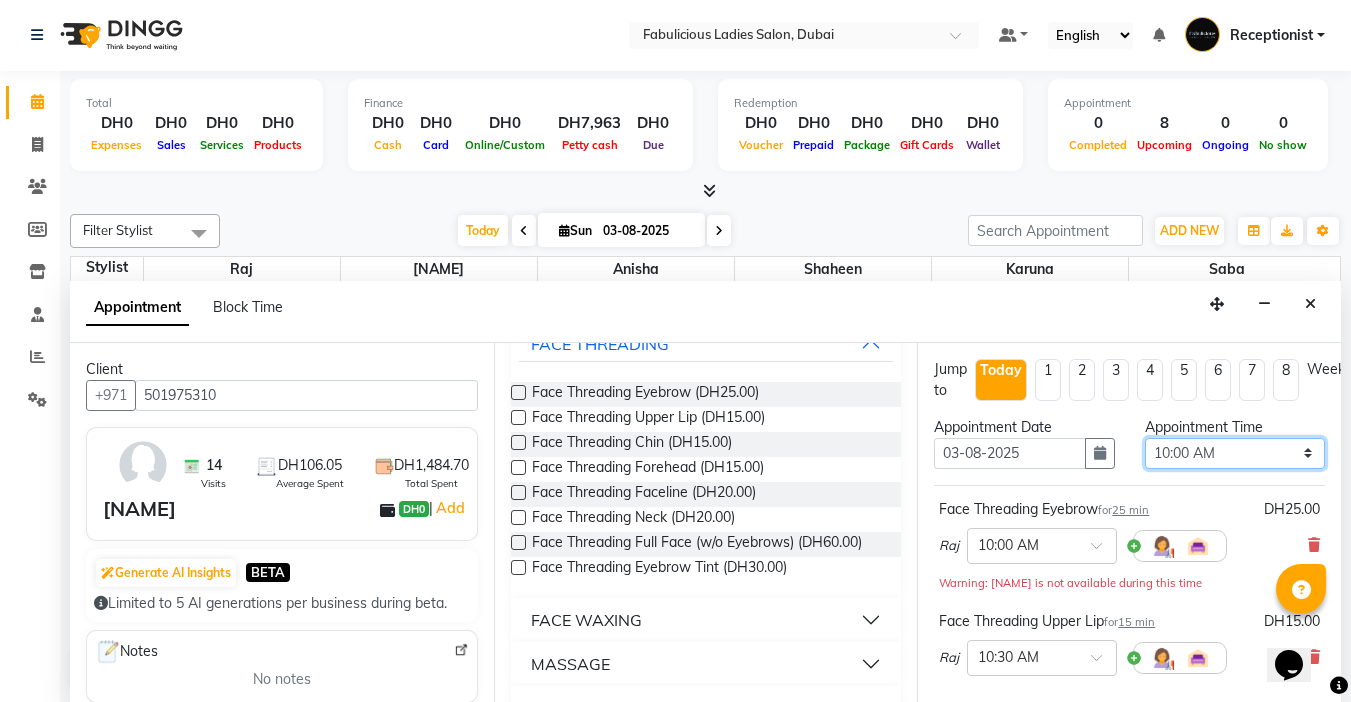select on "900" 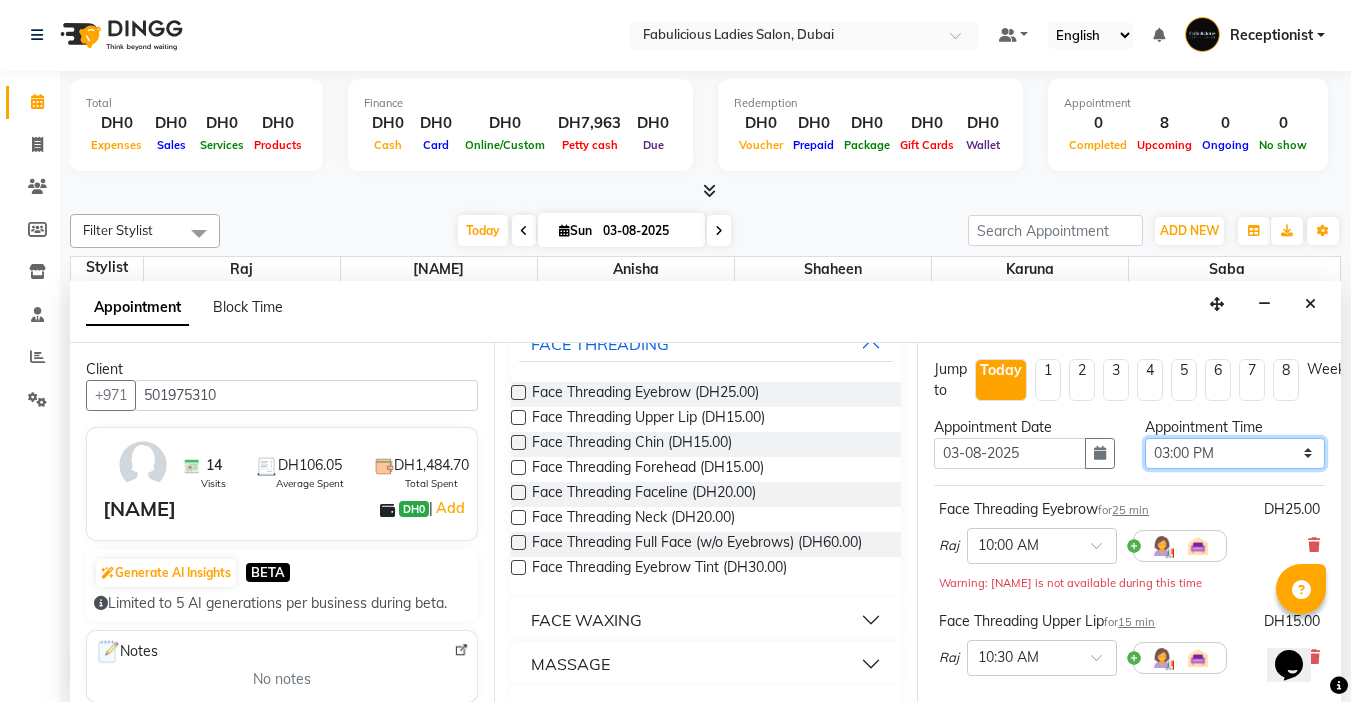 click on "Select 10:00 AM 10:15 AM 10:30 AM 10:45 AM 11:00 AM 11:15 AM 11:30 AM 11:45 AM 12:00 PM 12:15 PM 12:30 PM 12:45 PM 01:00 PM 01:15 PM 01:30 PM 01:45 PM 02:00 PM 02:15 PM 02:30 PM 02:45 PM 03:00 PM 03:15 PM 03:30 PM 03:45 PM 04:00 PM 04:15 PM 04:30 PM 04:45 PM 05:00 PM 05:15 PM 05:30 PM 05:45 PM 06:00 PM 06:15 PM 06:30 PM 06:45 PM 07:00 PM 07:15 PM 07:30 PM 07:45 PM 08:00 PM 08:15 PM 08:30 PM 08:45 PM 09:00 PM 09:15 PM 09:30 PM 09:45 PM 10:00 PM 10:15 PM 10:30 PM 10:45 PM 11:00 PM 11:15 PM 11:30 PM 11:45 PM" at bounding box center (1235, 453) 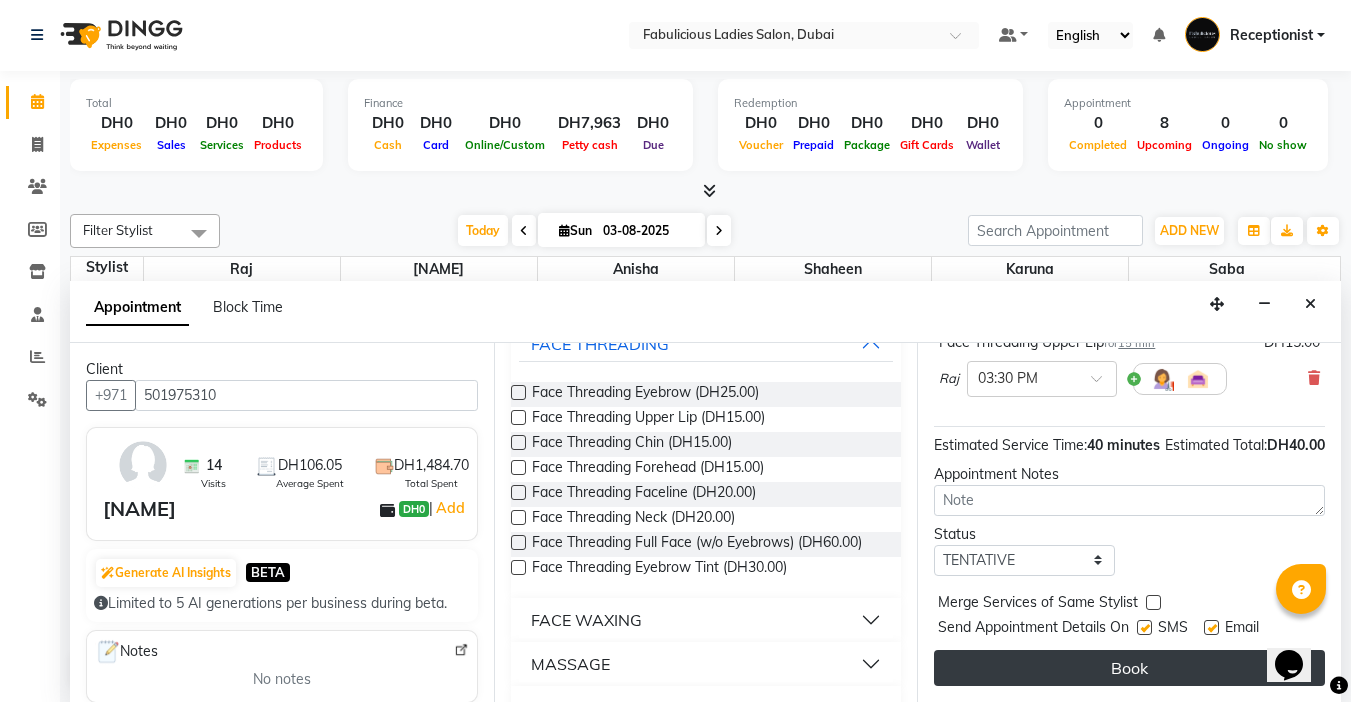 scroll, scrollTop: 294, scrollLeft: 0, axis: vertical 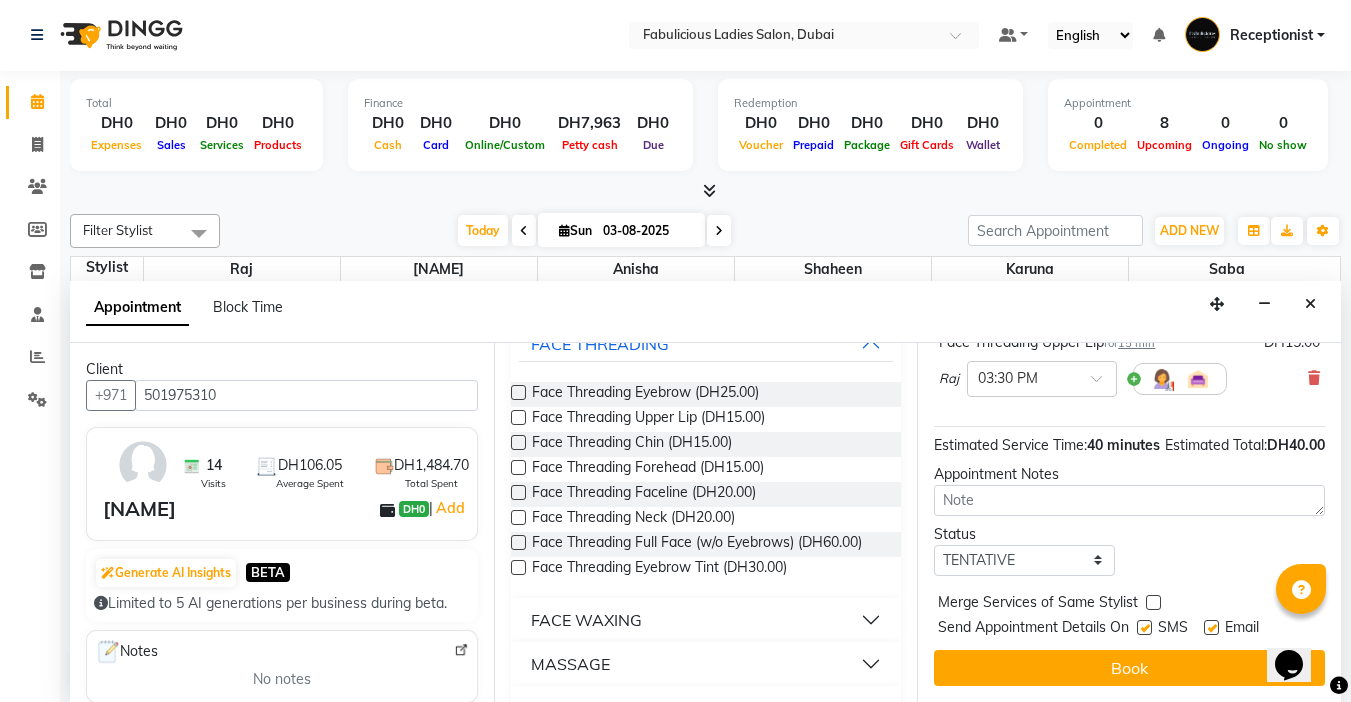click at bounding box center [1153, 602] 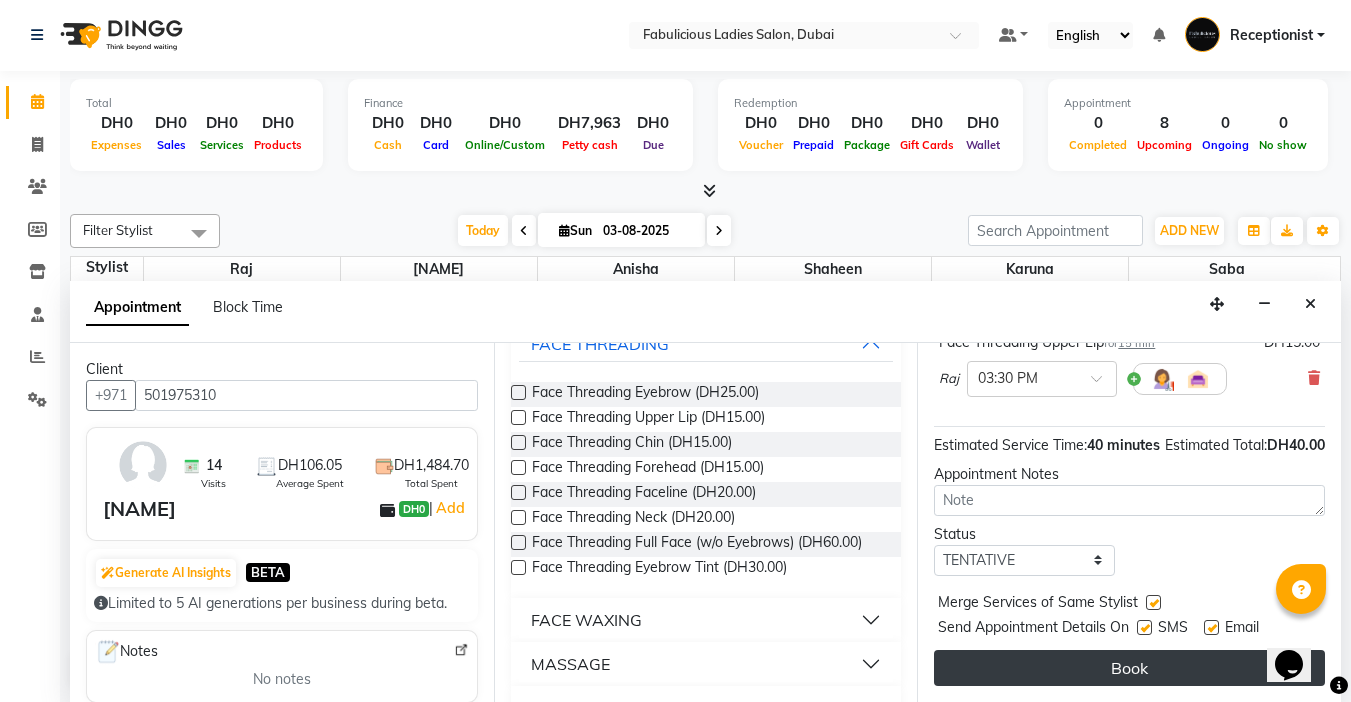 click on "Book" at bounding box center (1129, 668) 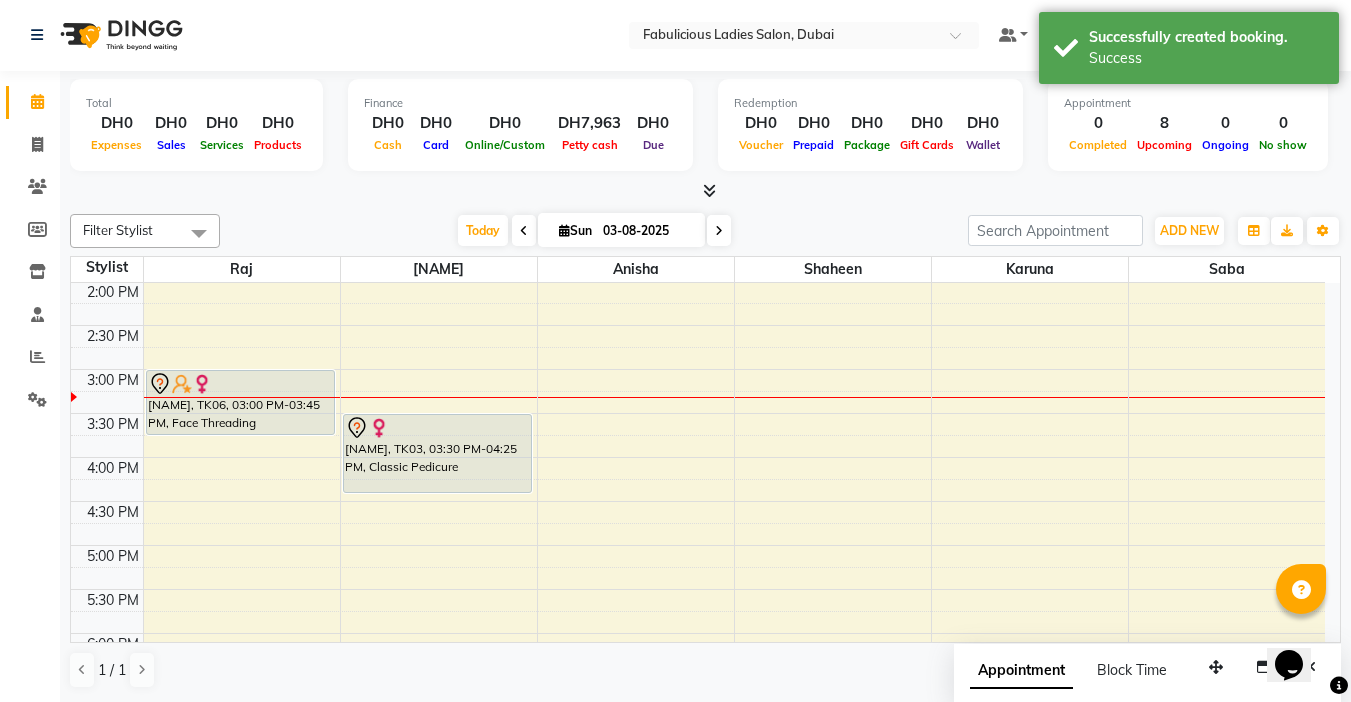 scroll, scrollTop: 0, scrollLeft: 0, axis: both 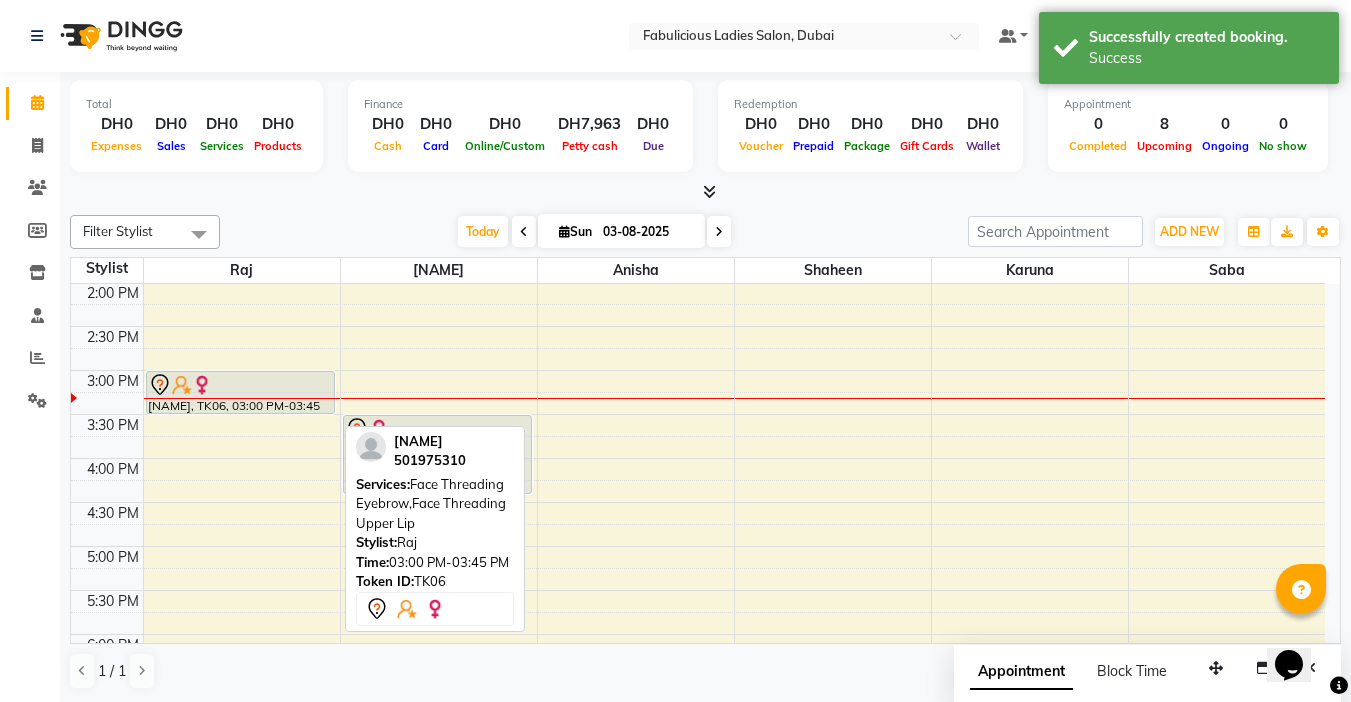drag, startPoint x: 272, startPoint y: 431, endPoint x: 274, endPoint y: 413, distance: 18.110771 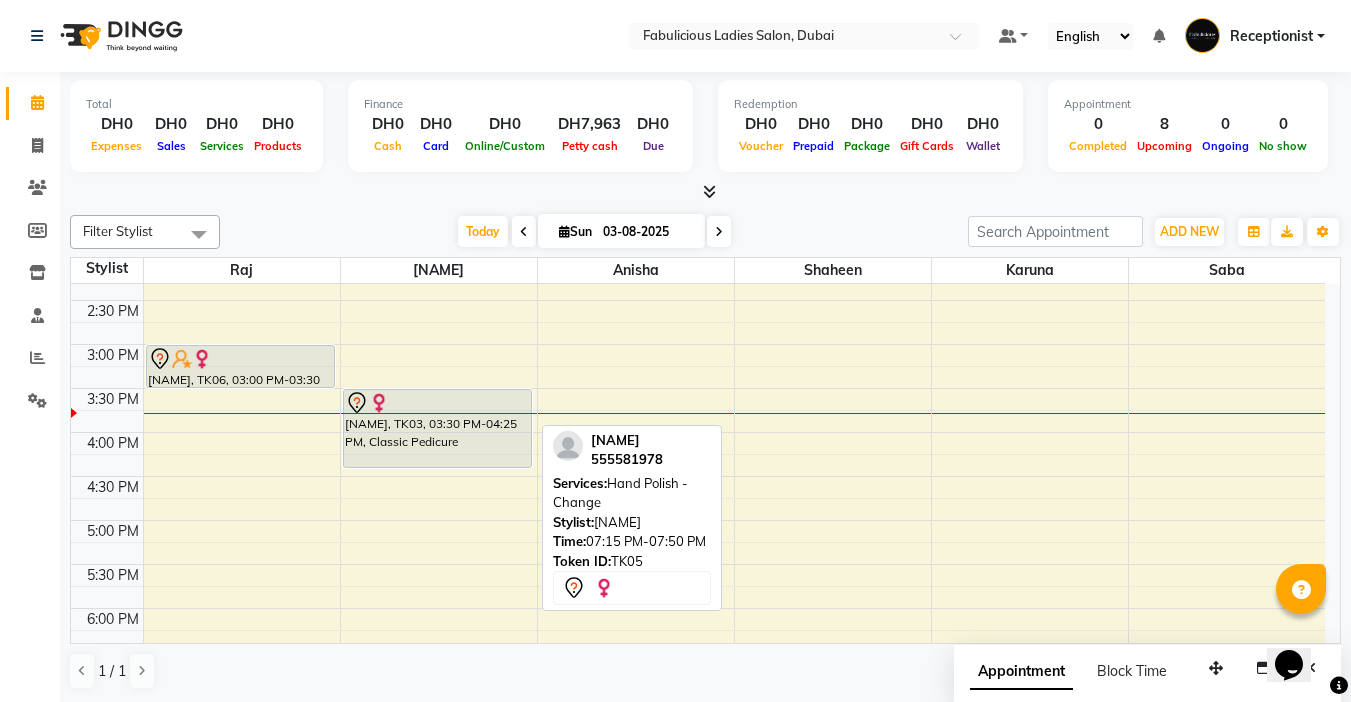 scroll, scrollTop: 441, scrollLeft: 0, axis: vertical 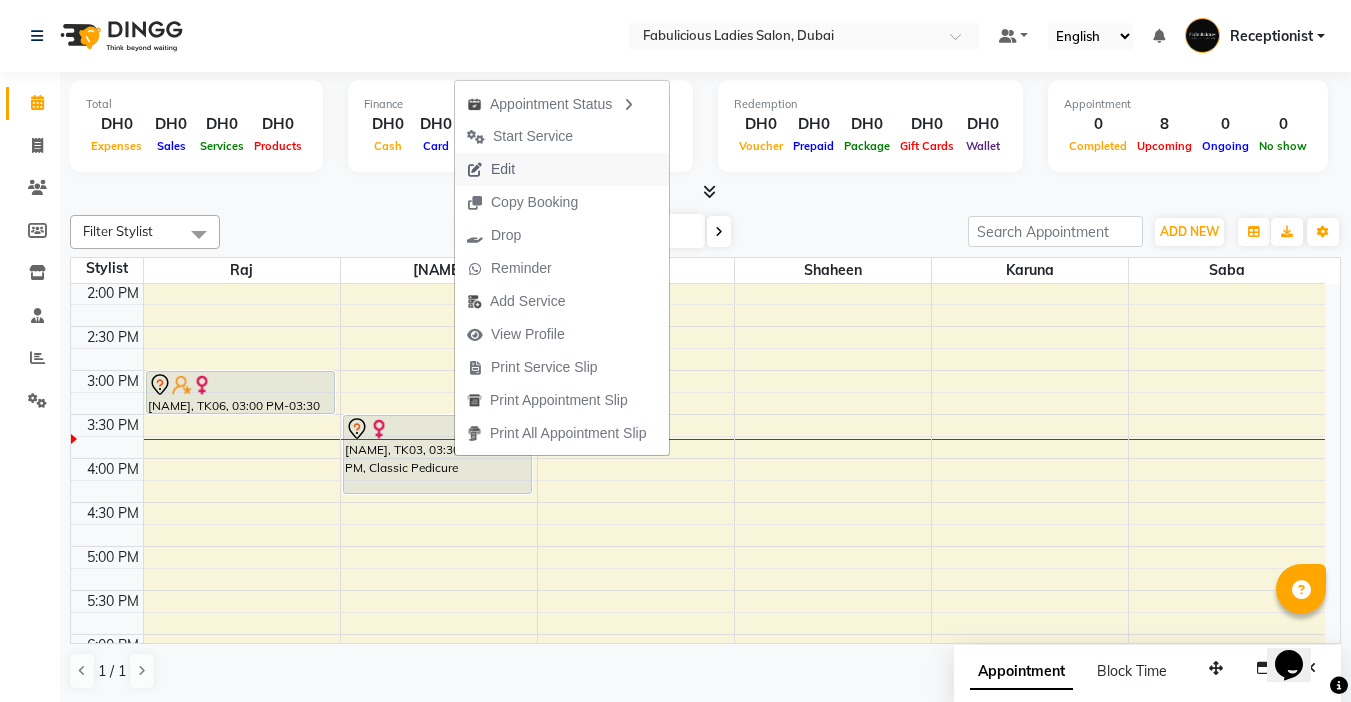 click on "Edit" at bounding box center [503, 169] 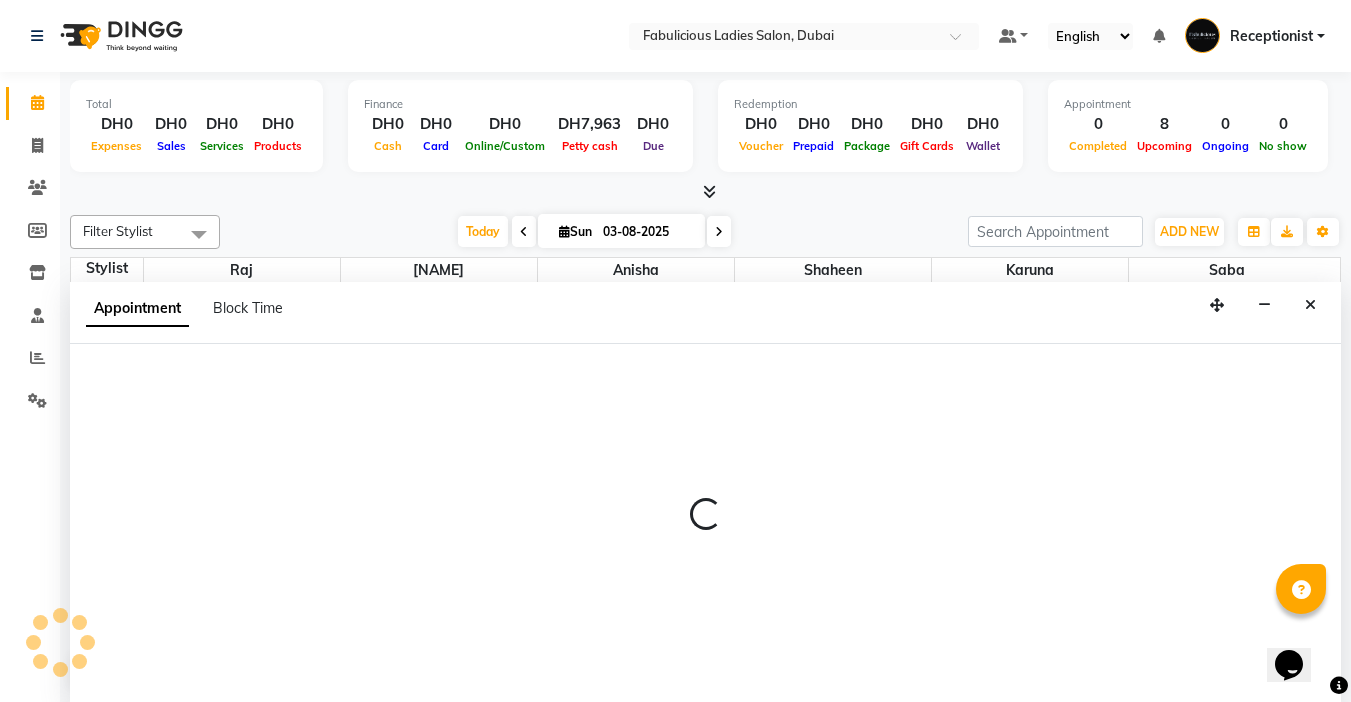 select on "tentative" 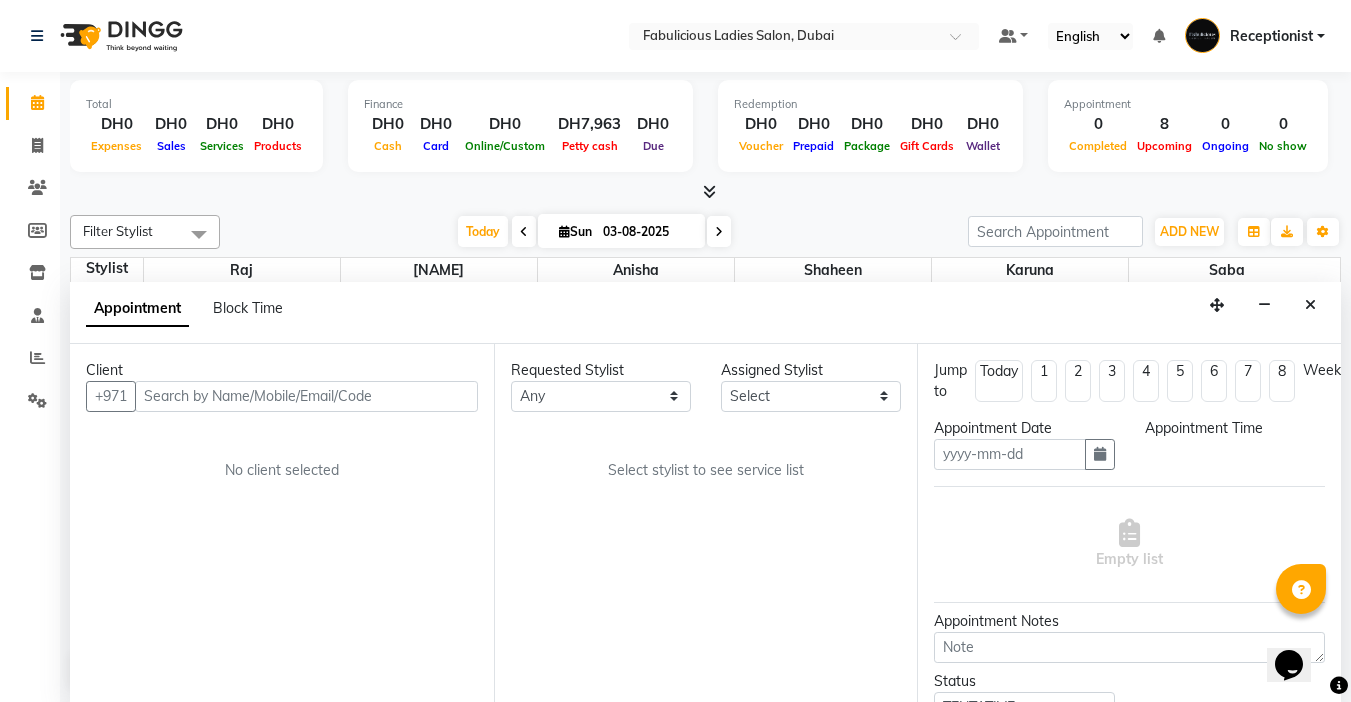 scroll, scrollTop: 1, scrollLeft: 0, axis: vertical 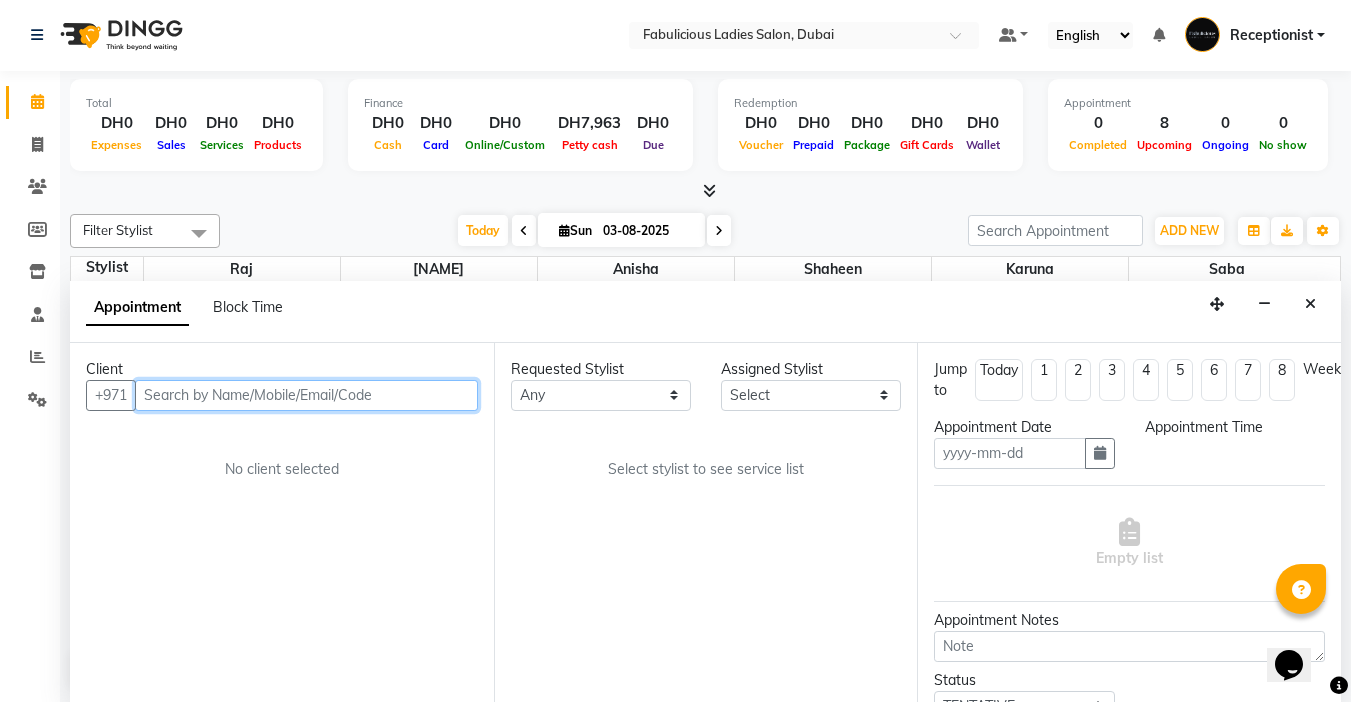 type on "03-08-2025" 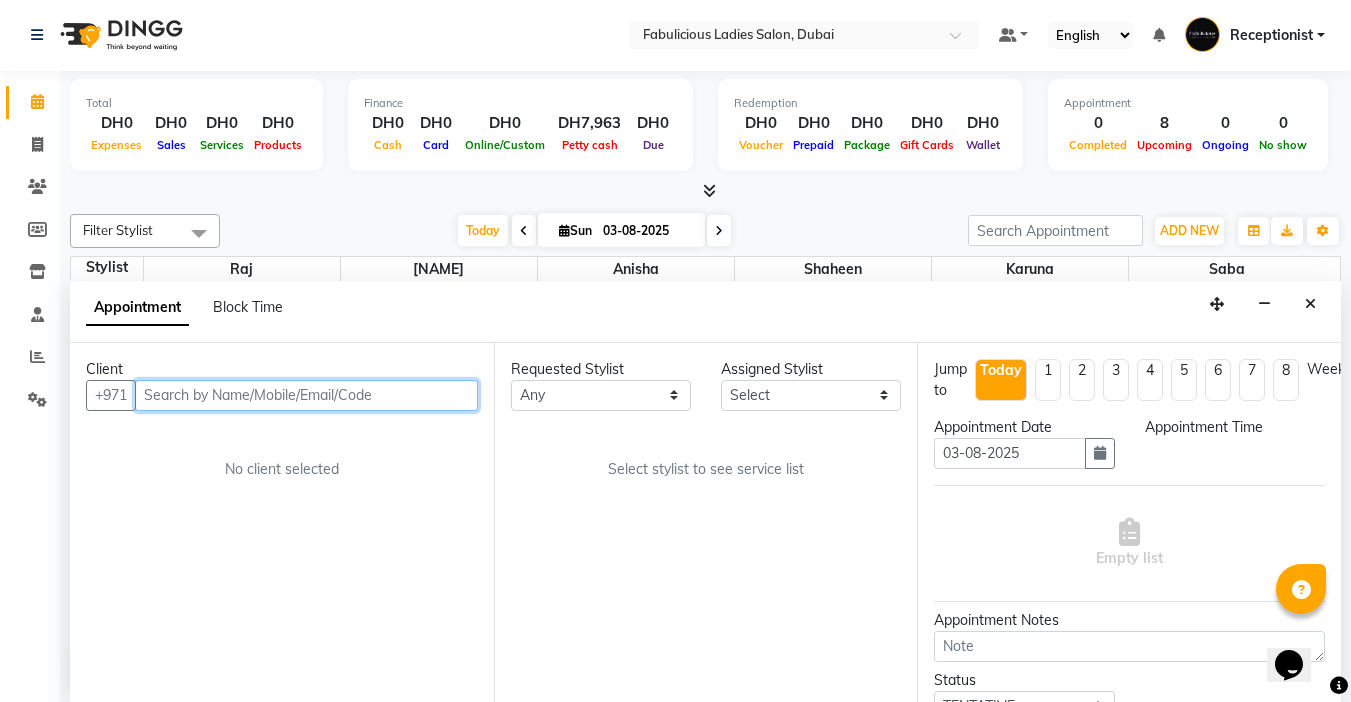 scroll, scrollTop: 0, scrollLeft: 0, axis: both 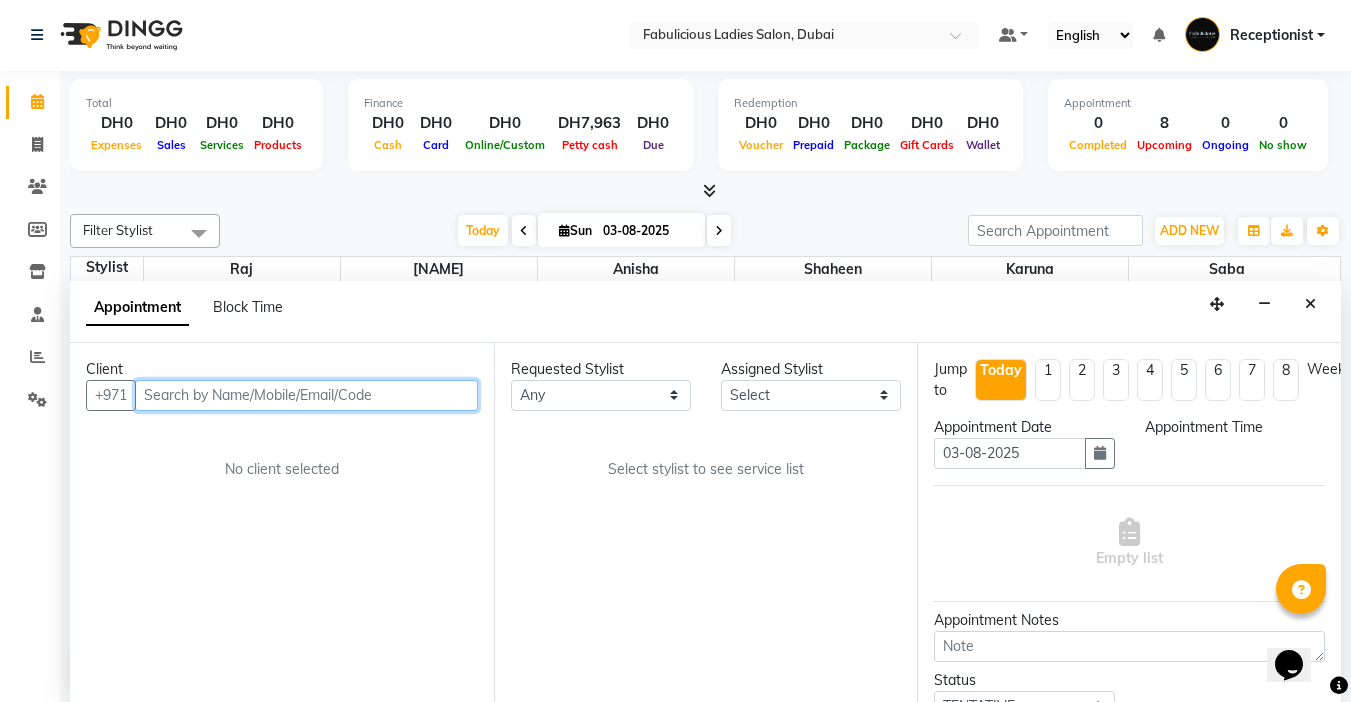 select on "930" 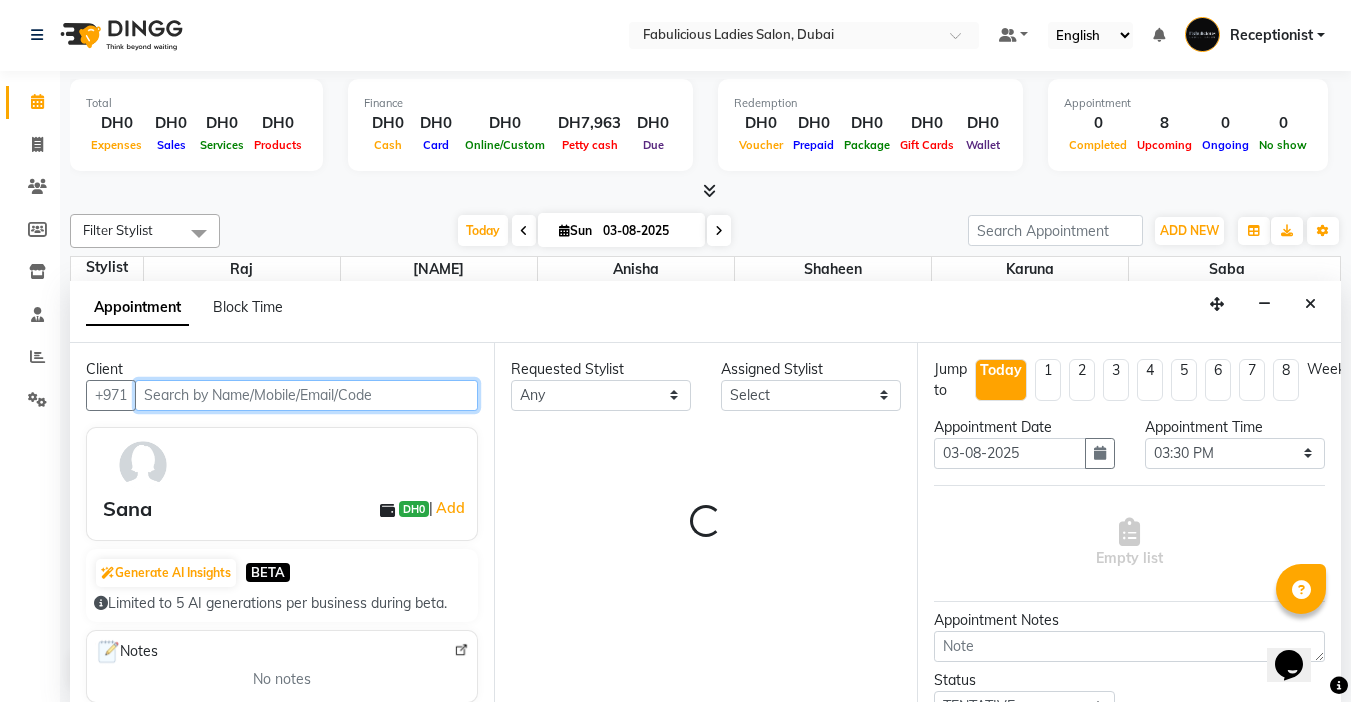 select on "11628" 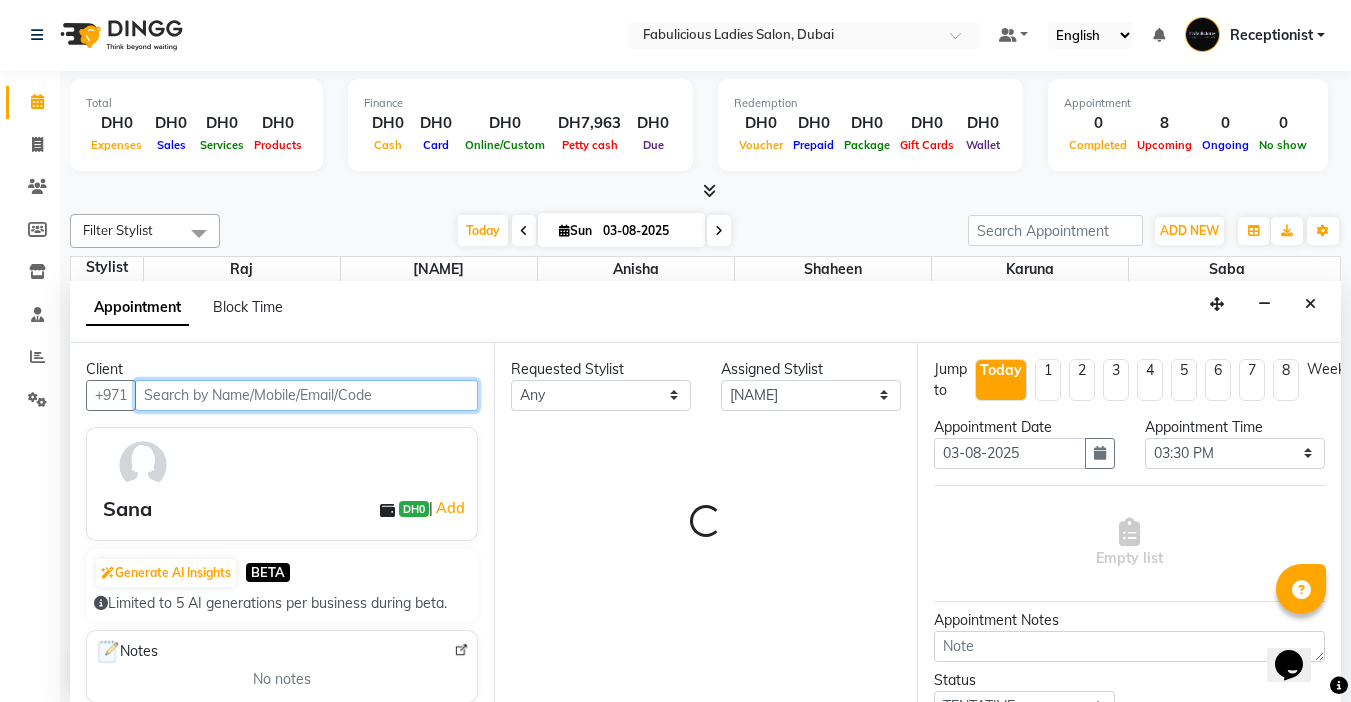 scroll, scrollTop: 529, scrollLeft: 0, axis: vertical 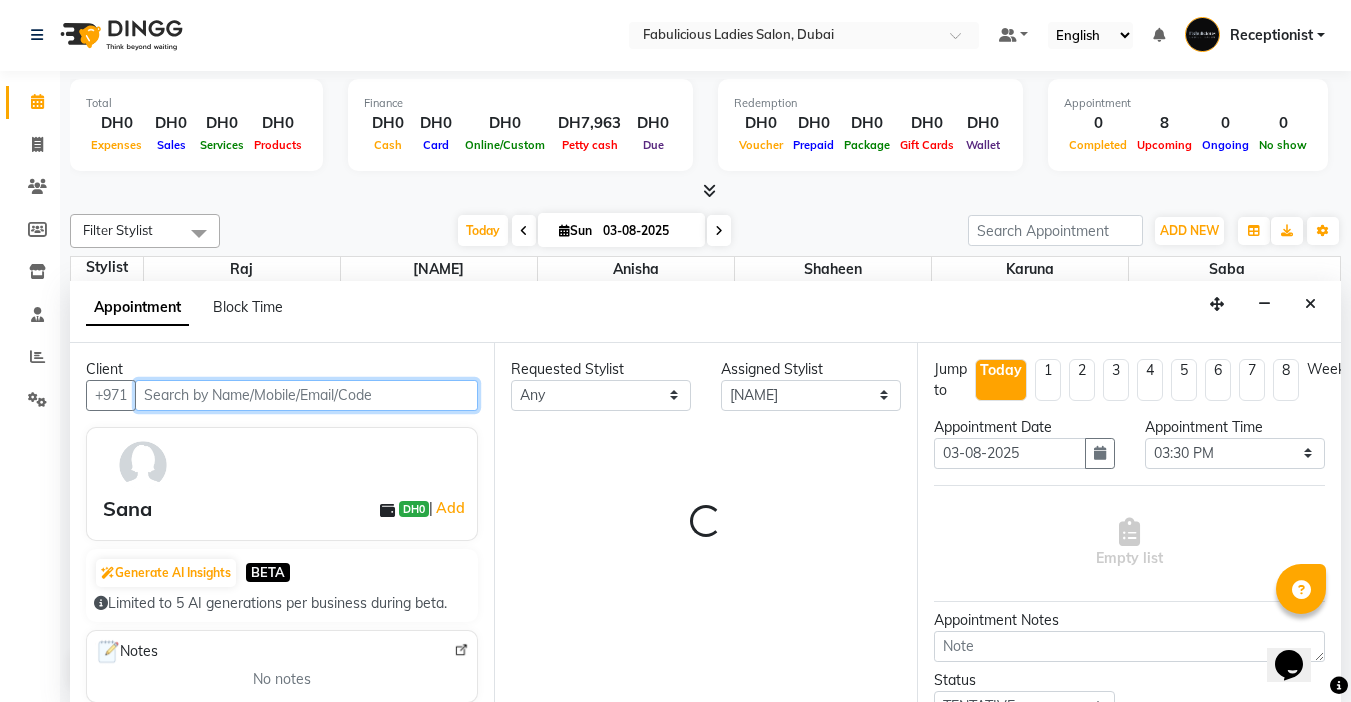 select on "1134" 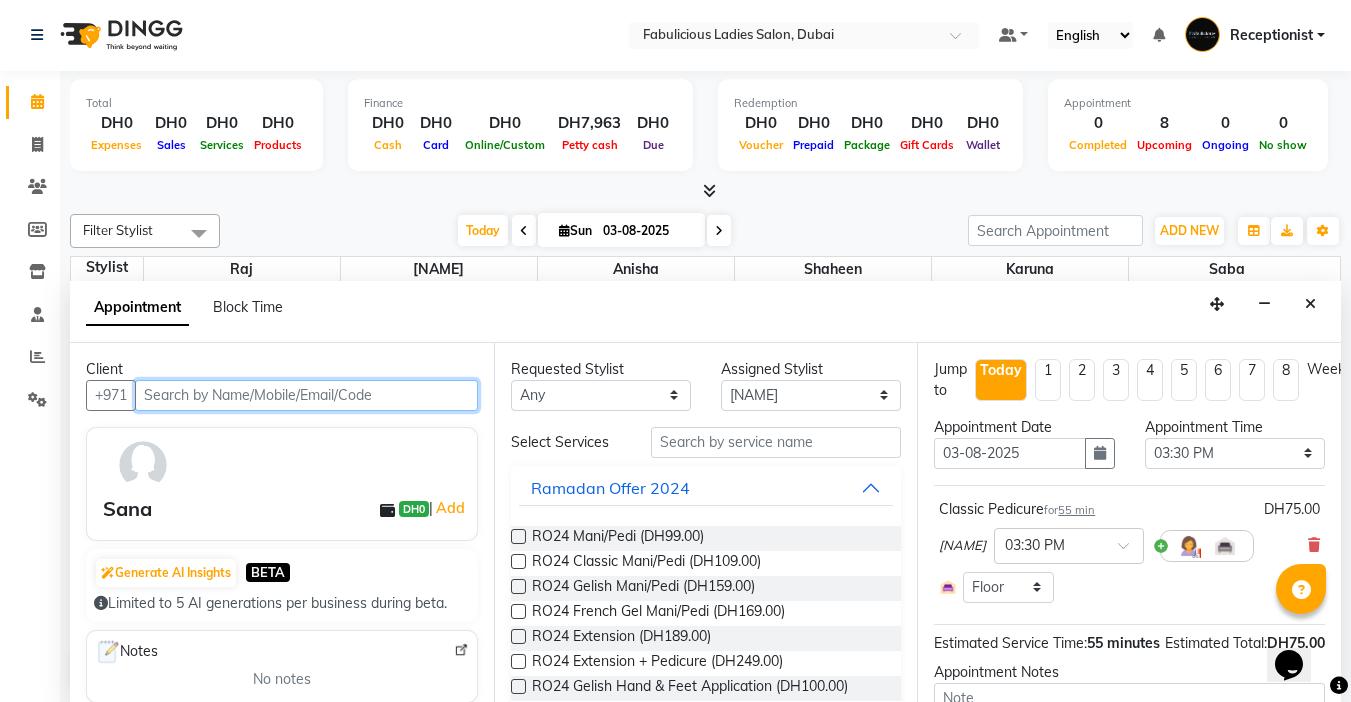 click at bounding box center (306, 395) 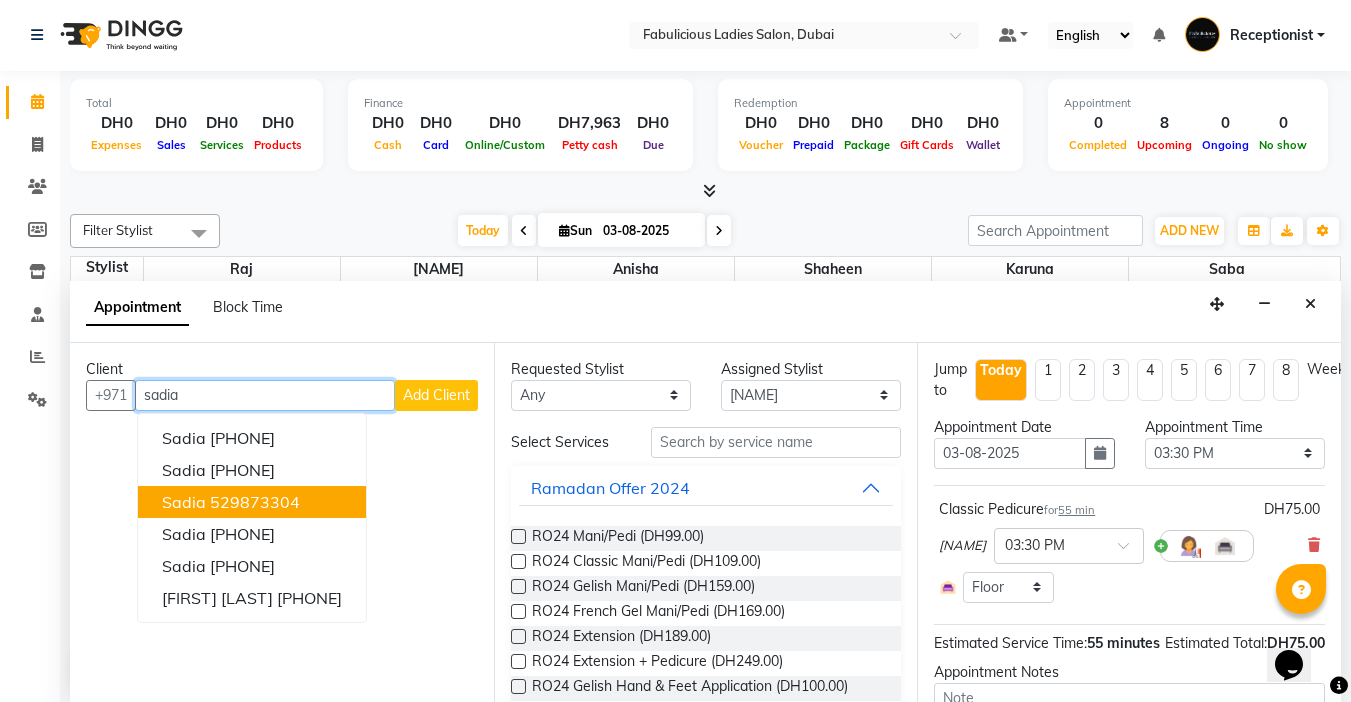 click on "[NAME] [PHONE]" at bounding box center [252, 502] 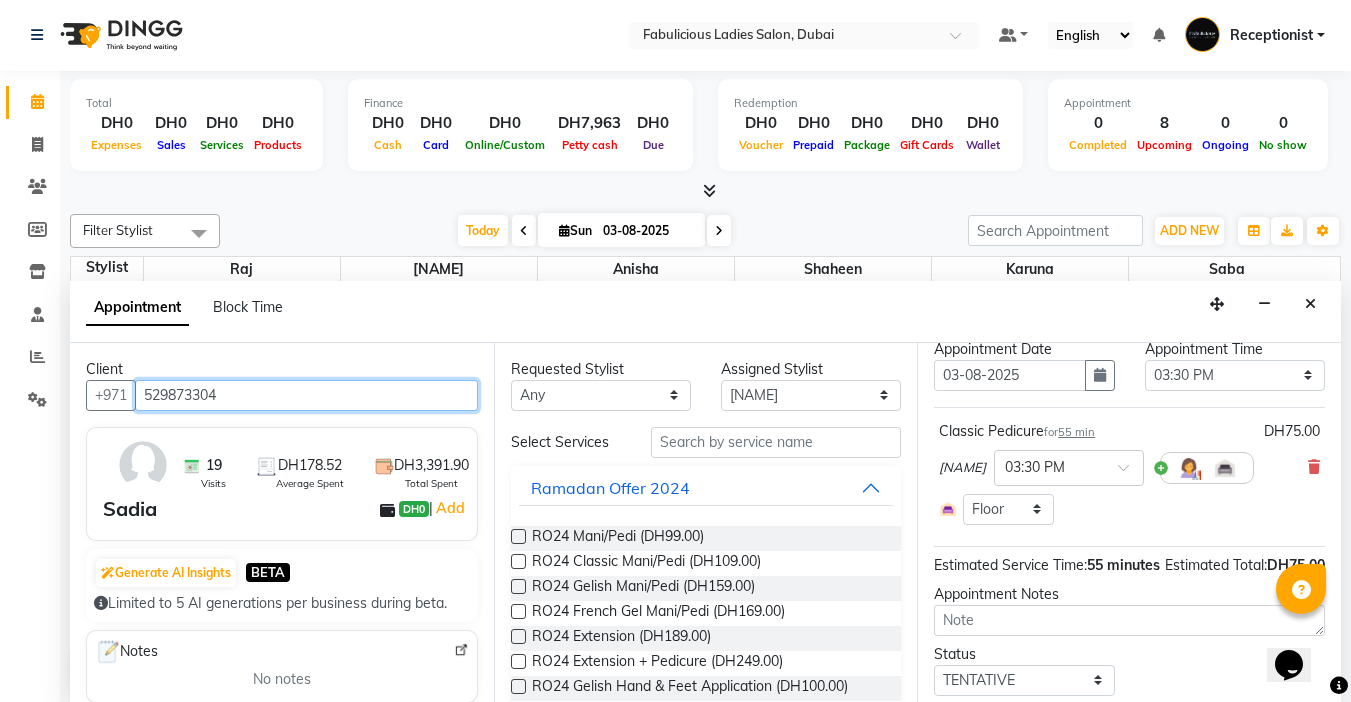 scroll, scrollTop: 176, scrollLeft: 0, axis: vertical 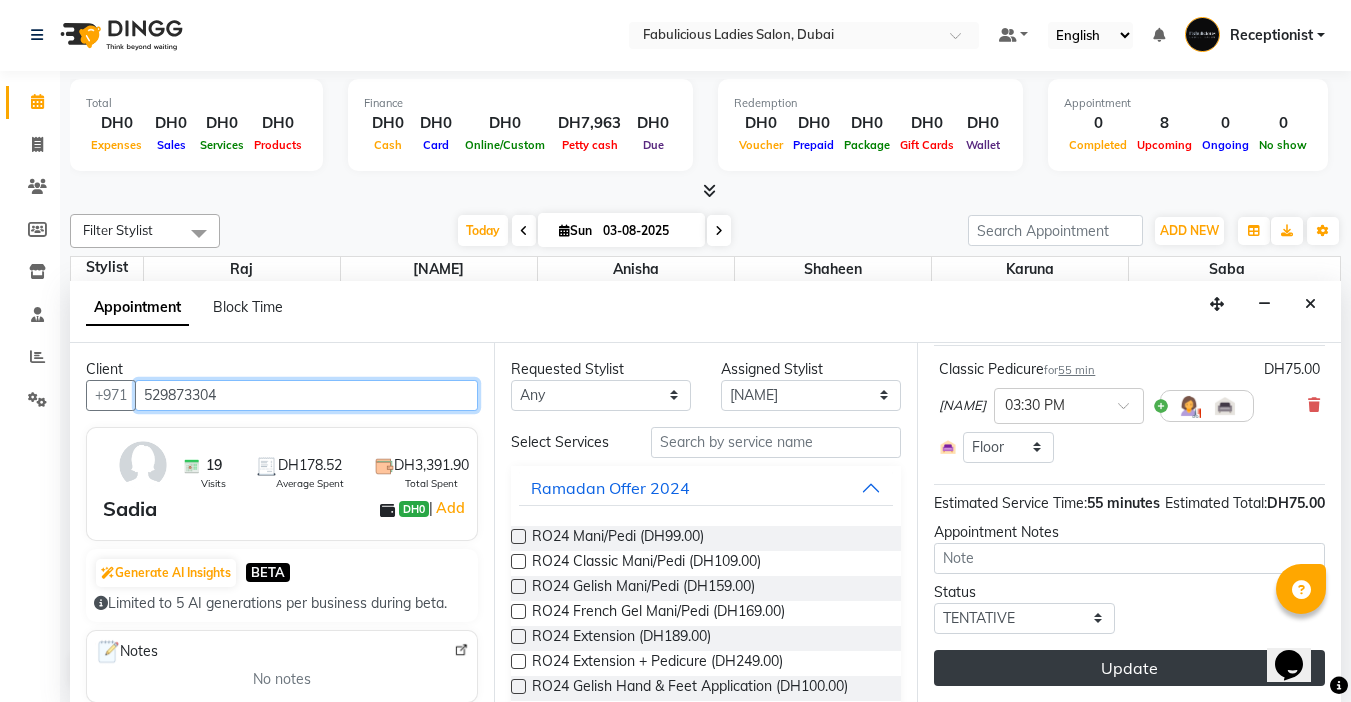 type on "529873304" 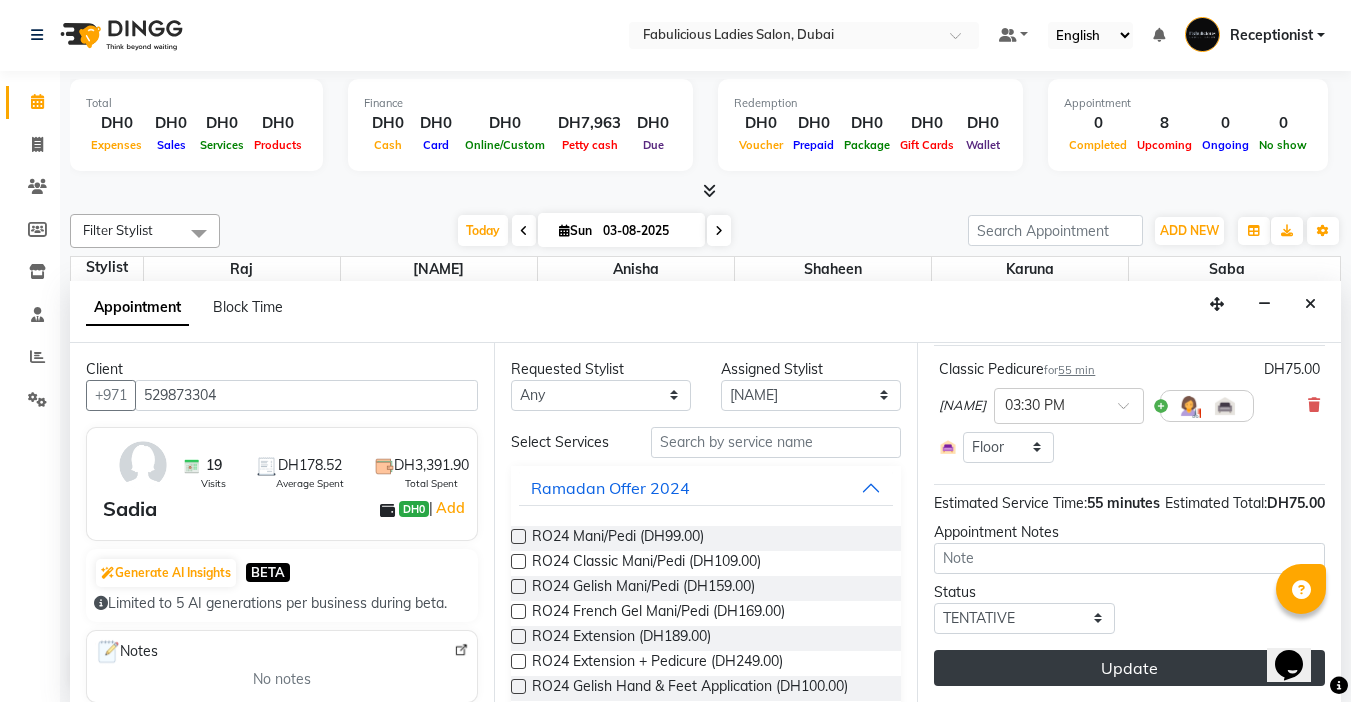 click on "Update" at bounding box center [1129, 668] 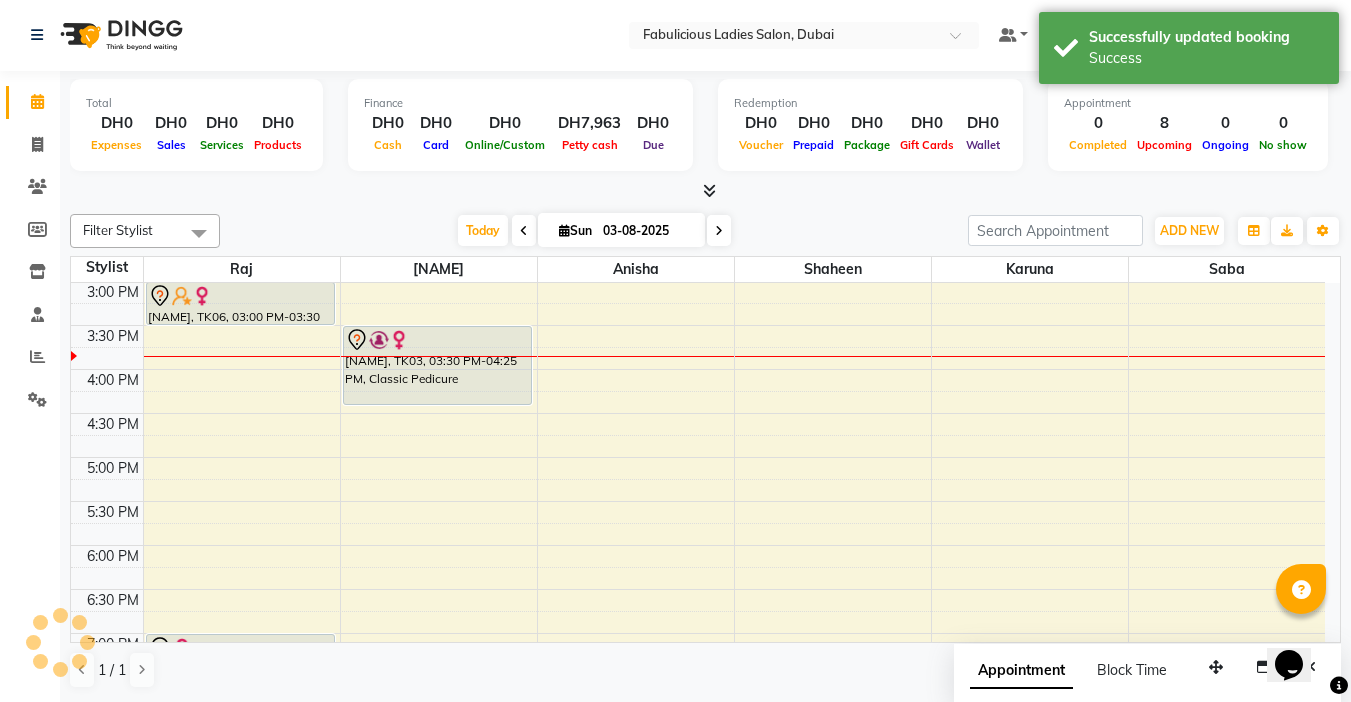 scroll, scrollTop: 0, scrollLeft: 0, axis: both 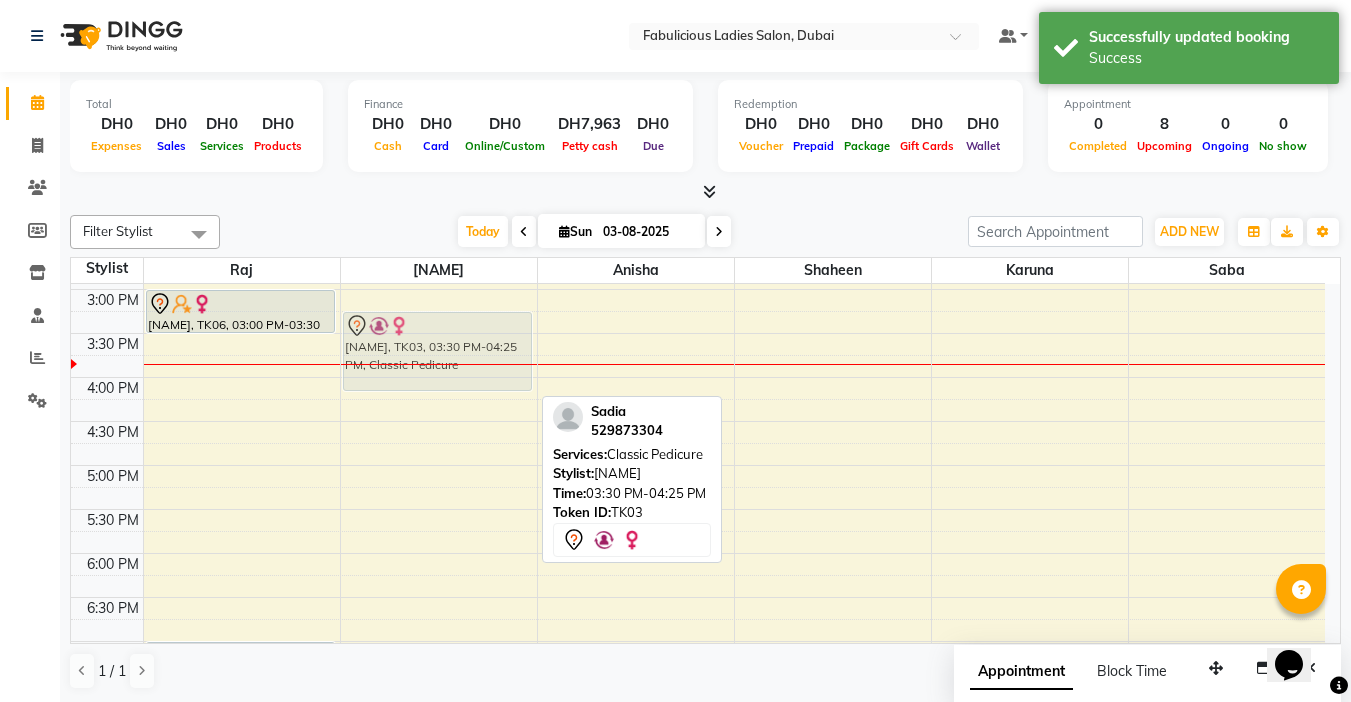 drag, startPoint x: 439, startPoint y: 342, endPoint x: 437, endPoint y: 324, distance: 18.110771 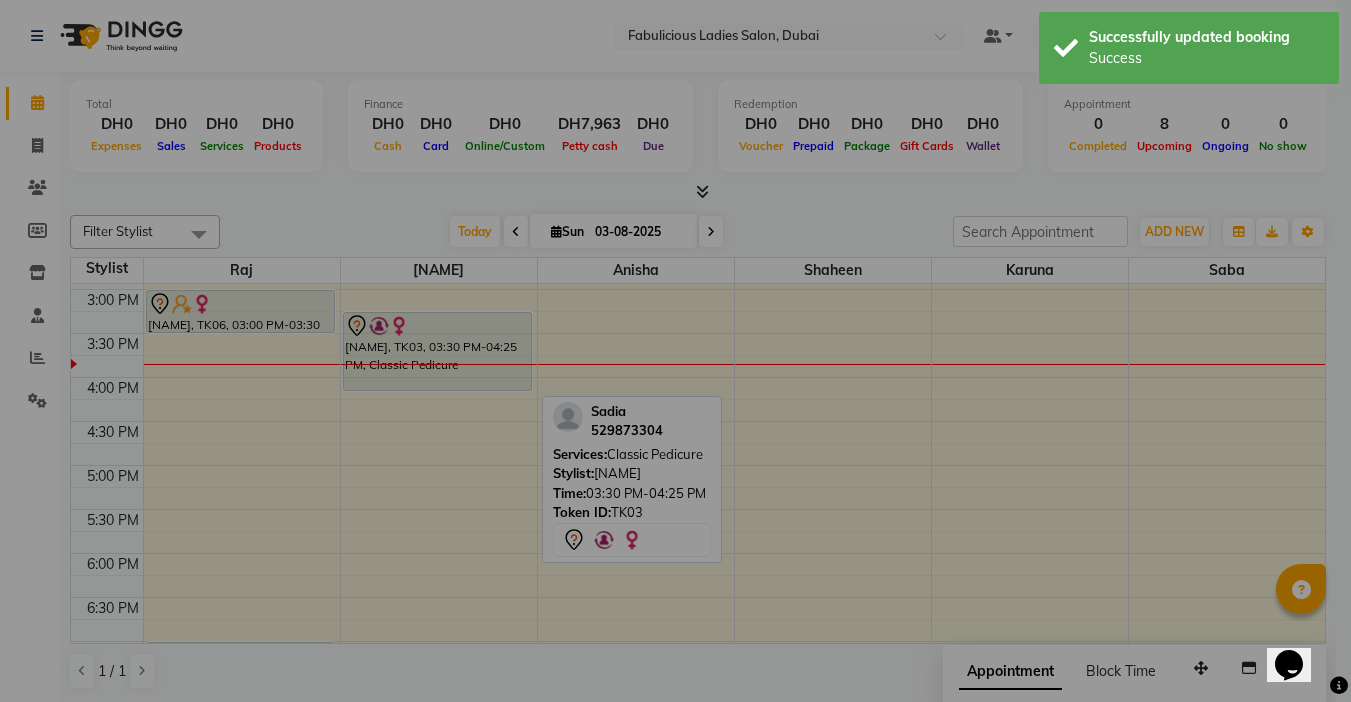 scroll, scrollTop: 521, scrollLeft: 0, axis: vertical 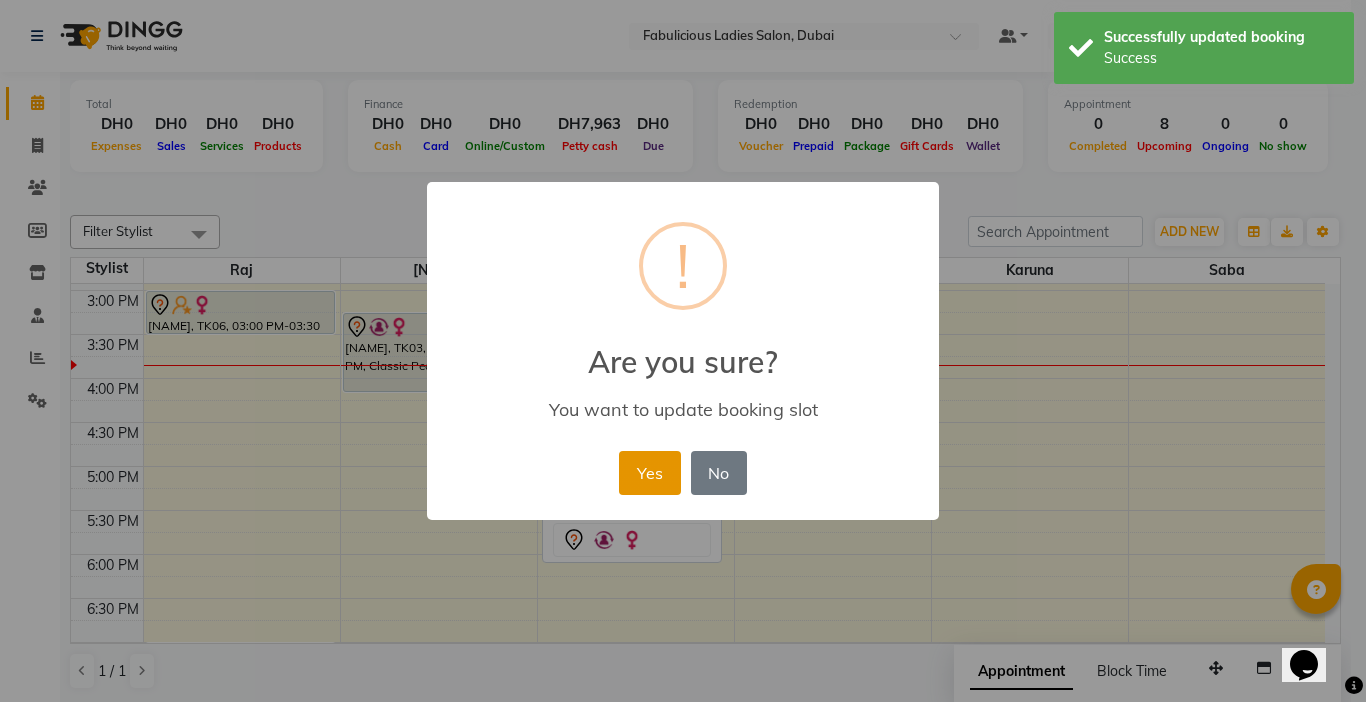 click on "Yes" at bounding box center [649, 473] 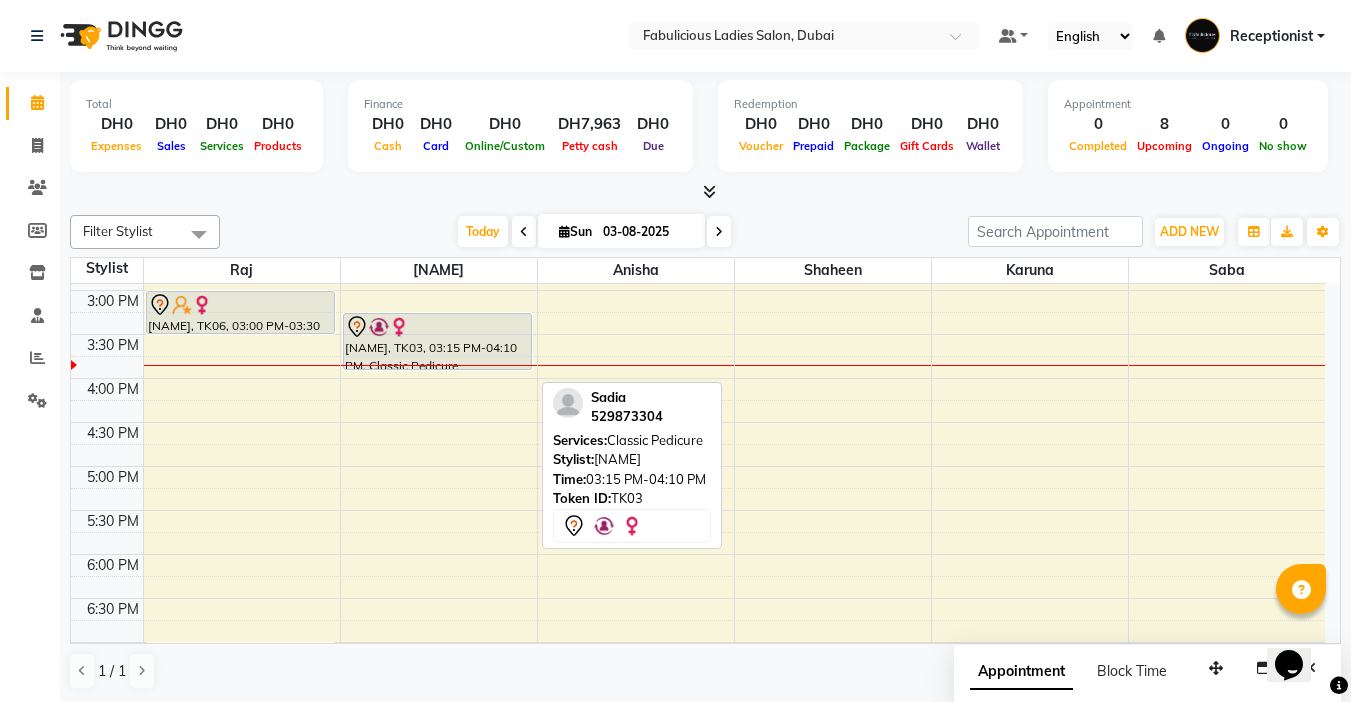 click on "[NAME], TK03, 03:15 PM-04:10 PM, Classic Pedicure [NAME], TK05, 07:15 PM-07:50 PM, Hand Polish - Change [NAME], TK03, 03:15 PM-04:10 PM, Classic Pedicure" at bounding box center (439, 422) 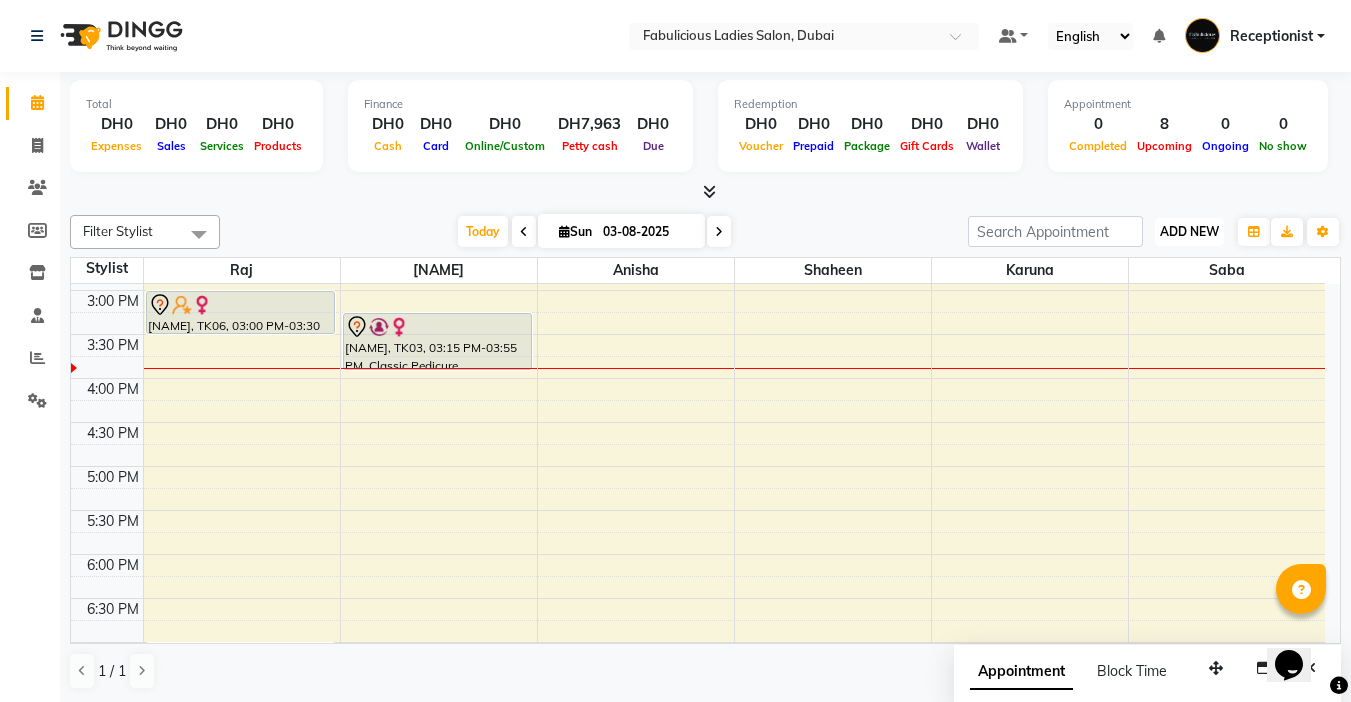 click on "ADD NEW" at bounding box center [1189, 231] 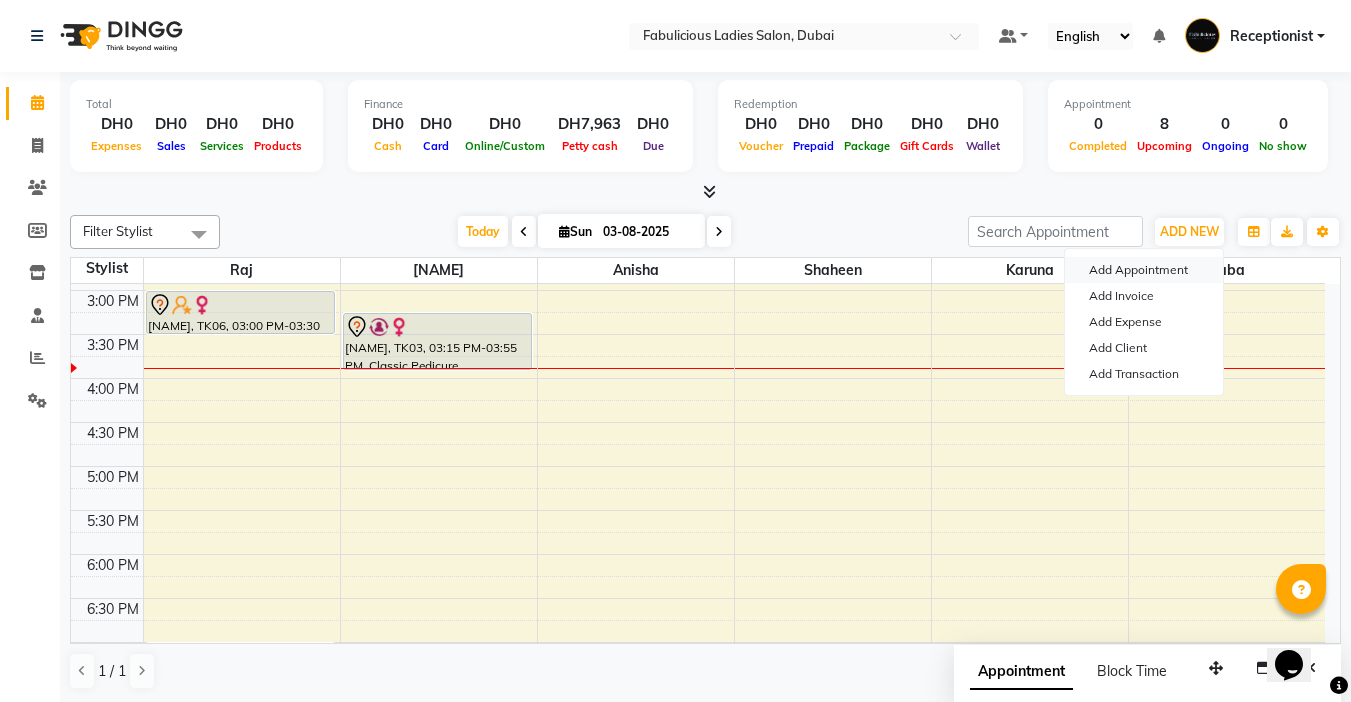 click on "Add Appointment" at bounding box center (1144, 270) 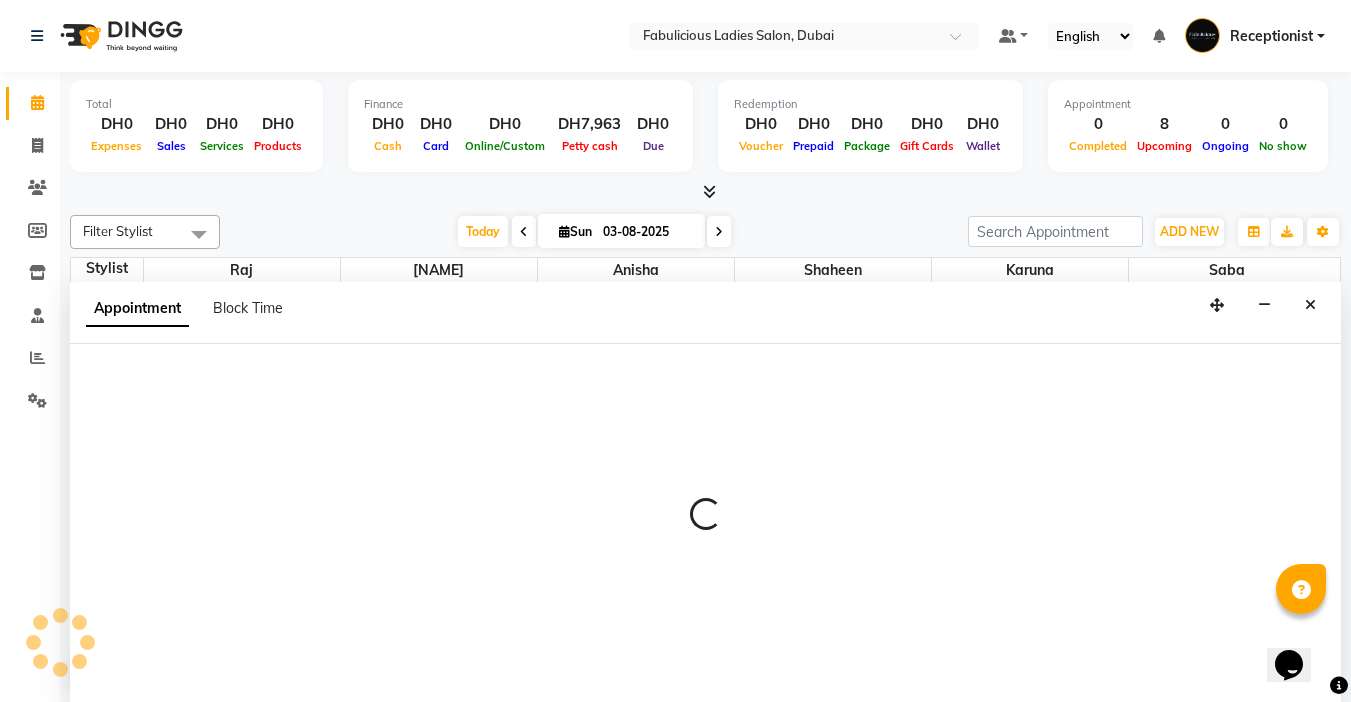 select on "tentative" 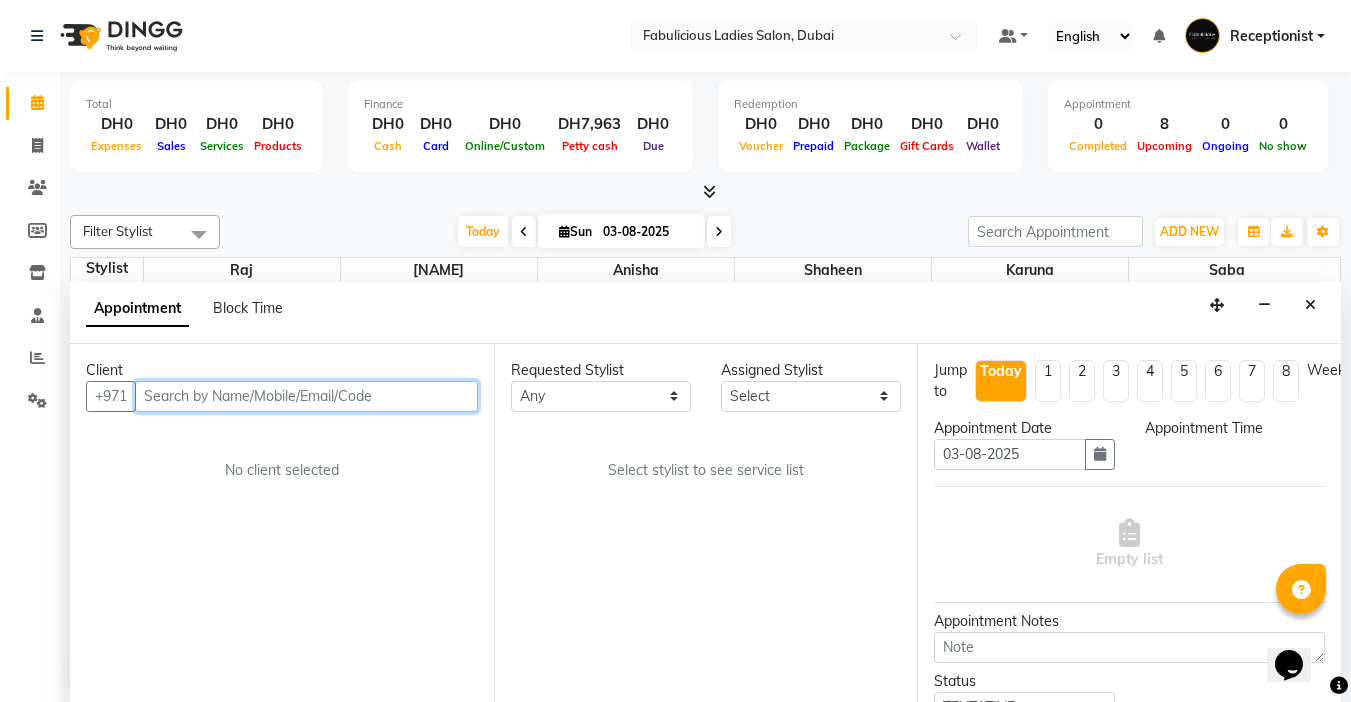 select on "600" 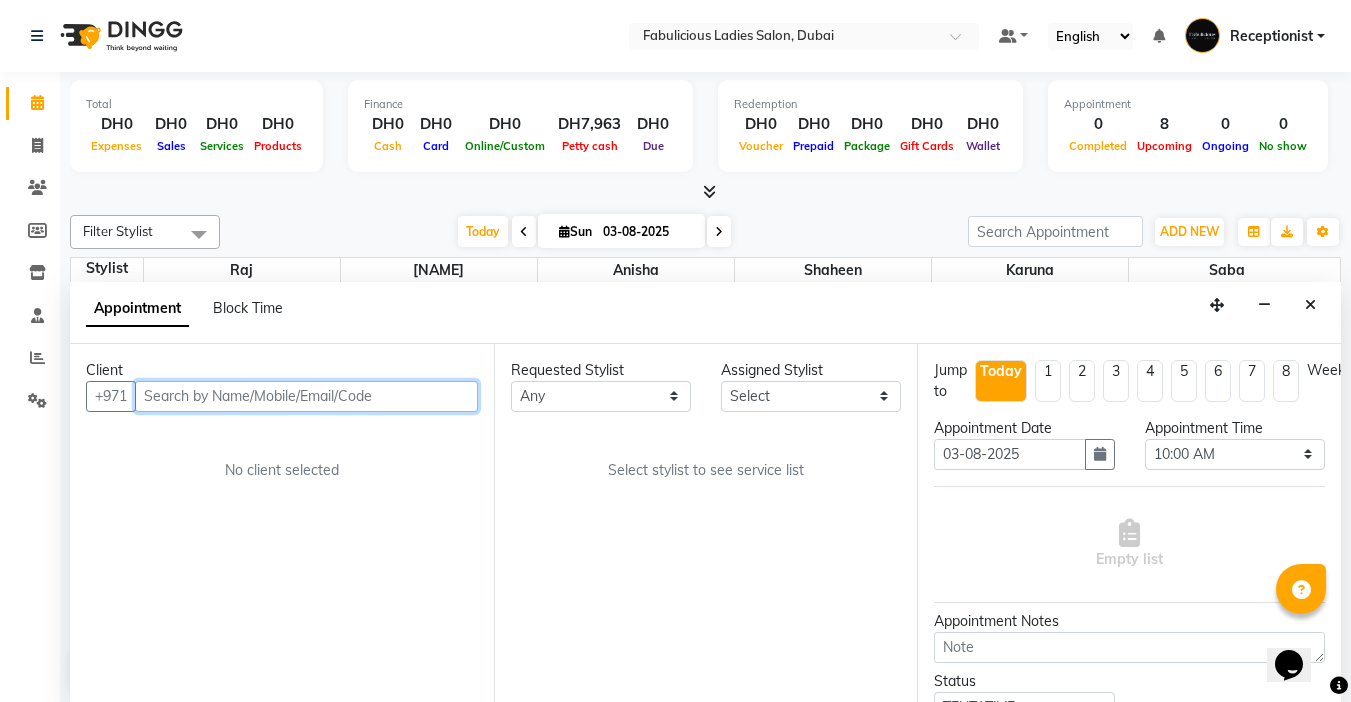 scroll, scrollTop: 1, scrollLeft: 0, axis: vertical 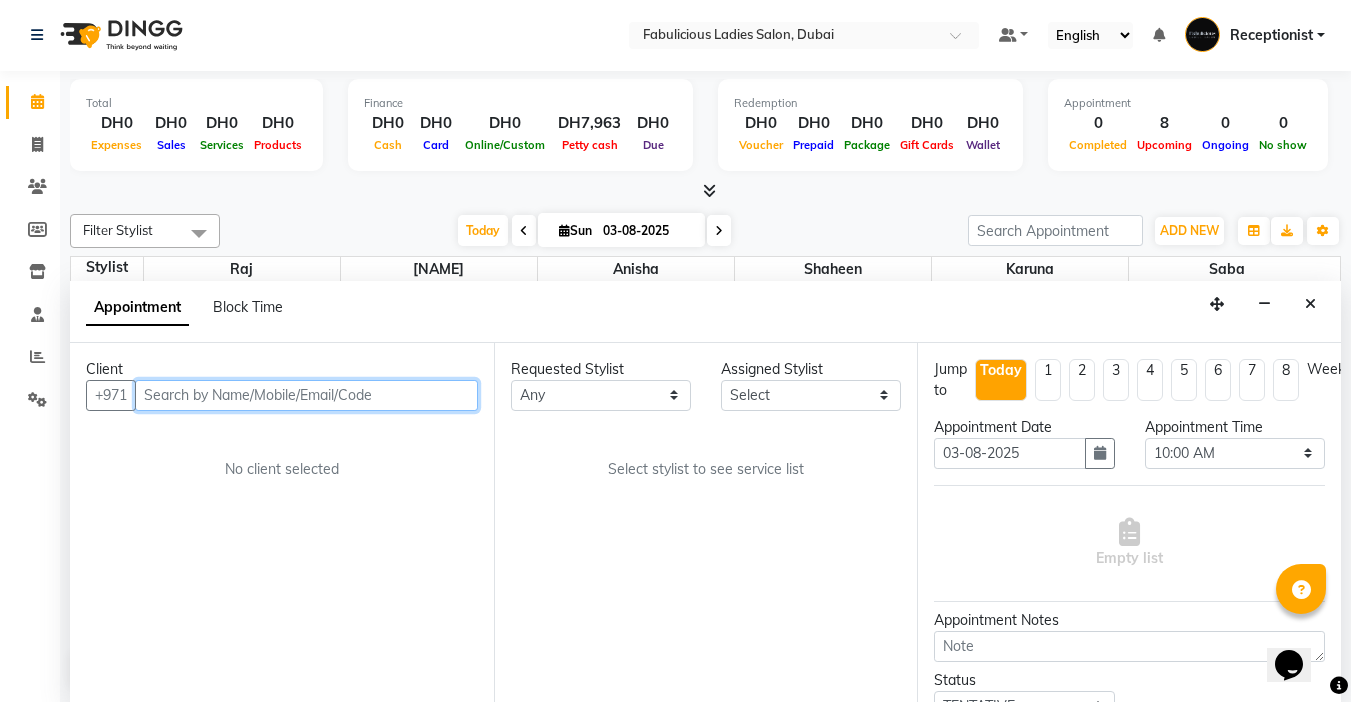 click at bounding box center [306, 395] 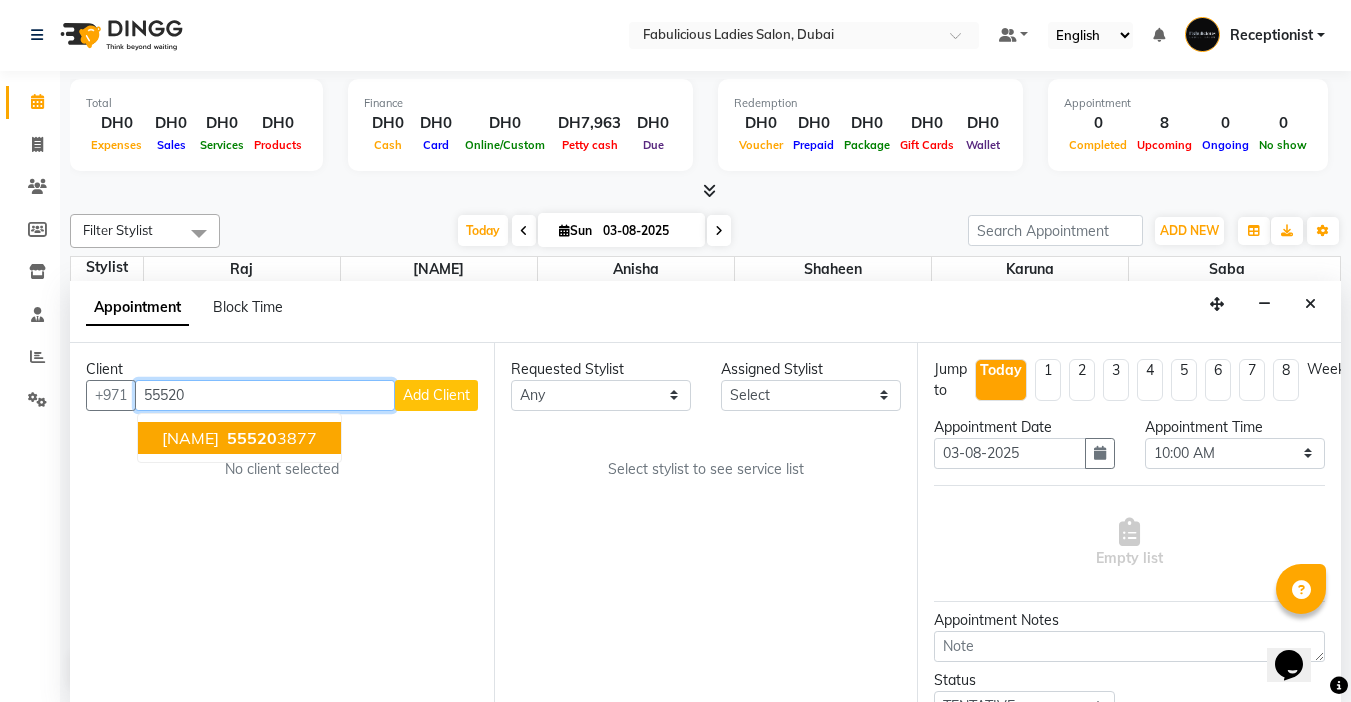 drag, startPoint x: 172, startPoint y: 448, endPoint x: 299, endPoint y: 448, distance: 127 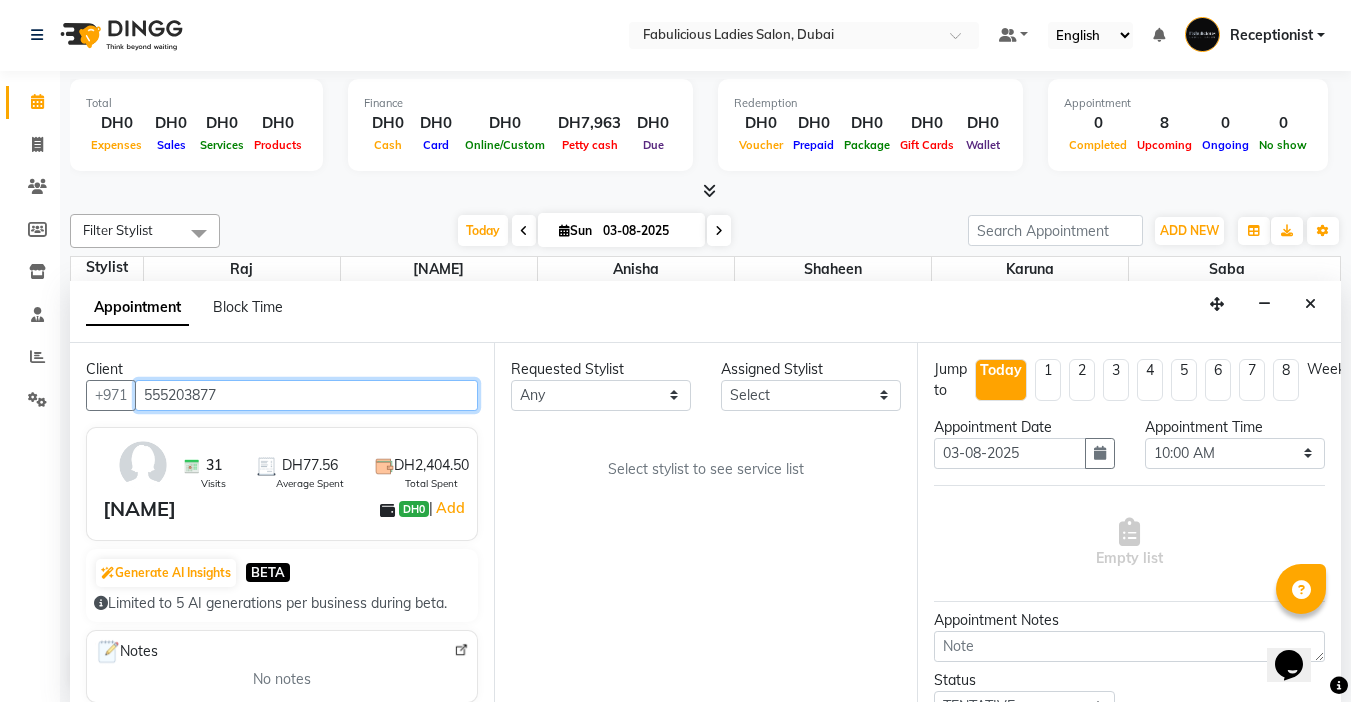 type on "555203877" 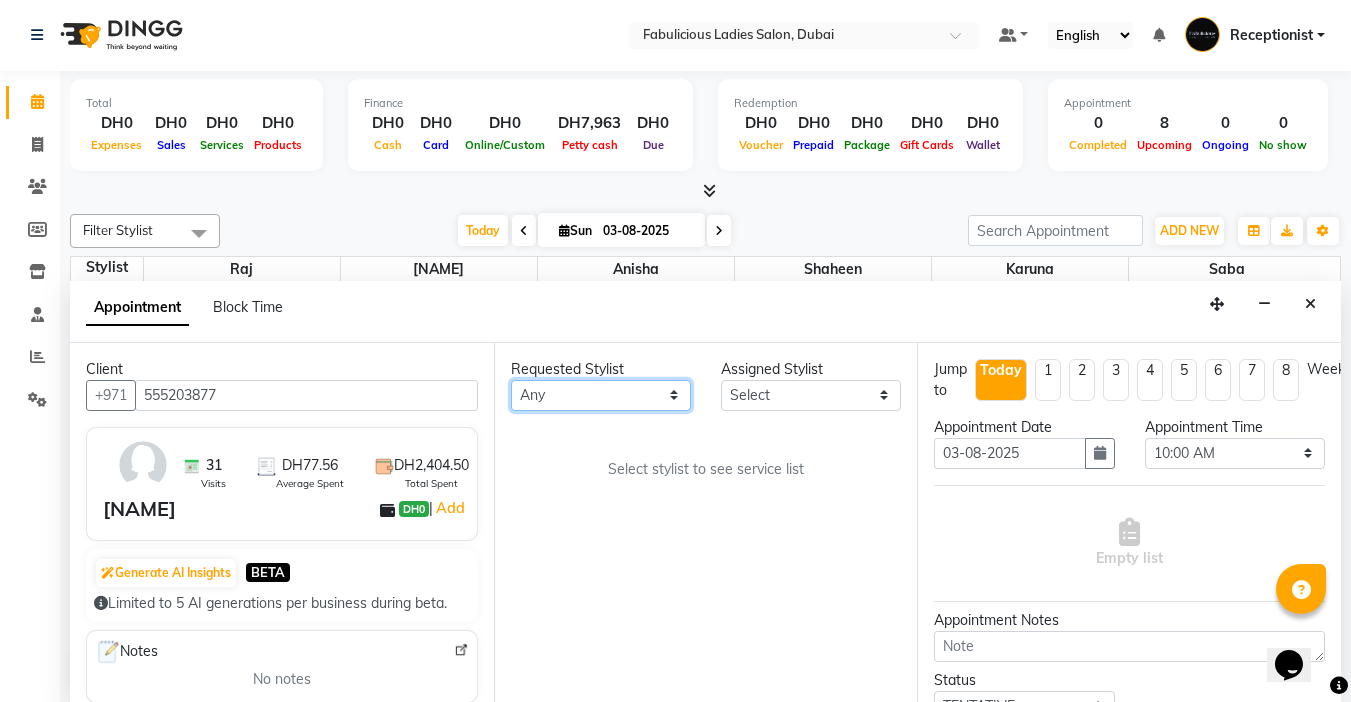 click on "Any [NAME] [NAME] [NAME] [NAME] [NAME] [NAME]" at bounding box center (601, 395) 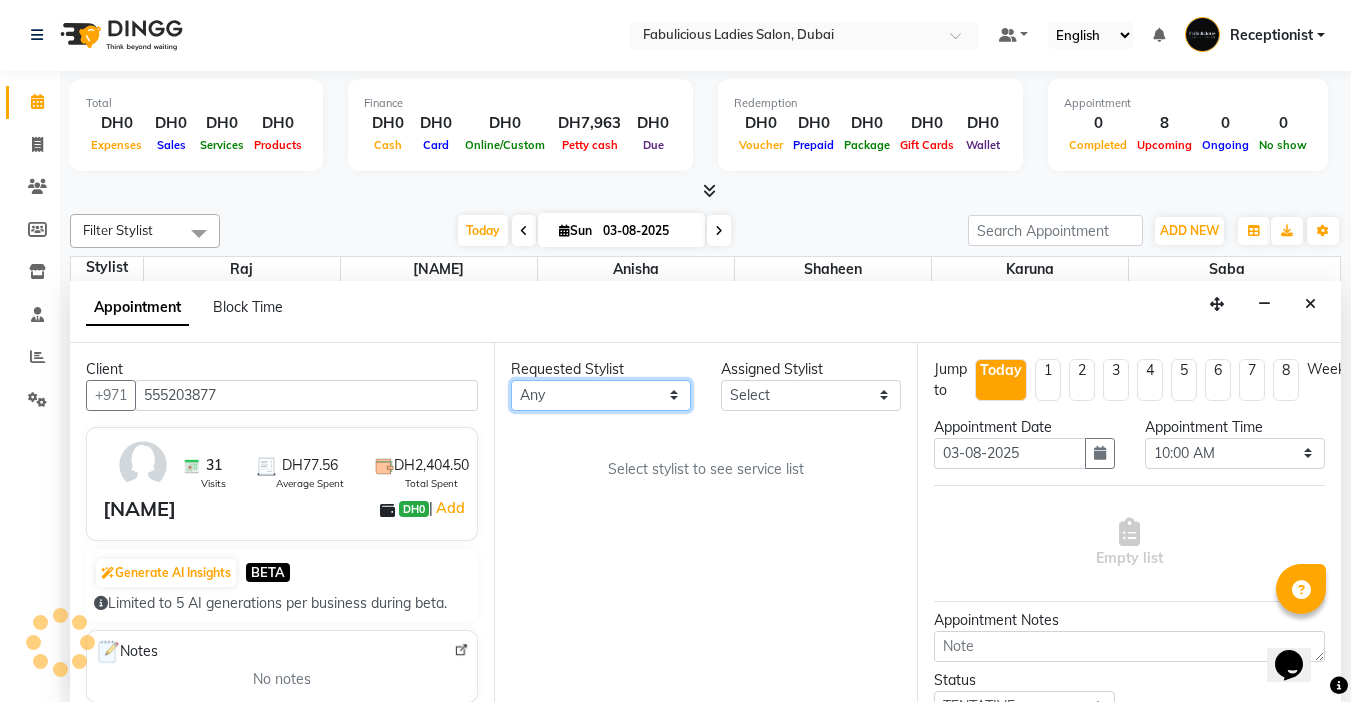 click on "Any [NAME] [NAME] [NAME] [NAME] [NAME] [NAME]" at bounding box center (601, 395) 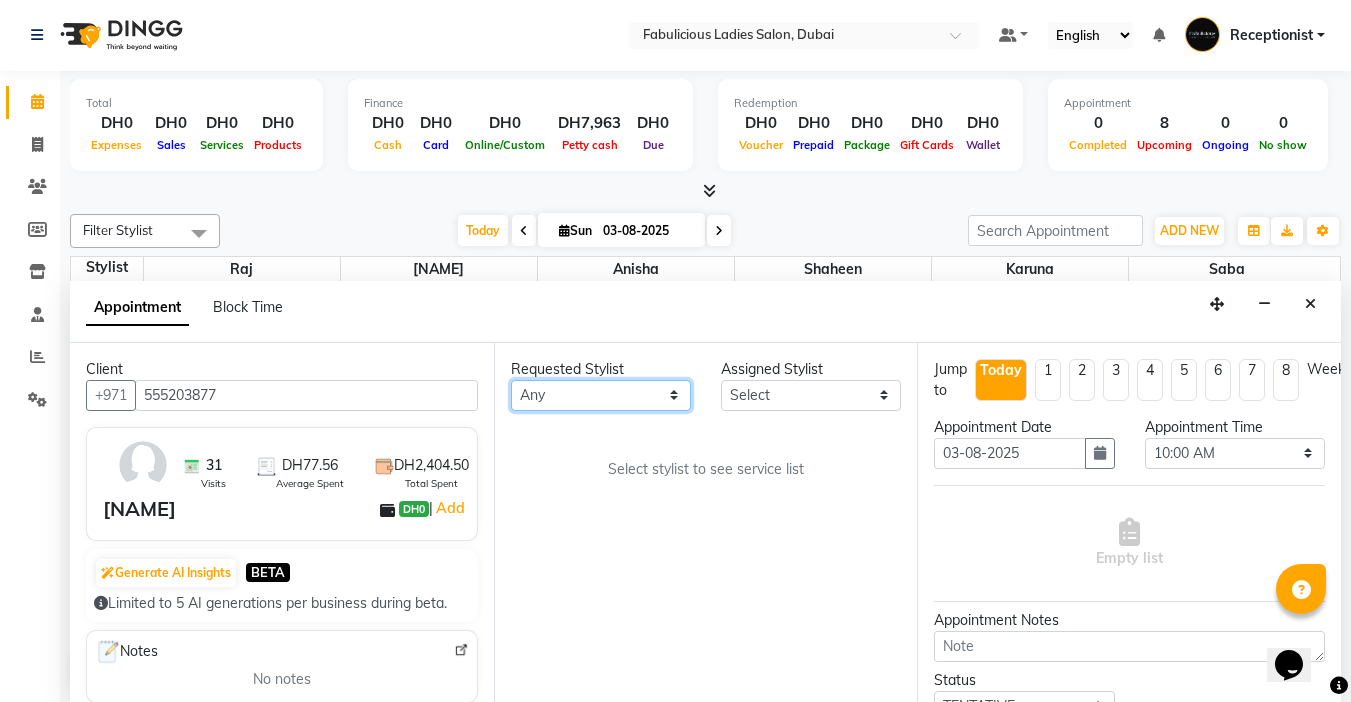 click on "Any [NAME] [NAME] [NAME] [NAME] [NAME] [NAME]" at bounding box center (601, 395) 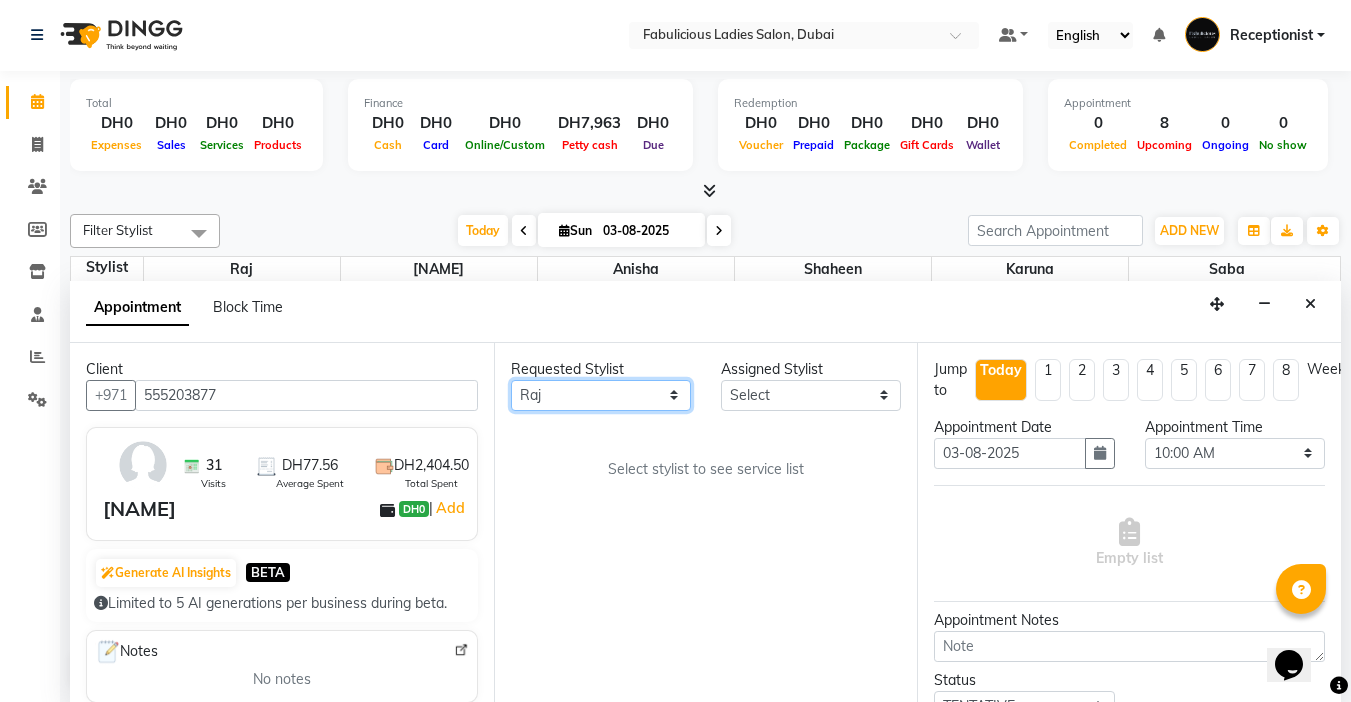 click on "Any [NAME] [NAME] [NAME] [NAME] [NAME] [NAME]" at bounding box center (601, 395) 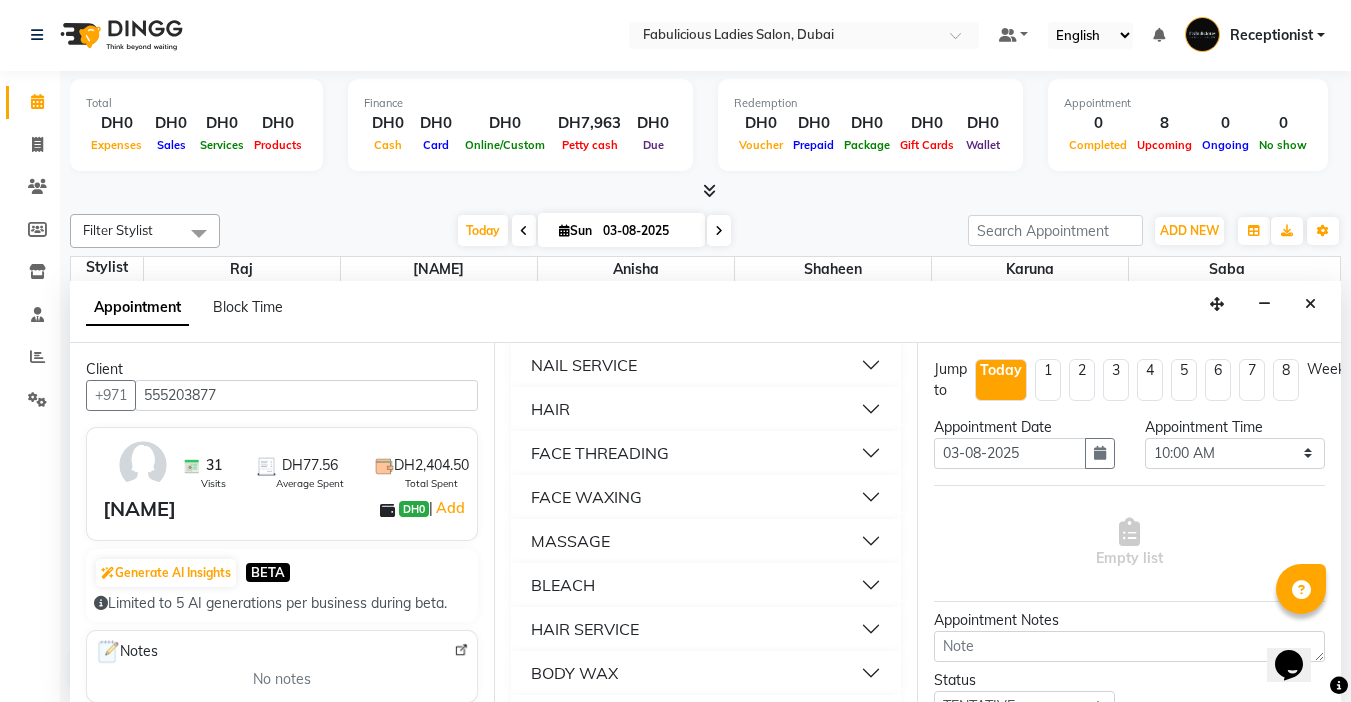 scroll, scrollTop: 1323, scrollLeft: 0, axis: vertical 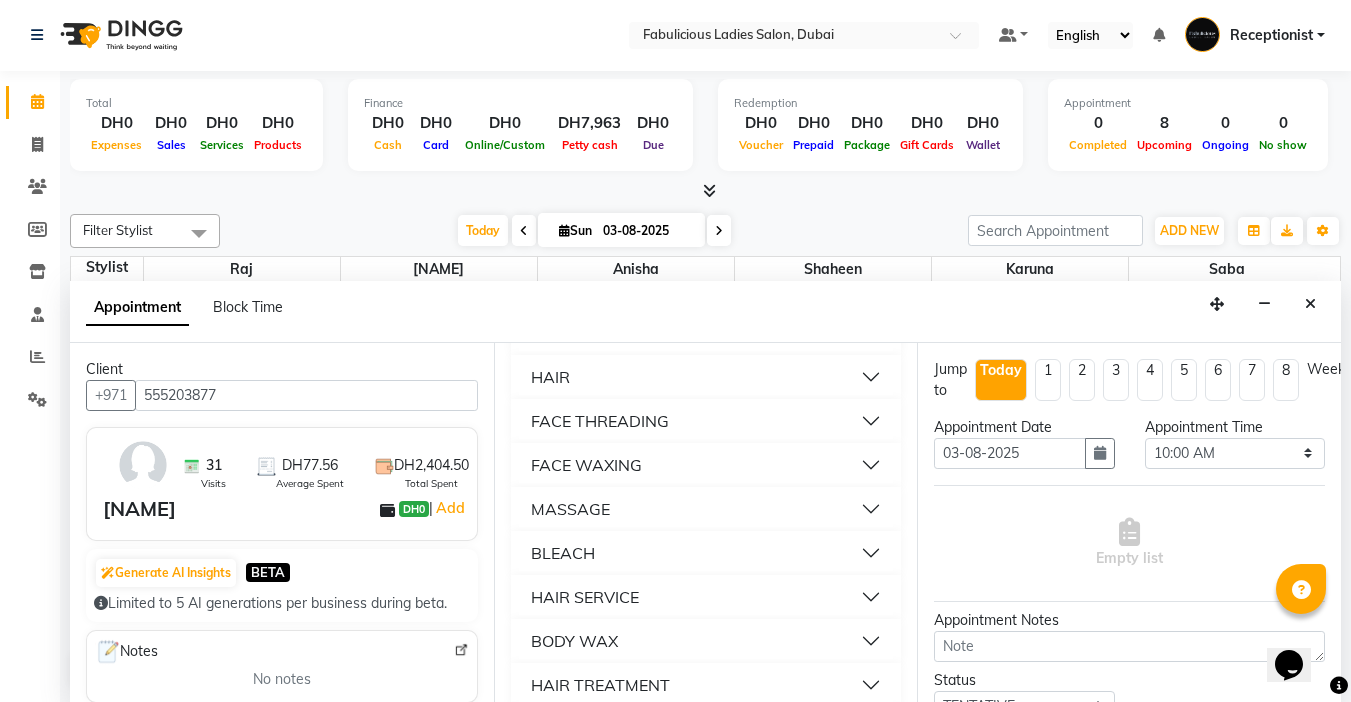 click on "FACE THREADING" at bounding box center (600, 421) 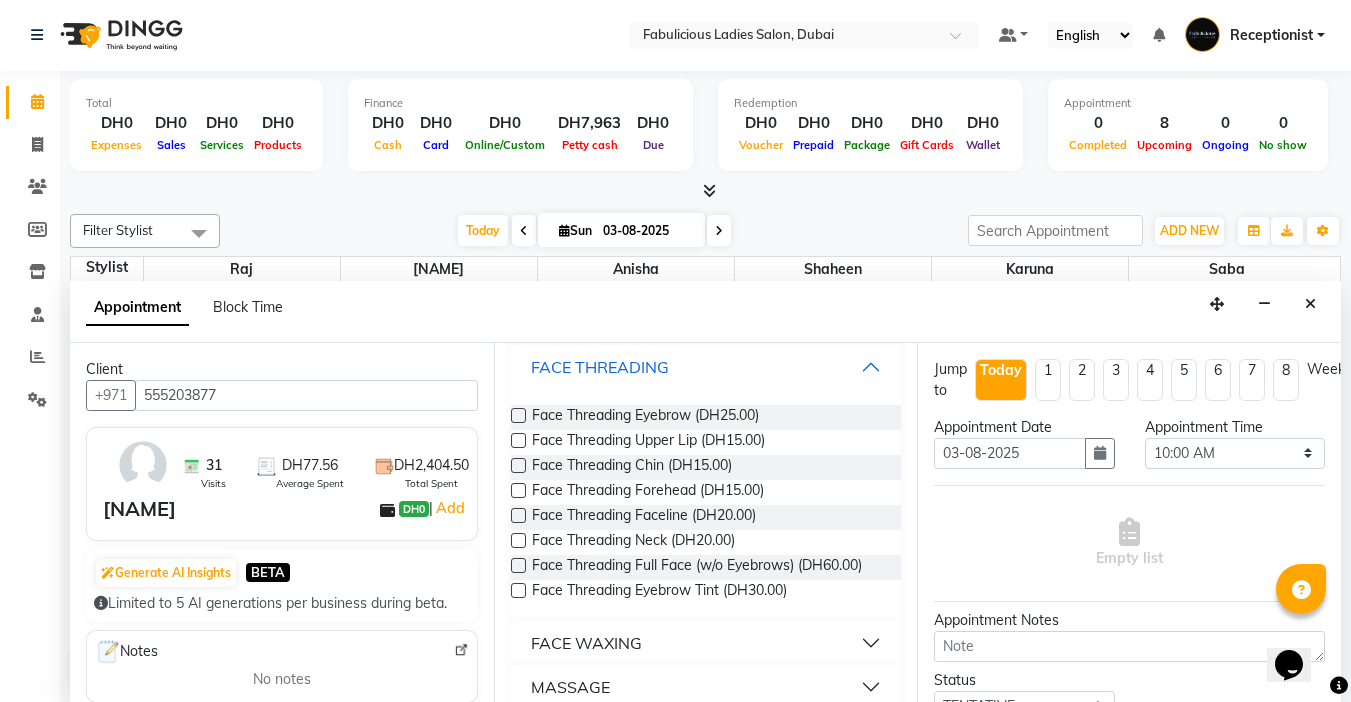 scroll, scrollTop: 1423, scrollLeft: 0, axis: vertical 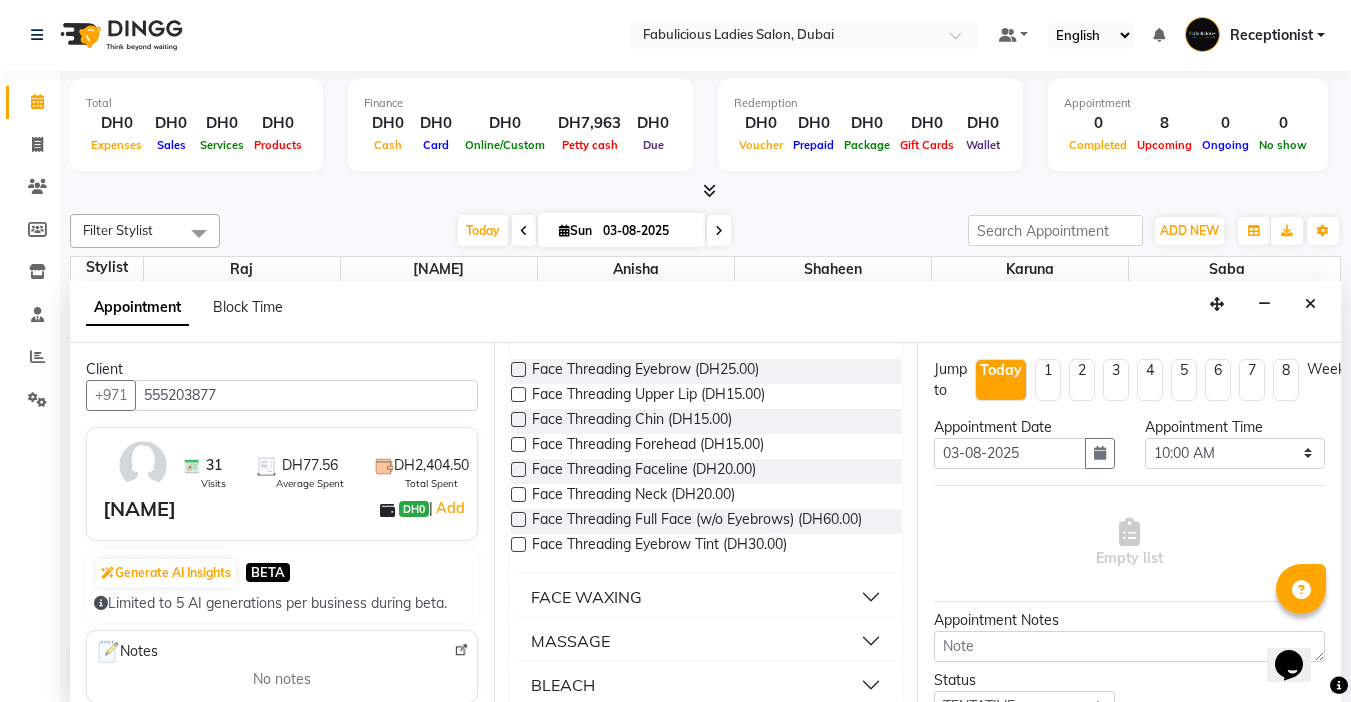 click at bounding box center (518, 369) 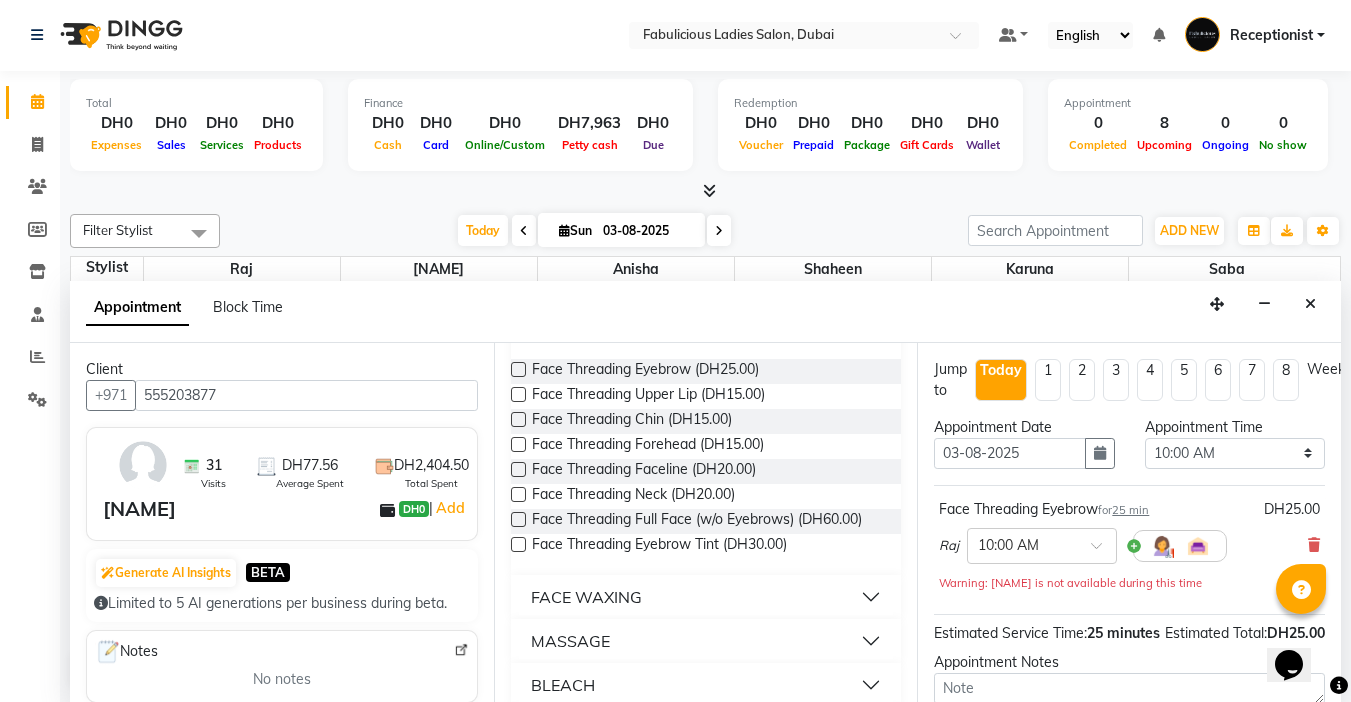 checkbox on "false" 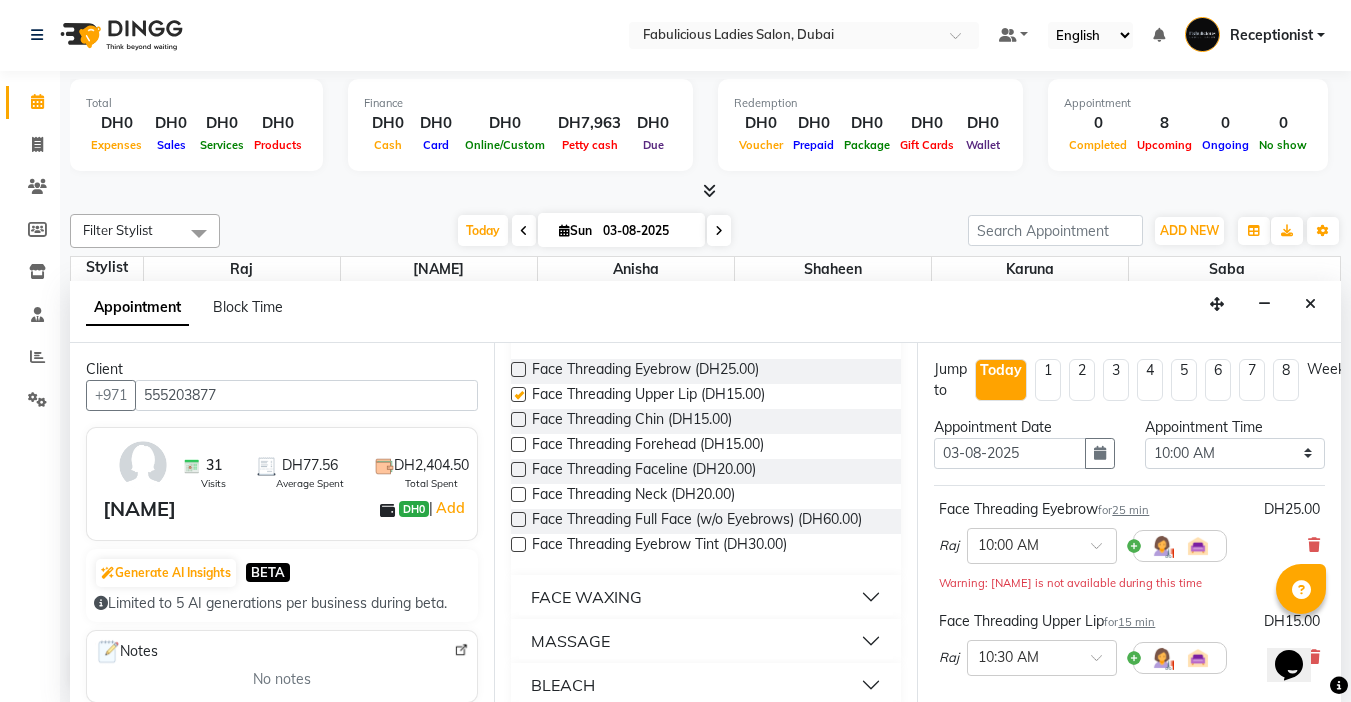 checkbox on "false" 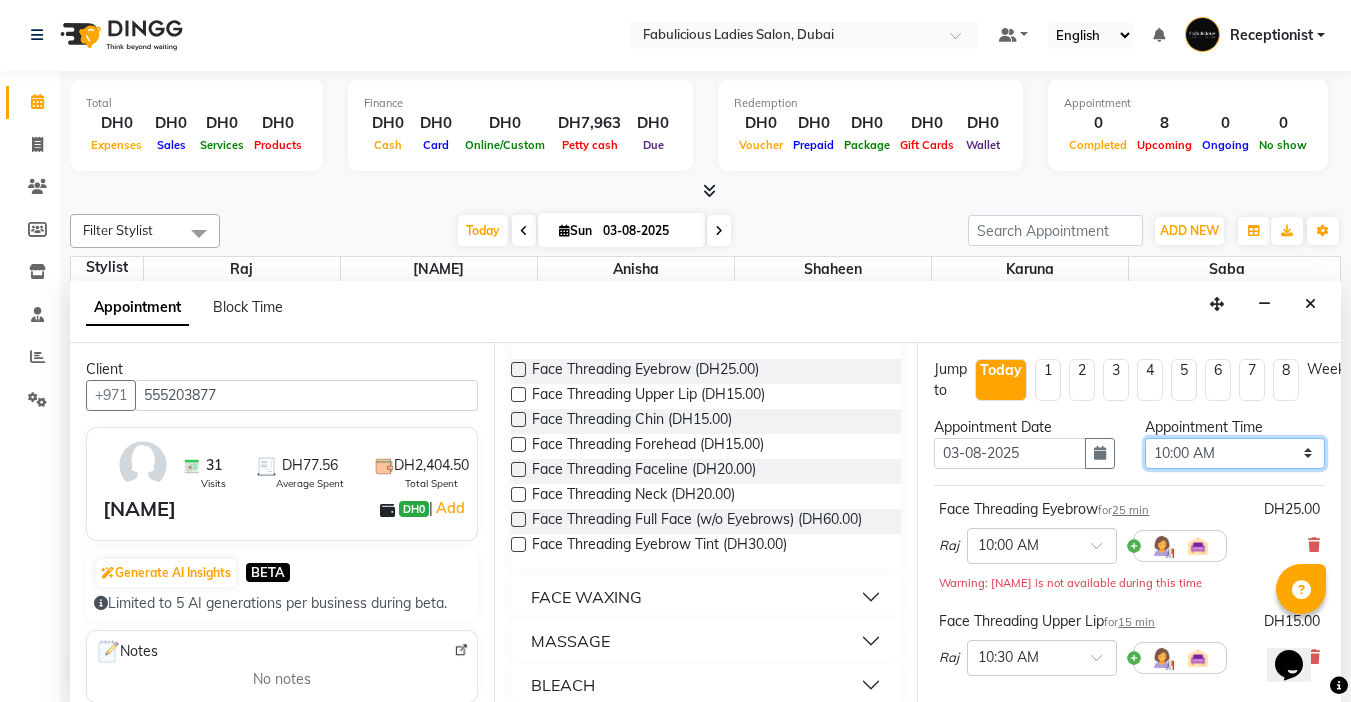 click on "Select 10:00 AM 10:15 AM 10:30 AM 10:45 AM 11:00 AM 11:15 AM 11:30 AM 11:45 AM 12:00 PM 12:15 PM 12:30 PM 12:45 PM 01:00 PM 01:15 PM 01:30 PM 01:45 PM 02:00 PM 02:15 PM 02:30 PM 02:45 PM 03:00 PM 03:15 PM 03:30 PM 03:45 PM 04:00 PM 04:15 PM 04:30 PM 04:45 PM 05:00 PM 05:15 PM 05:30 PM 05:45 PM 06:00 PM 06:15 PM 06:30 PM 06:45 PM 07:00 PM 07:15 PM 07:30 PM 07:45 PM 08:00 PM 08:15 PM 08:30 PM 08:45 PM 09:00 PM 09:15 PM 09:30 PM 09:45 PM 10:00 PM 10:15 PM 10:30 PM 10:45 PM 11:00 PM 11:15 PM 11:30 PM 11:45 PM" at bounding box center [1235, 453] 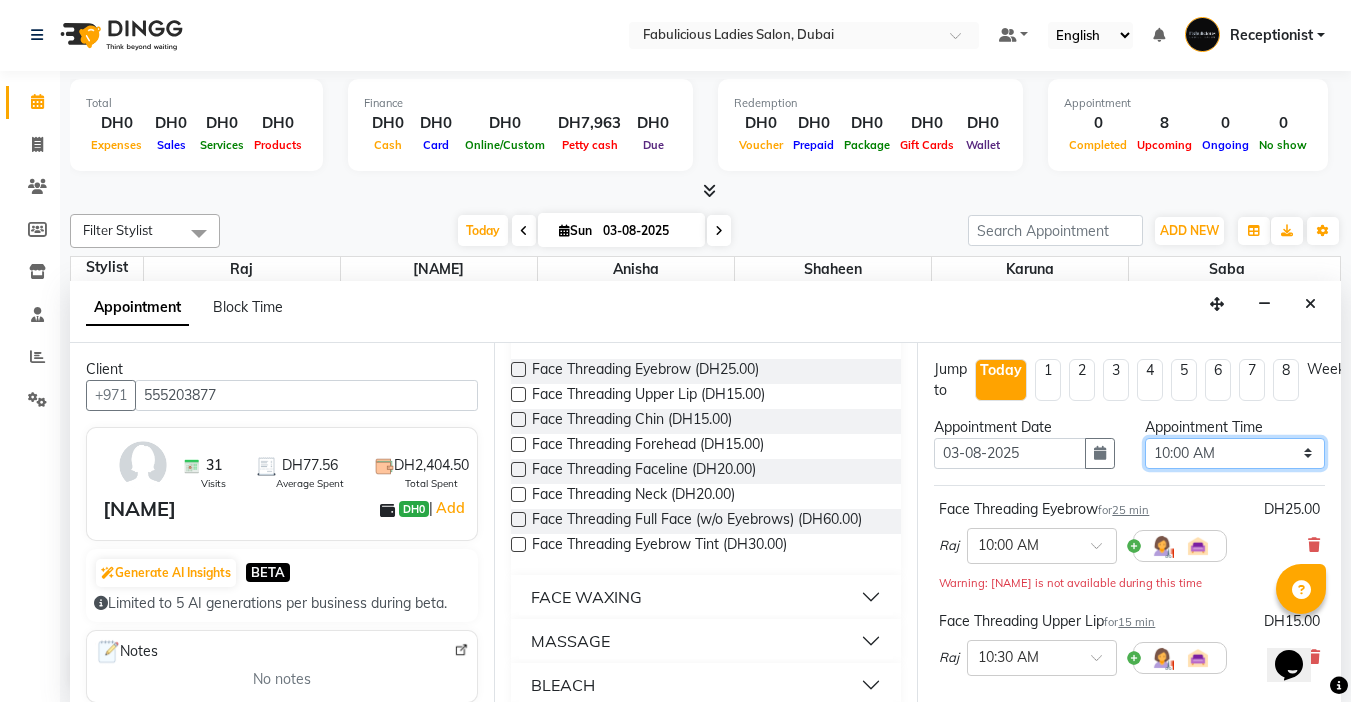 select on "915" 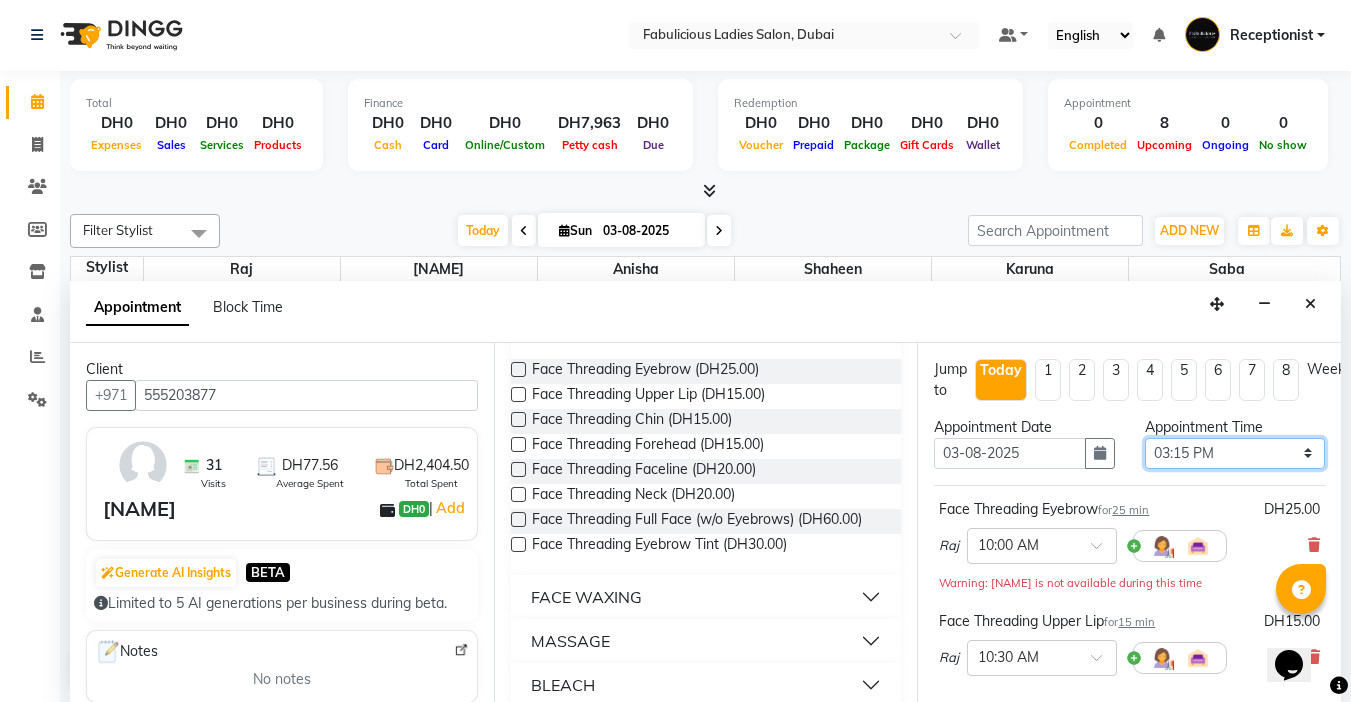 click on "Select 10:00 AM 10:15 AM 10:30 AM 10:45 AM 11:00 AM 11:15 AM 11:30 AM 11:45 AM 12:00 PM 12:15 PM 12:30 PM 12:45 PM 01:00 PM 01:15 PM 01:30 PM 01:45 PM 02:00 PM 02:15 PM 02:30 PM 02:45 PM 03:00 PM 03:15 PM 03:30 PM 03:45 PM 04:00 PM 04:15 PM 04:30 PM 04:45 PM 05:00 PM 05:15 PM 05:30 PM 05:45 PM 06:00 PM 06:15 PM 06:30 PM 06:45 PM 07:00 PM 07:15 PM 07:30 PM 07:45 PM 08:00 PM 08:15 PM 08:30 PM 08:45 PM 09:00 PM 09:15 PM 09:30 PM 09:45 PM 10:00 PM 10:15 PM 10:30 PM 10:45 PM 11:00 PM 11:15 PM 11:30 PM 11:45 PM" at bounding box center (1235, 453) 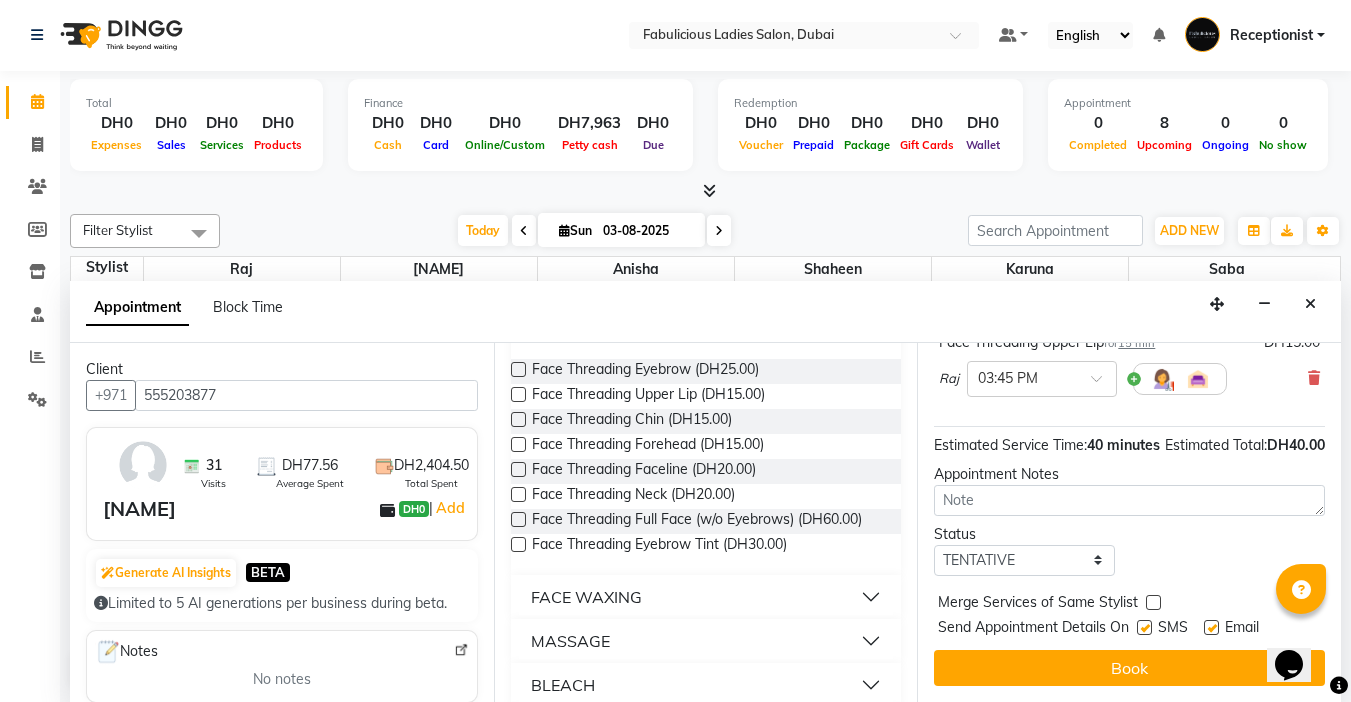 scroll, scrollTop: 315, scrollLeft: 0, axis: vertical 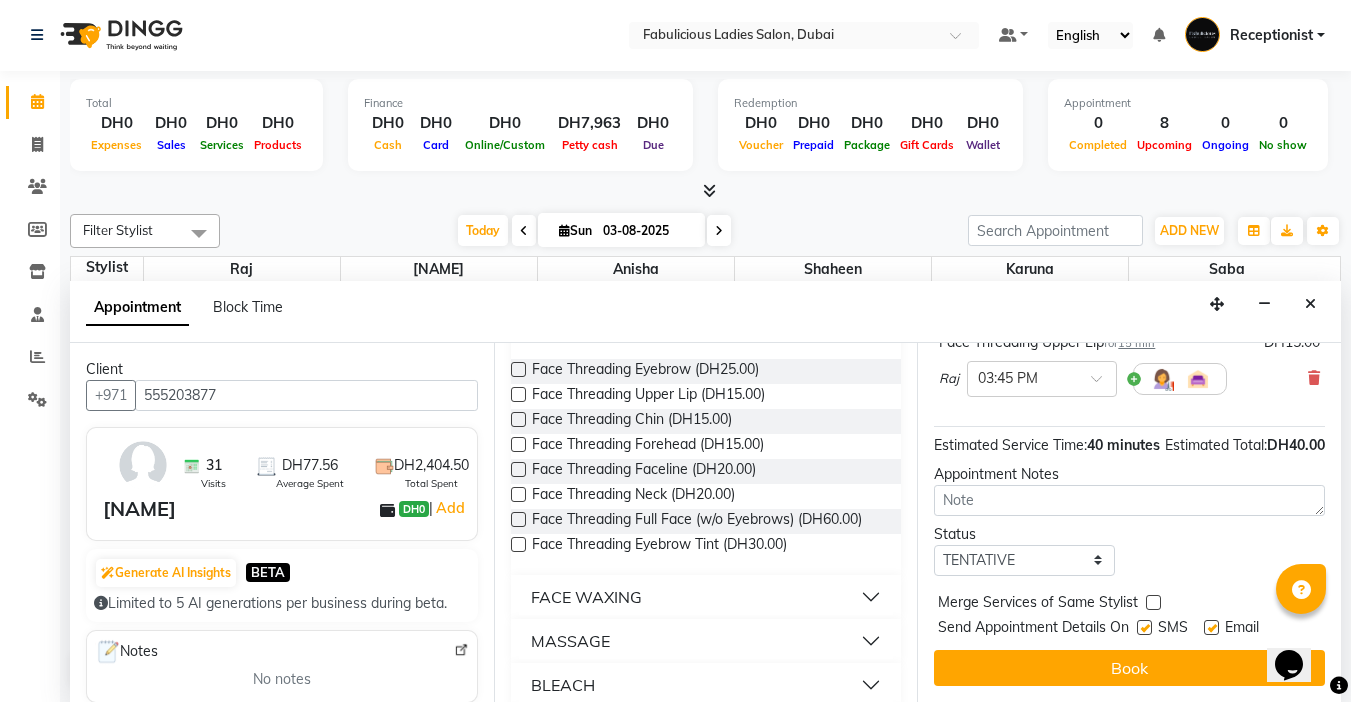 click at bounding box center (1153, 602) 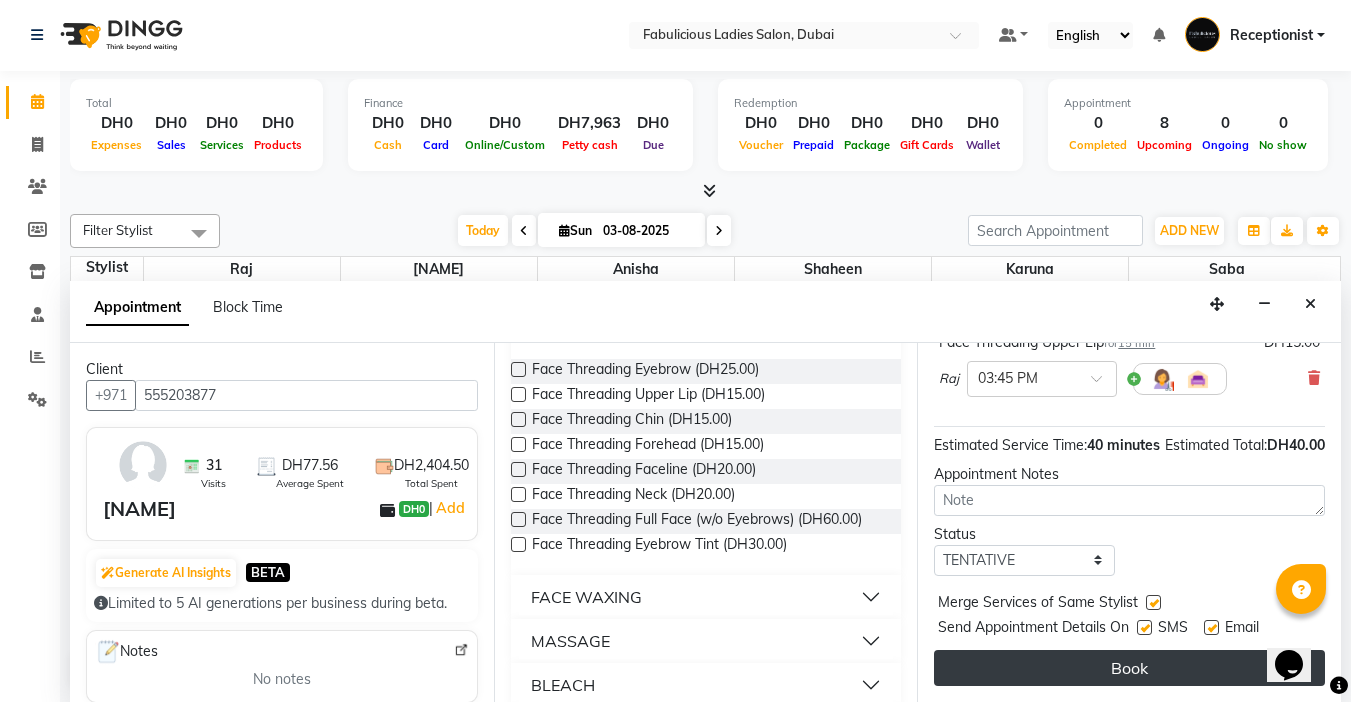 click on "Book" at bounding box center [1129, 668] 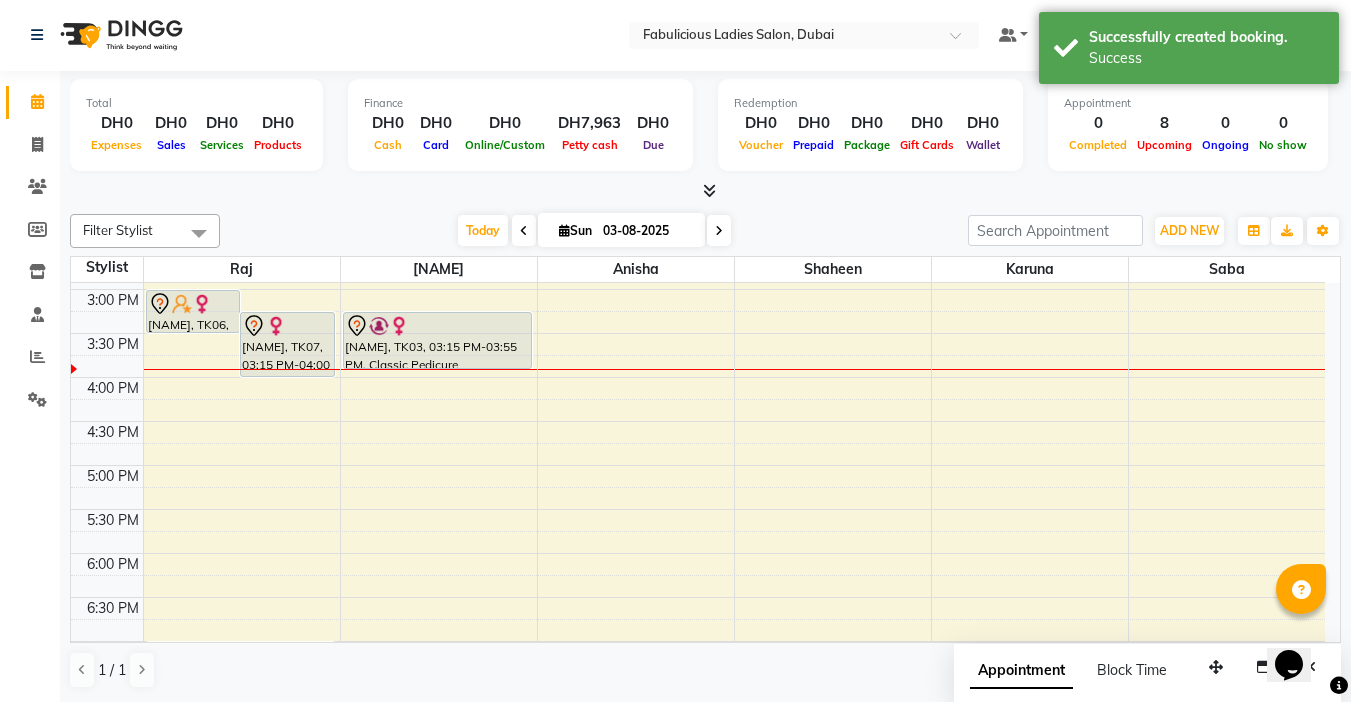scroll, scrollTop: 0, scrollLeft: 0, axis: both 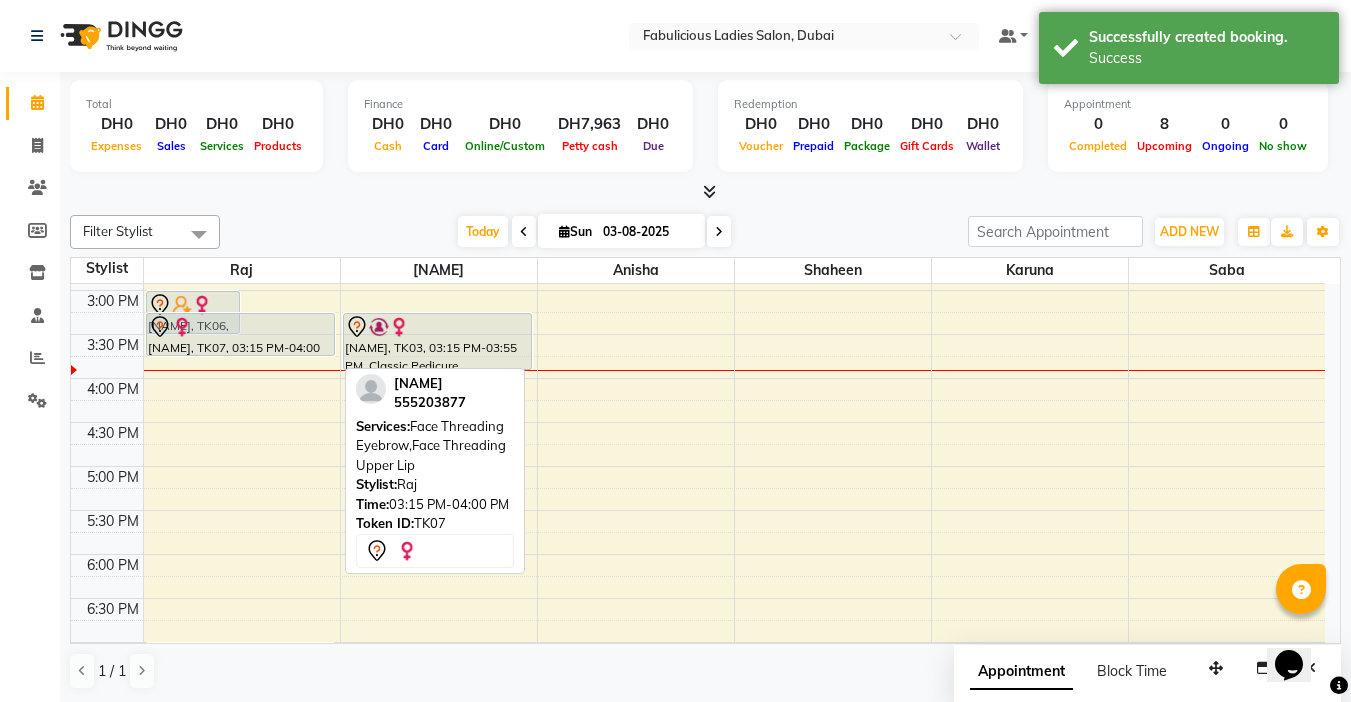 drag, startPoint x: 278, startPoint y: 375, endPoint x: 280, endPoint y: 355, distance: 20.09975 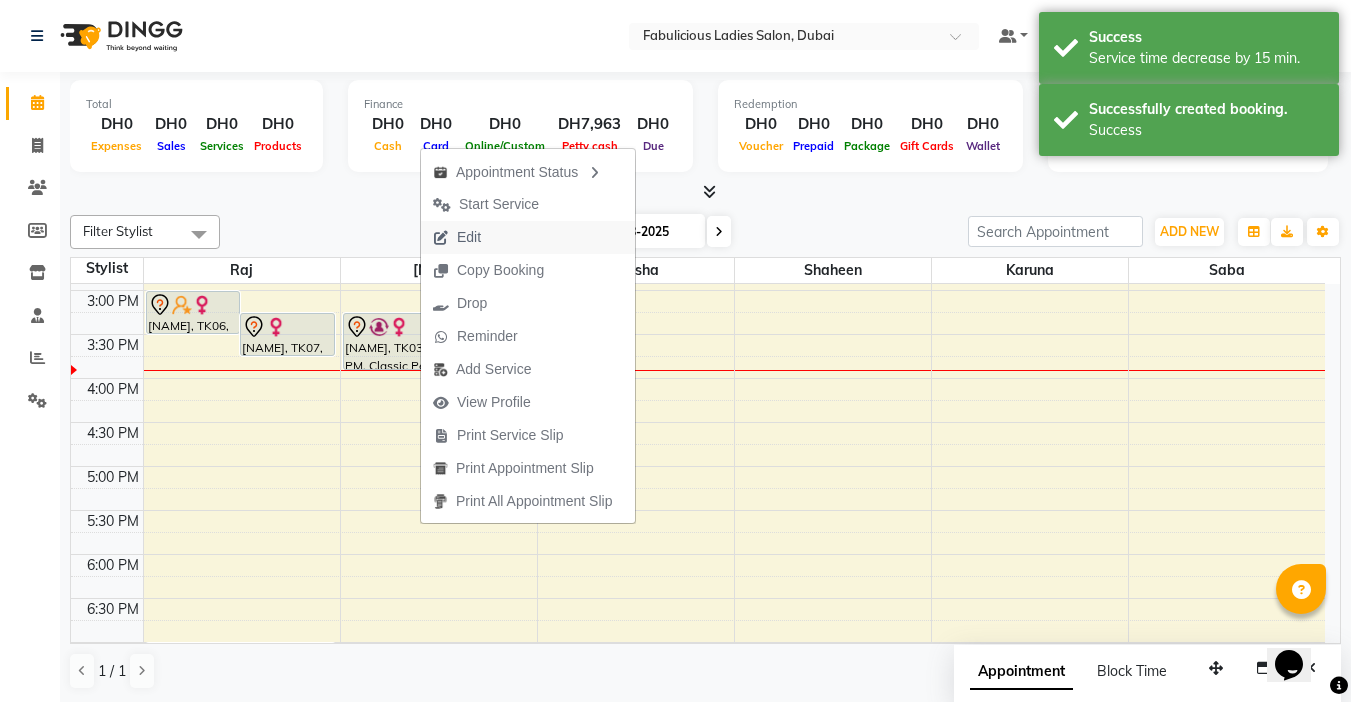 click on "Edit" at bounding box center (457, 237) 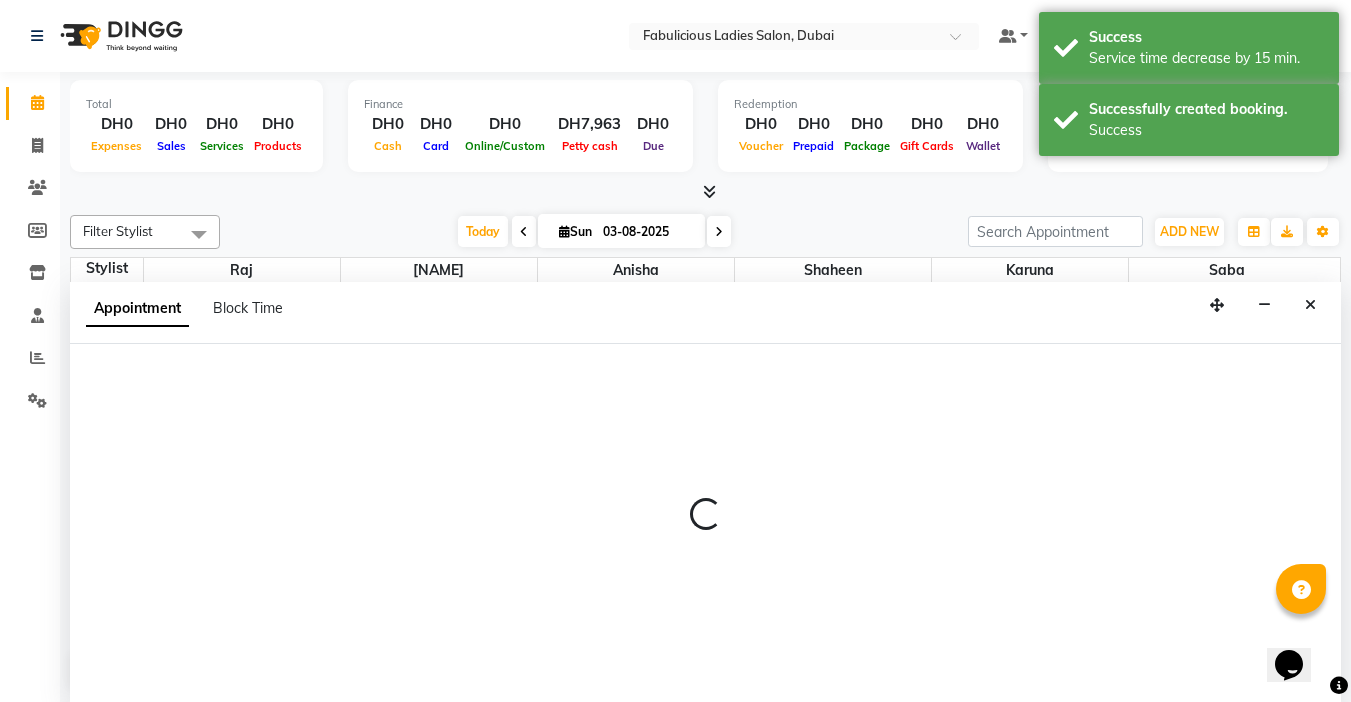 select on "tentative" 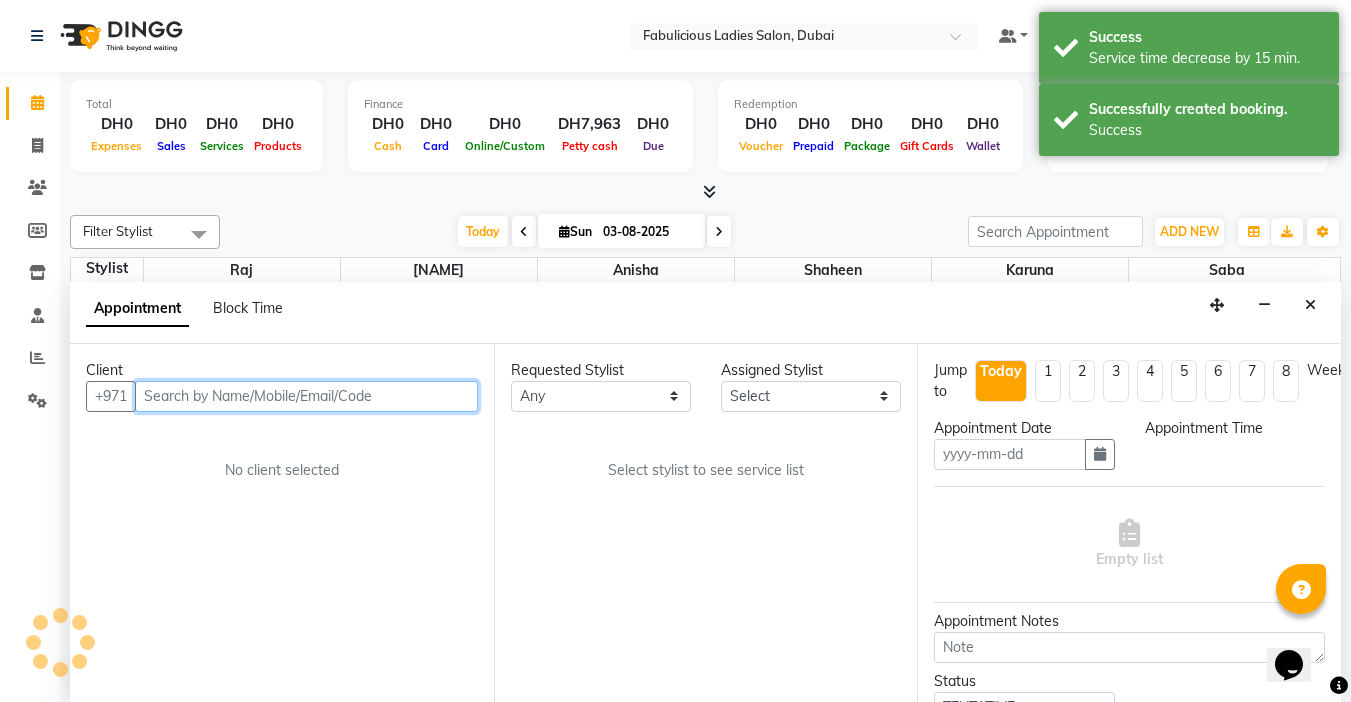 type on "03-08-2025" 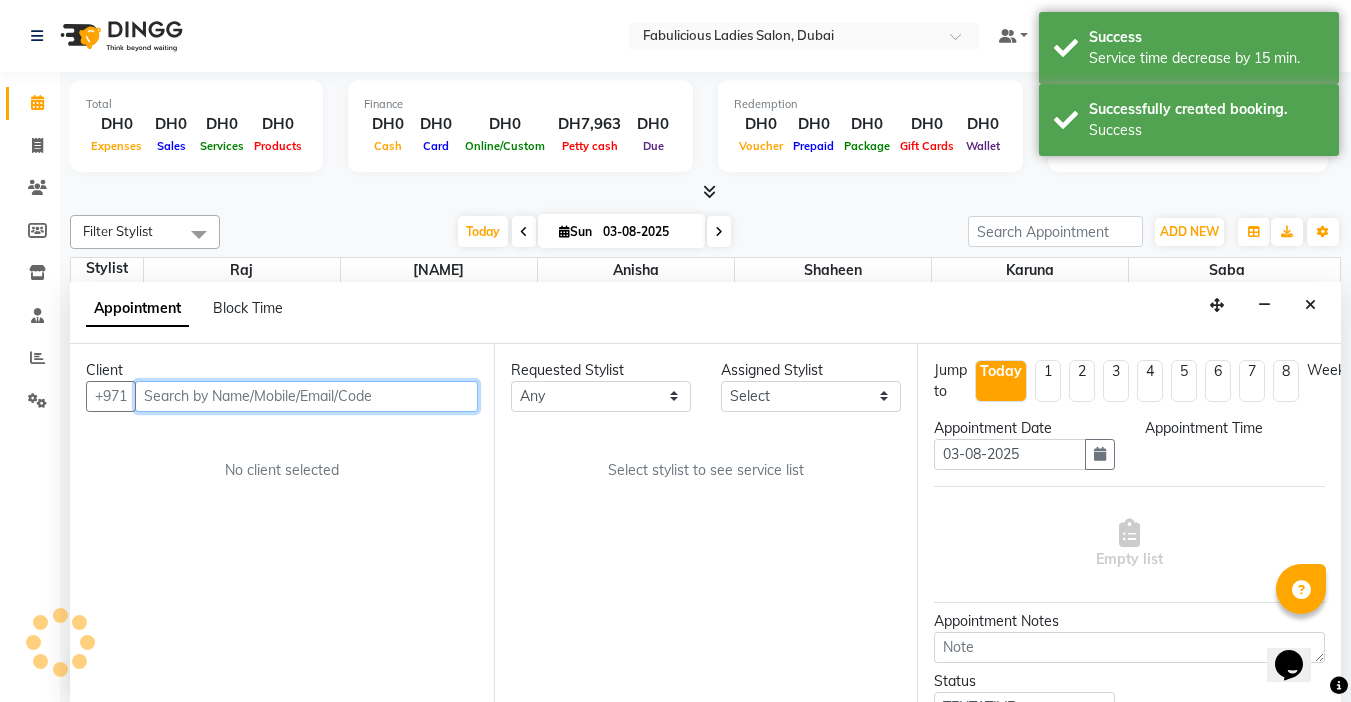 select on "915" 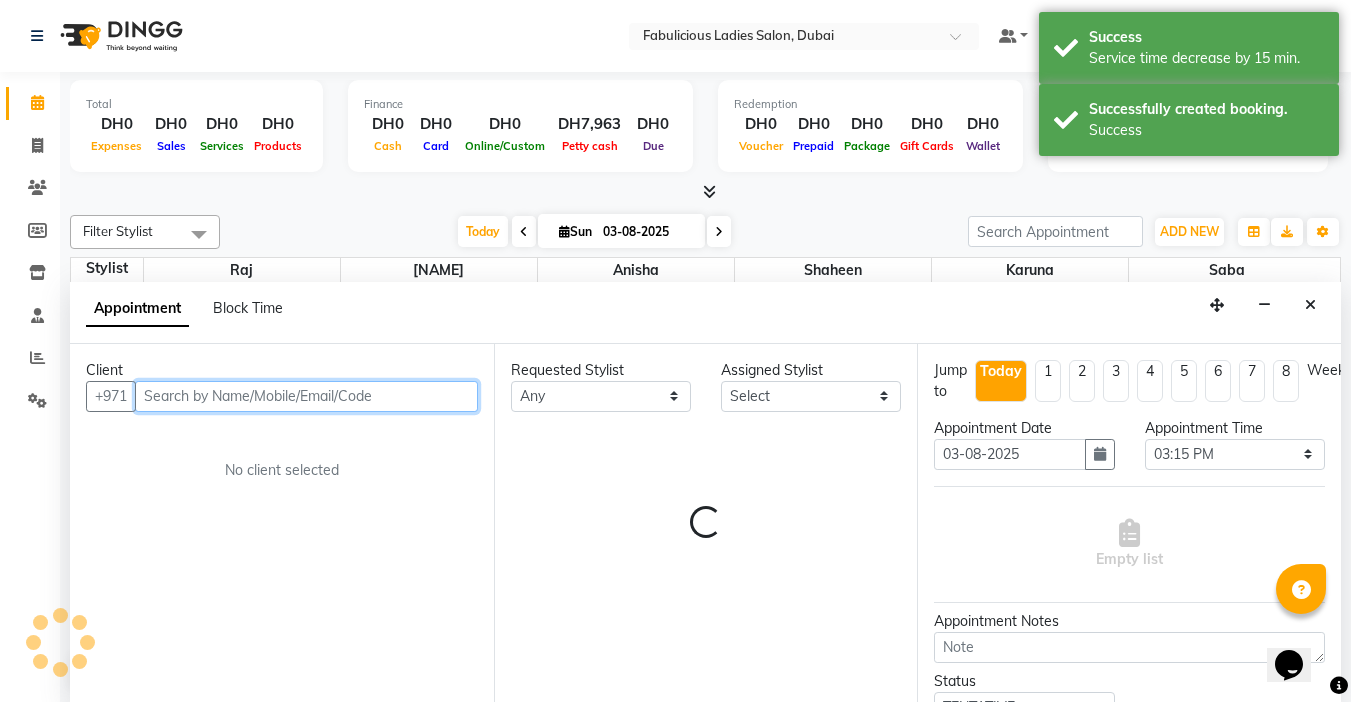 scroll, scrollTop: 1, scrollLeft: 0, axis: vertical 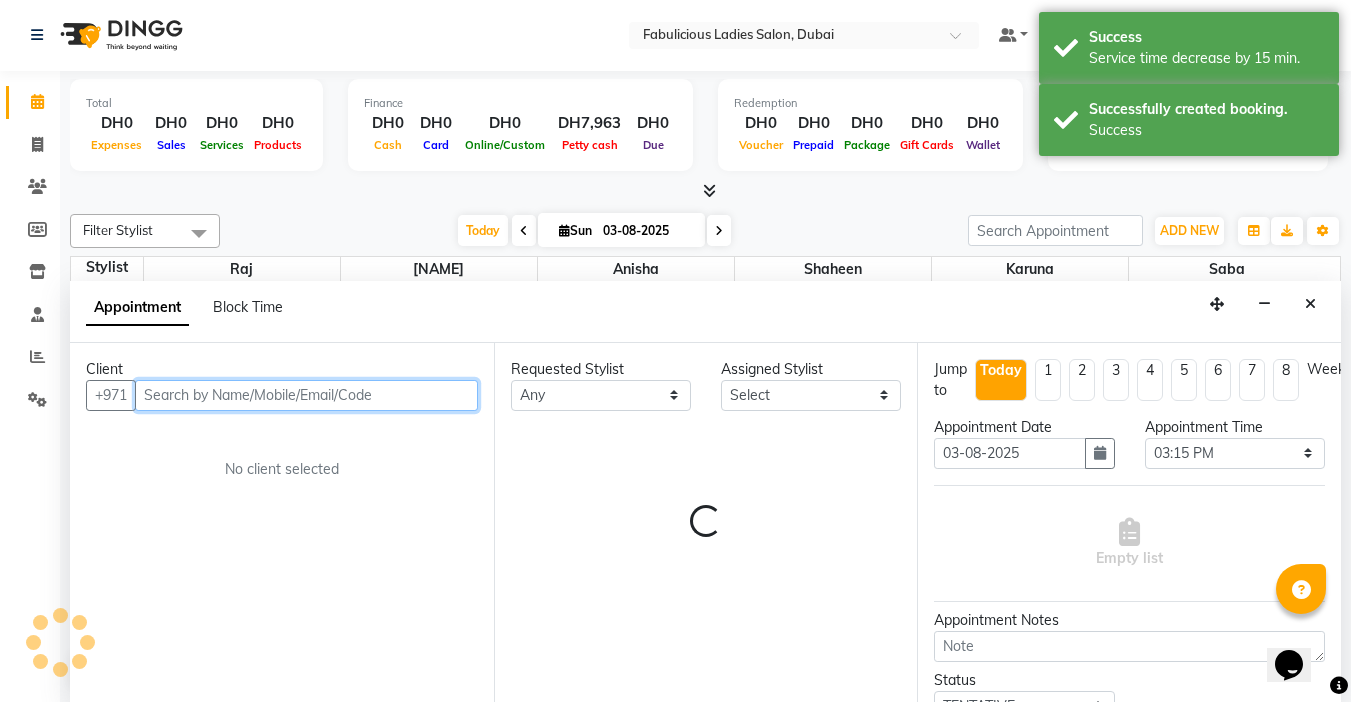 select on "11628" 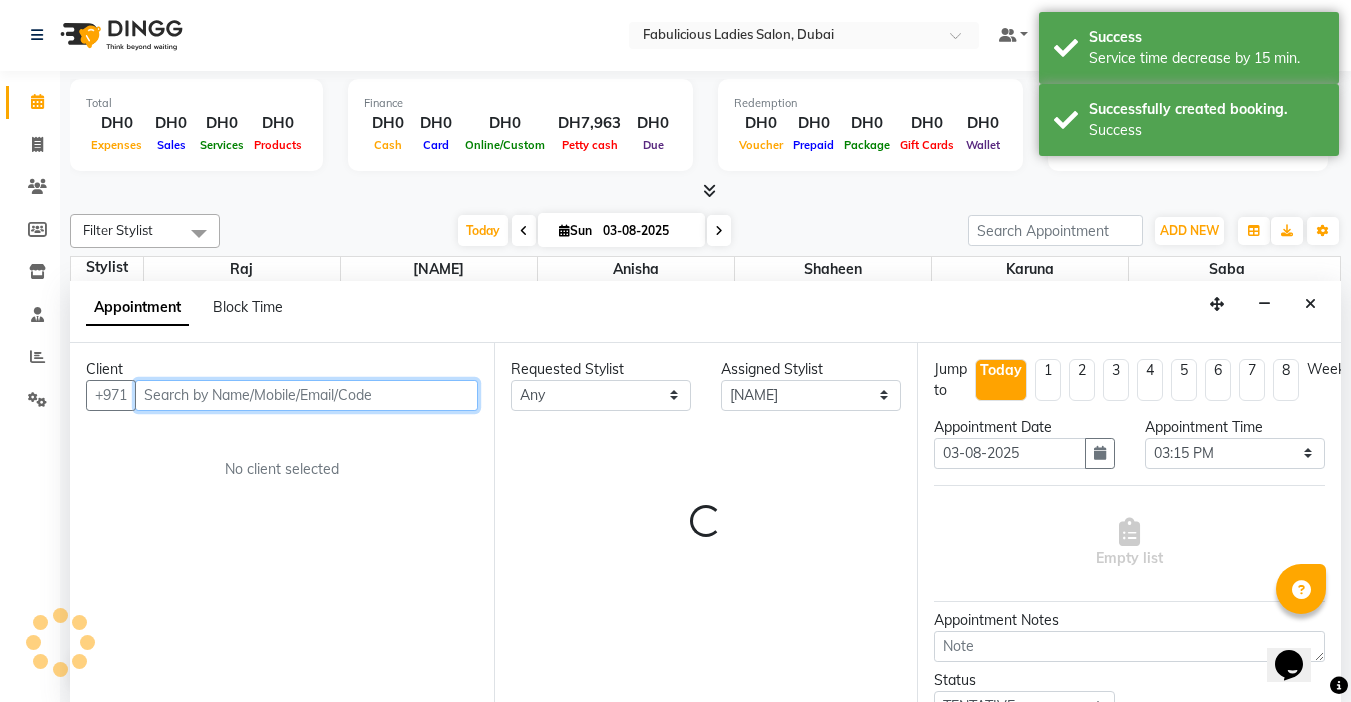 select on "1134" 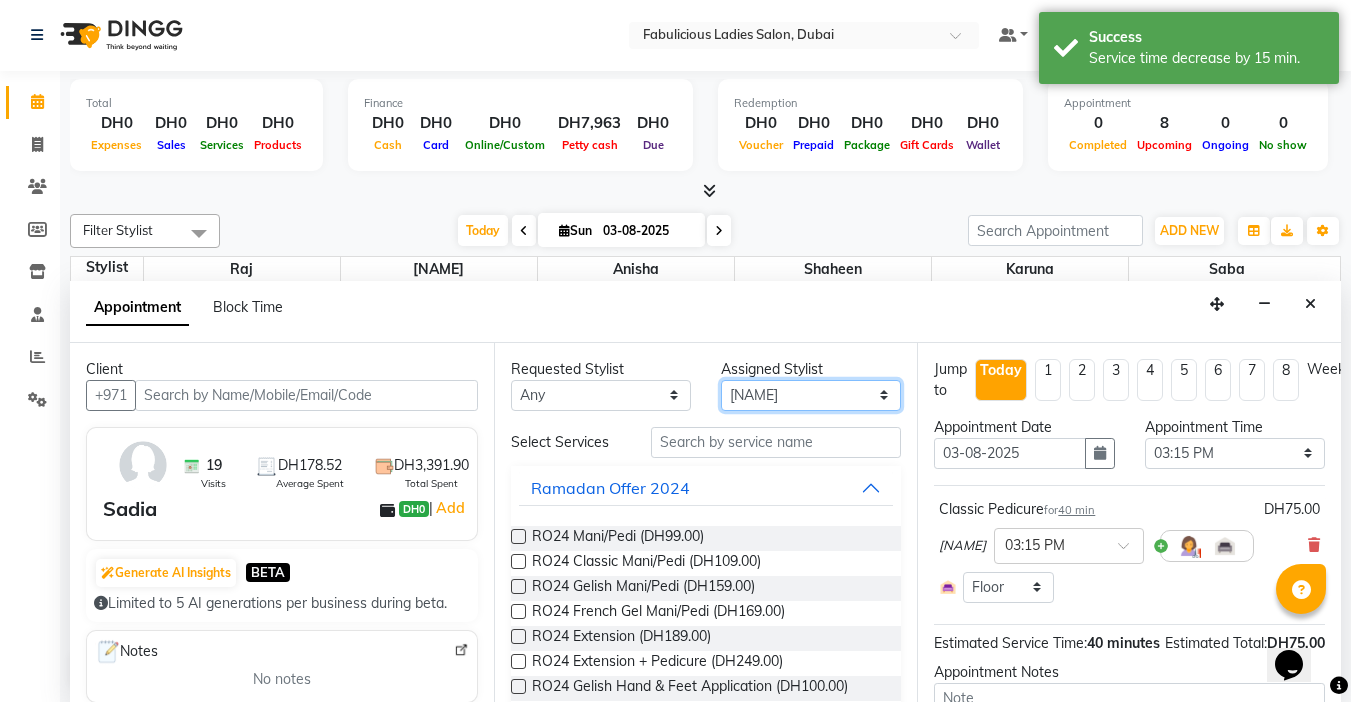 click on "Select [NAME] [NAME] [NAME] [NAME] [NAME] [NAME]" at bounding box center (811, 395) 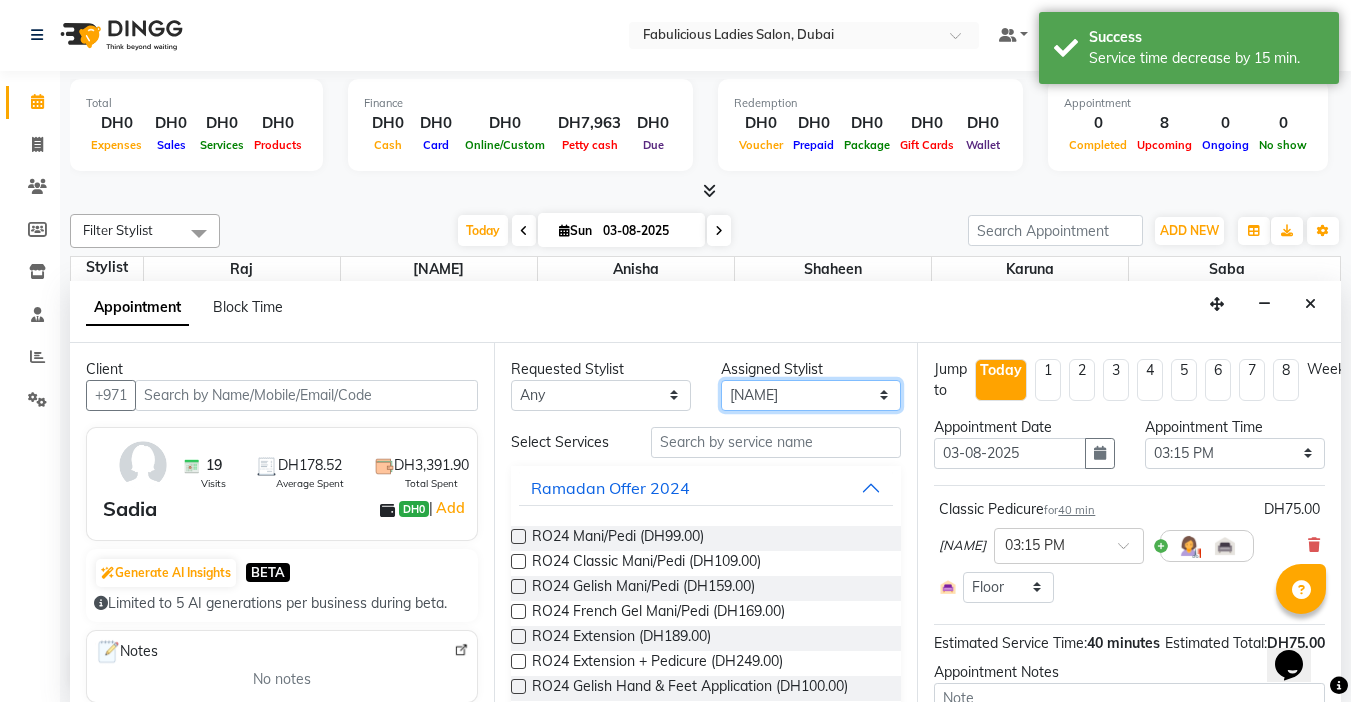 select on "11627" 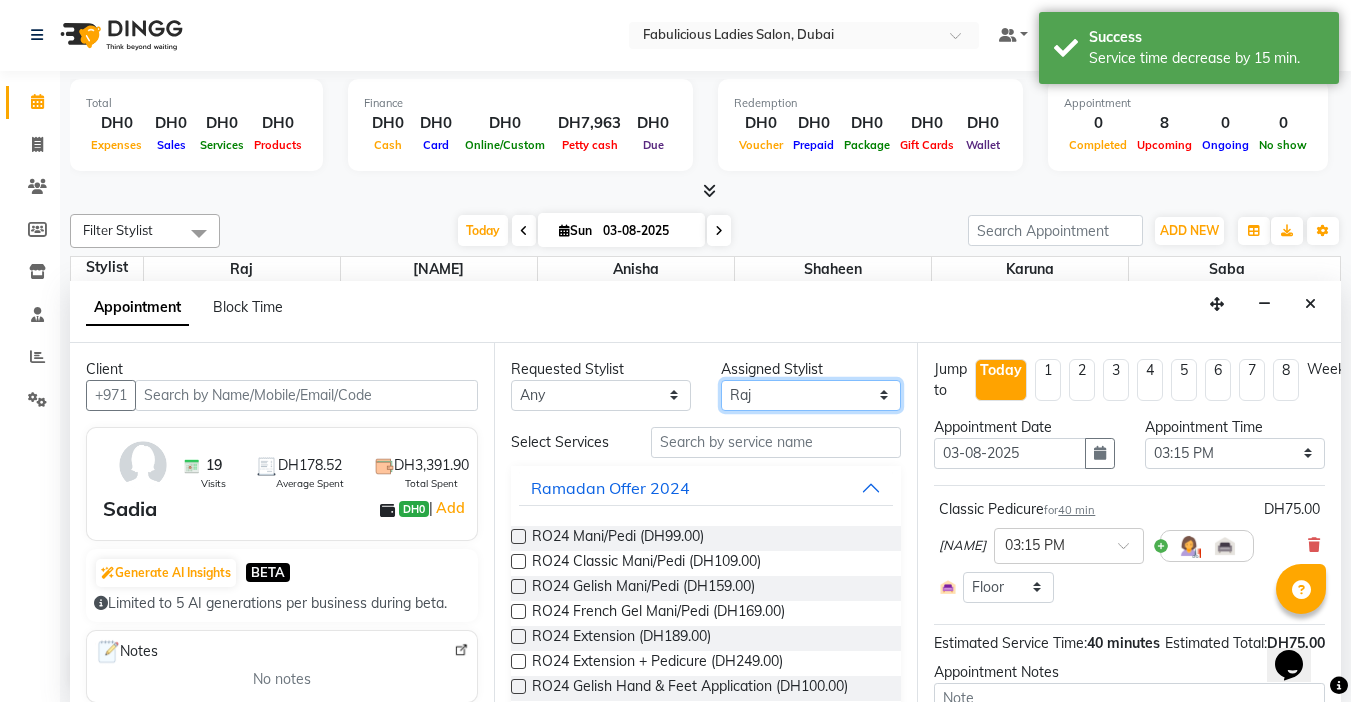click on "Select [NAME] [NAME] [NAME] [NAME] [NAME] [NAME]" at bounding box center [811, 395] 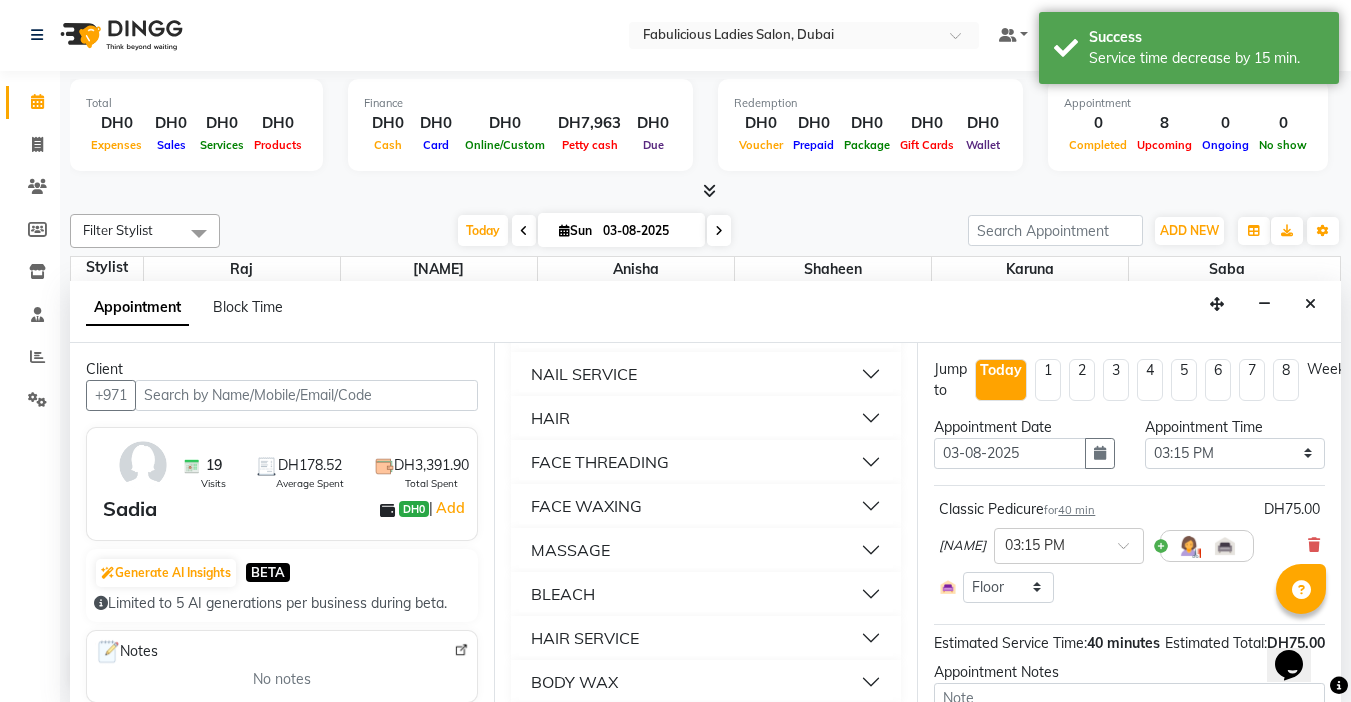 scroll, scrollTop: 1400, scrollLeft: 0, axis: vertical 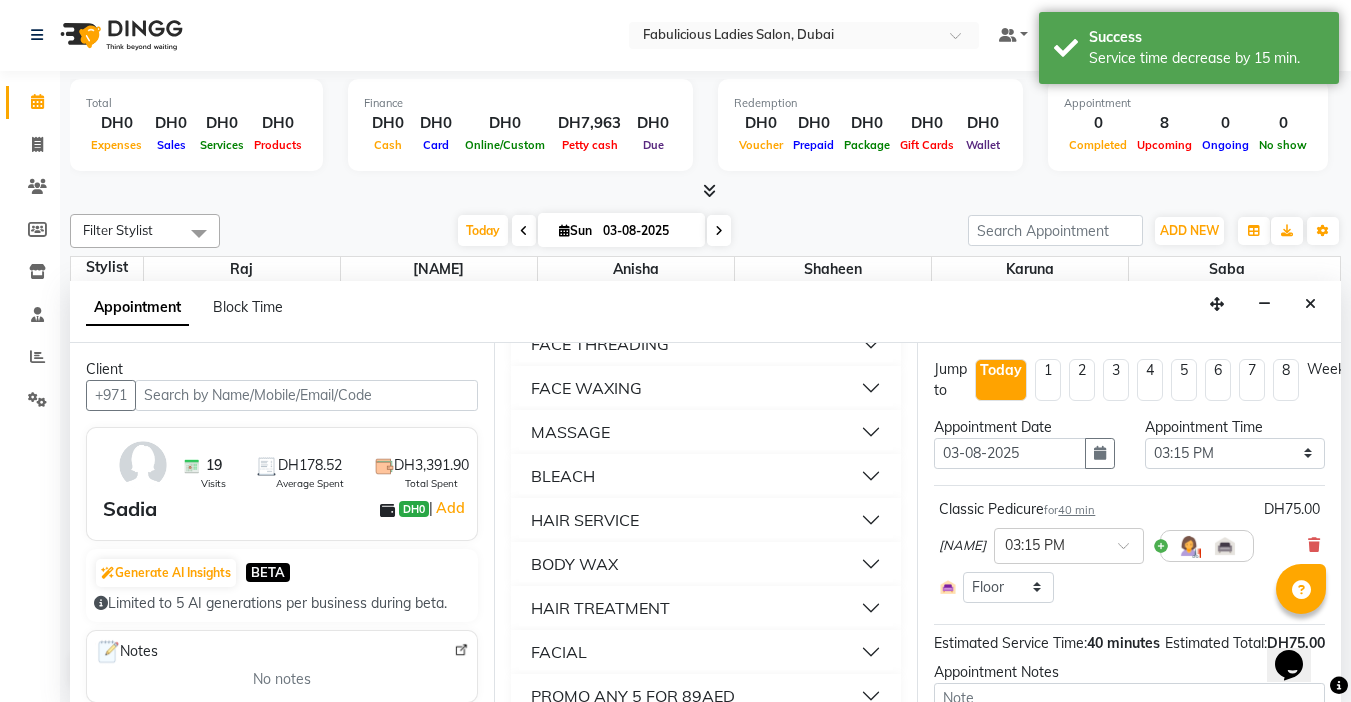 click on "FACE THREADING" at bounding box center (600, 344) 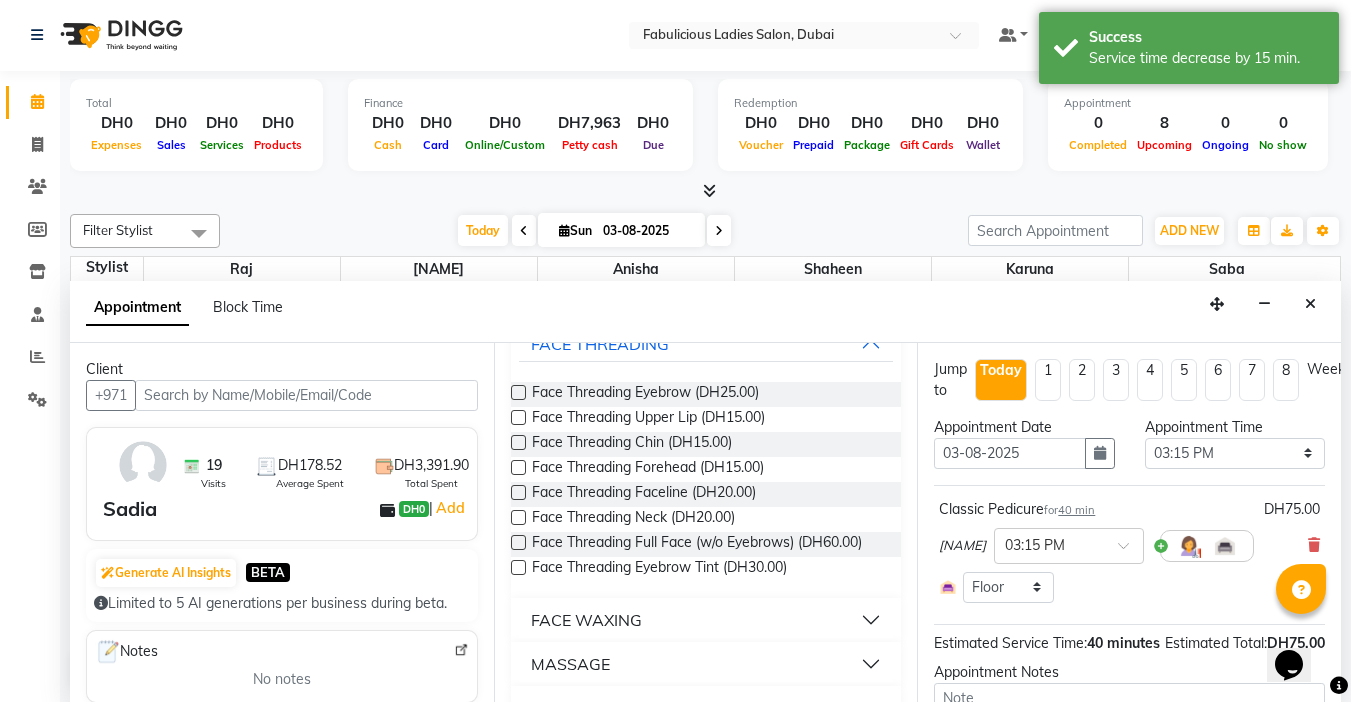 click at bounding box center (518, 392) 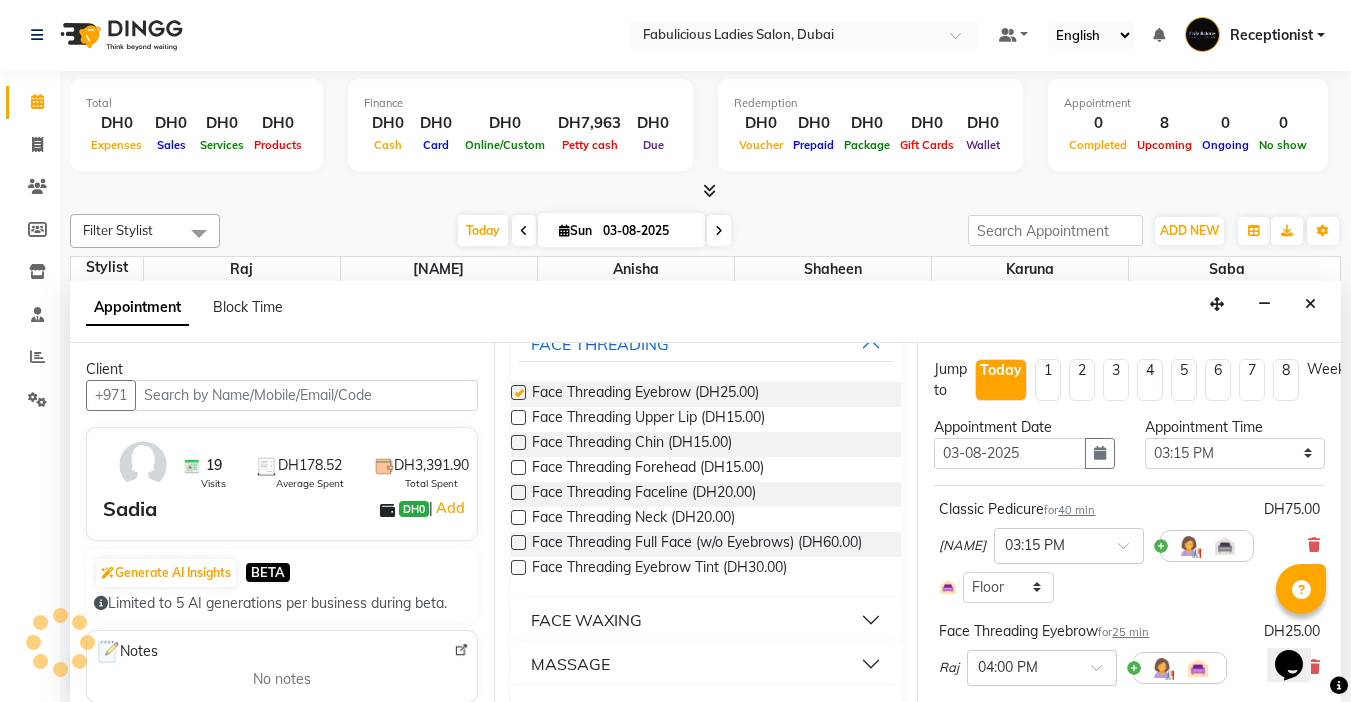 checkbox on "false" 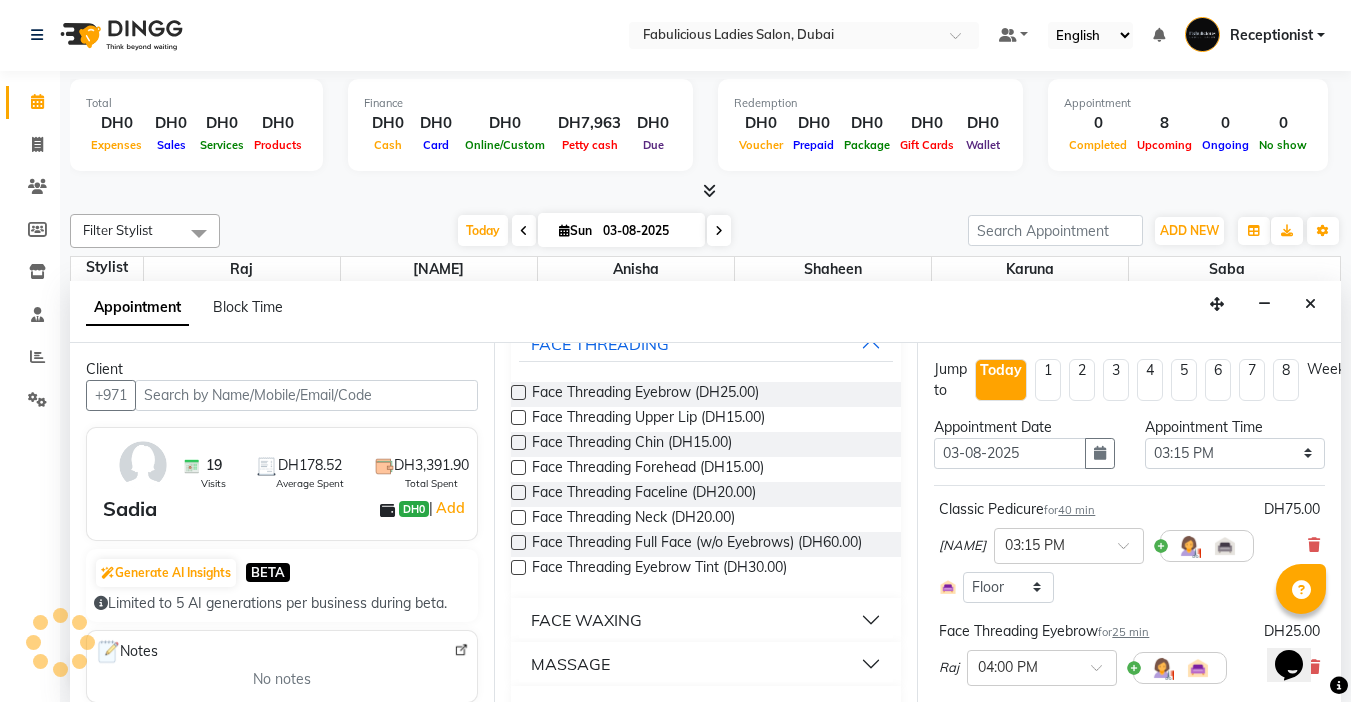 scroll, scrollTop: 267, scrollLeft: 0, axis: vertical 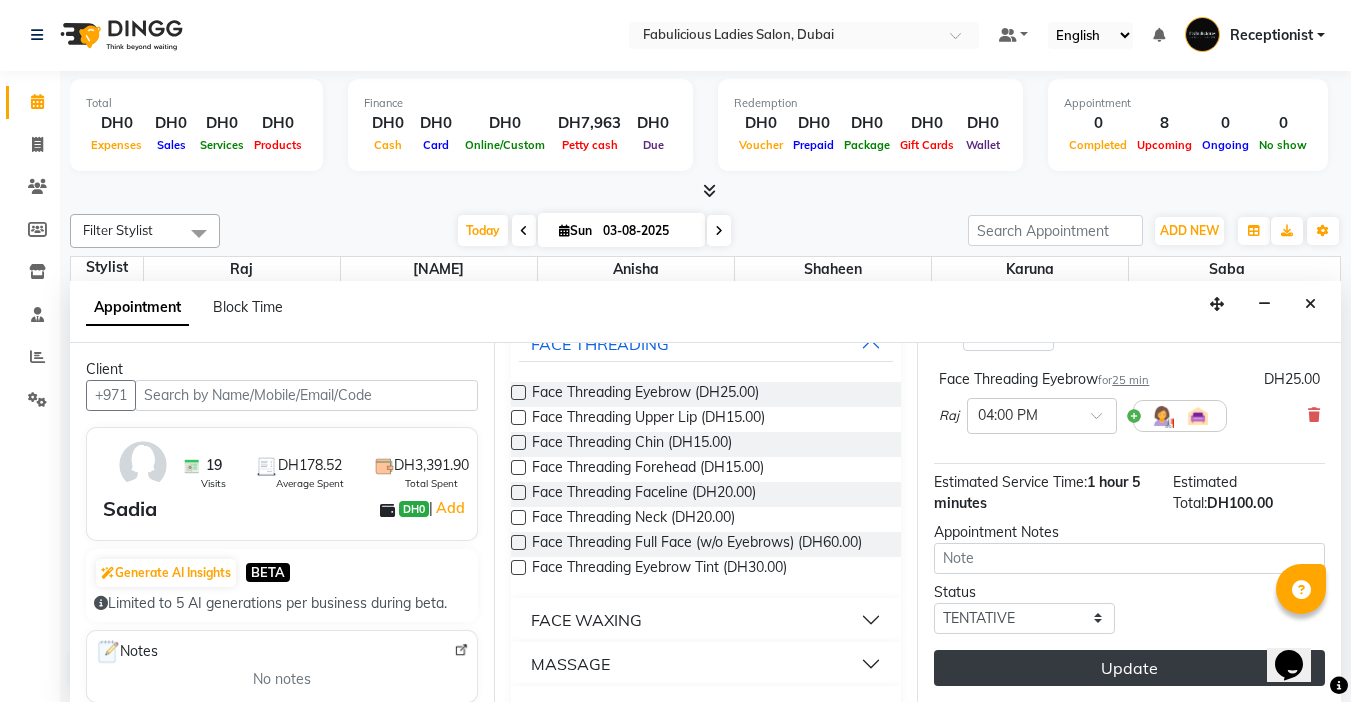 click on "Update" at bounding box center (1129, 668) 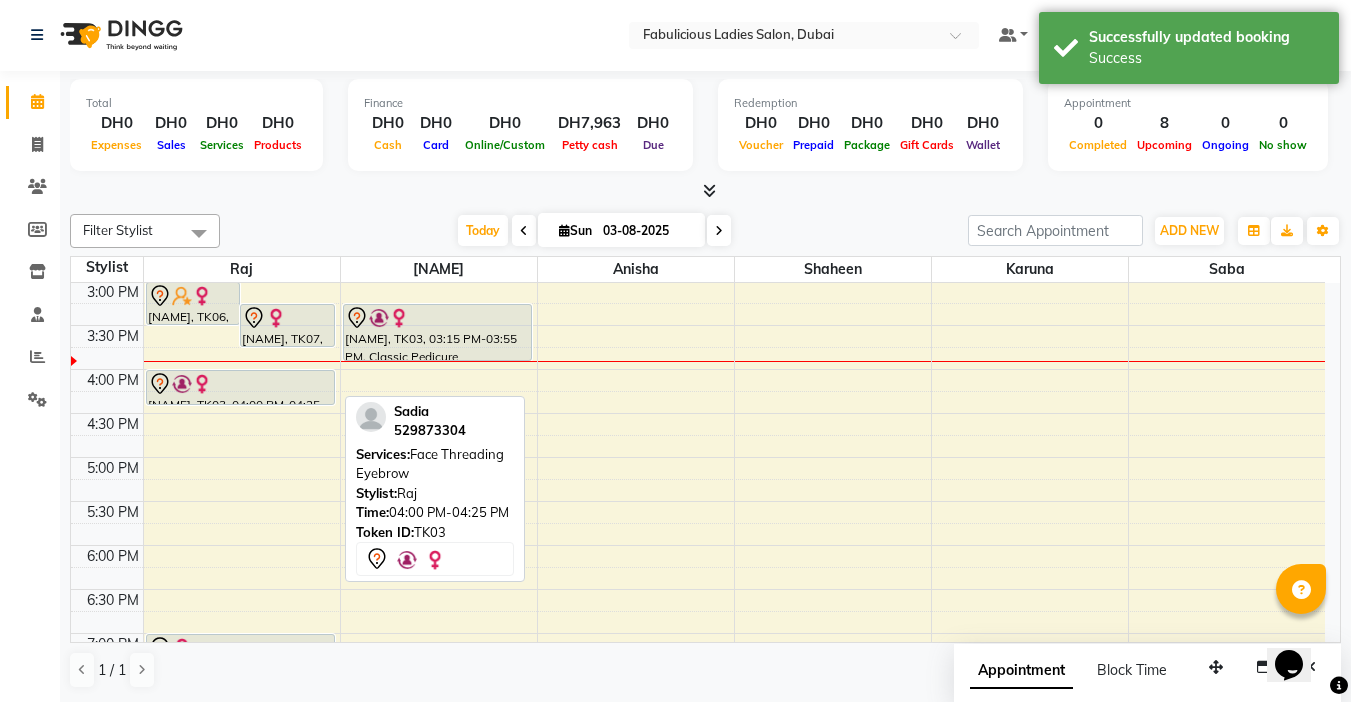 scroll, scrollTop: 0, scrollLeft: 0, axis: both 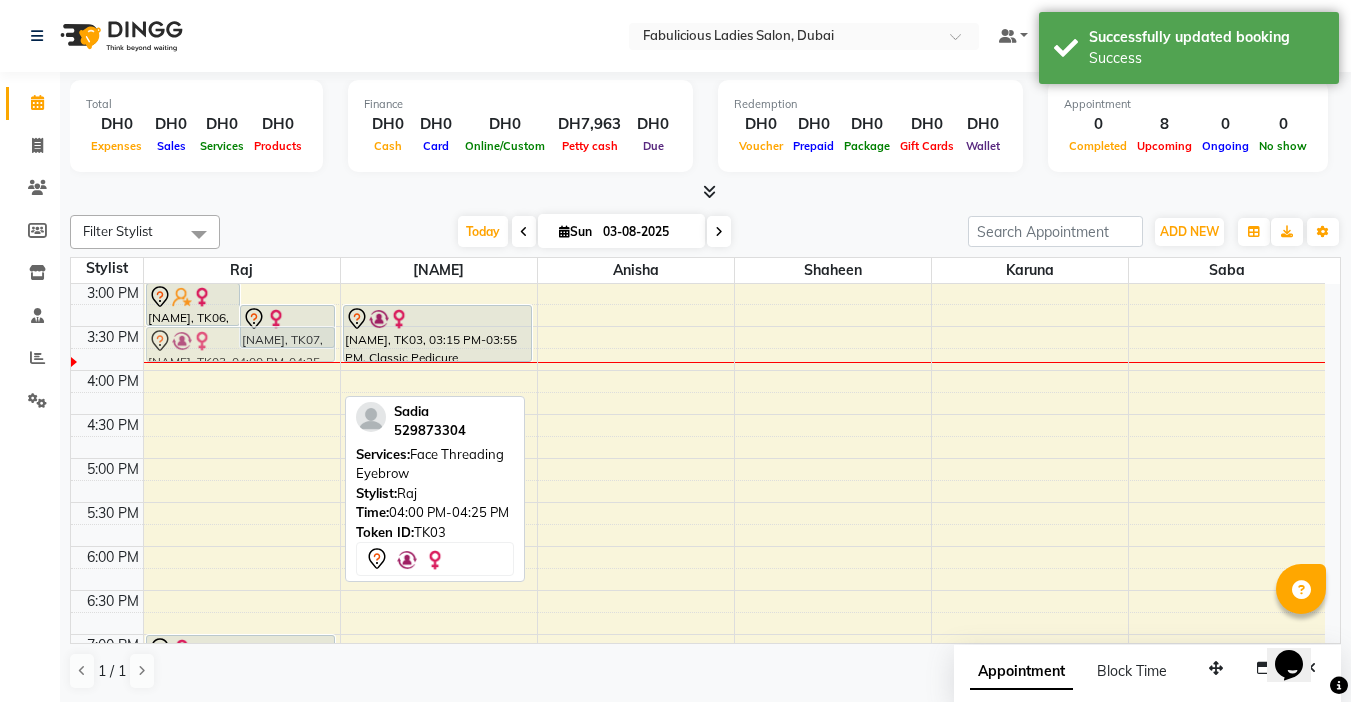 drag, startPoint x: 238, startPoint y: 383, endPoint x: 248, endPoint y: 338, distance: 46.09772 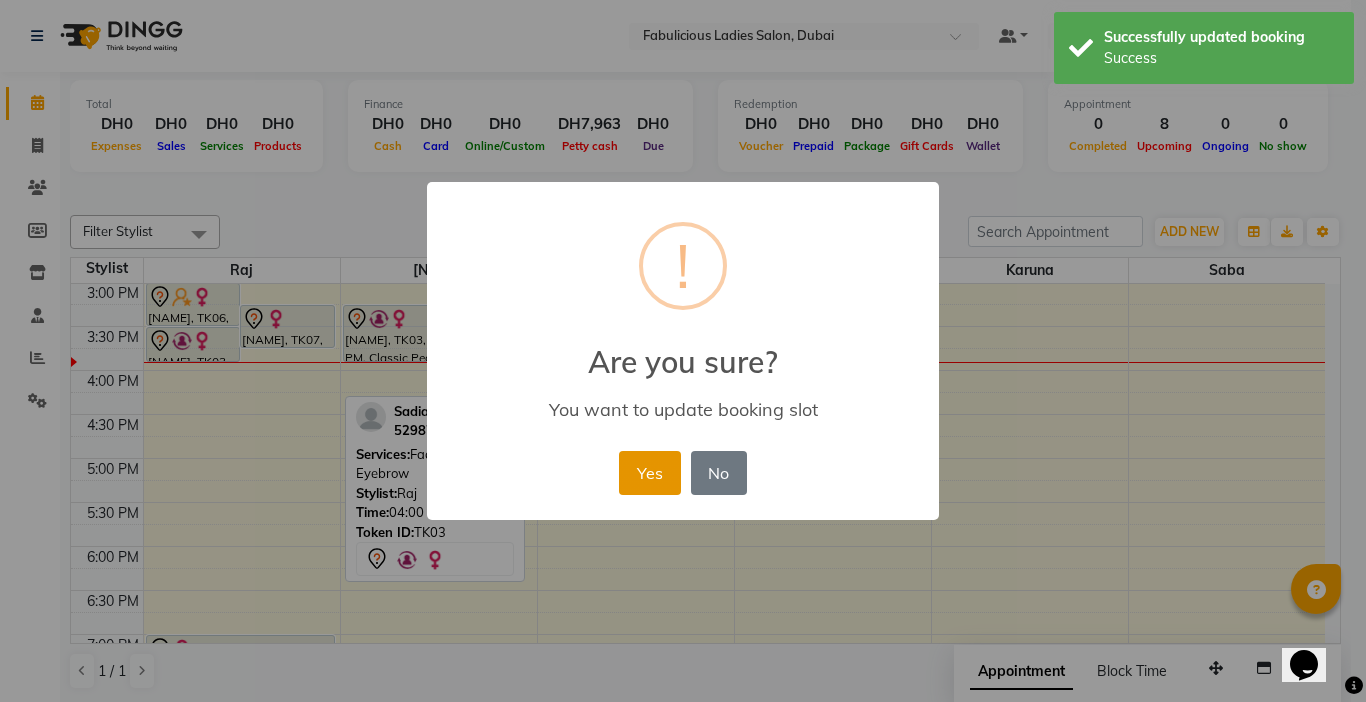 click on "Yes" at bounding box center [649, 473] 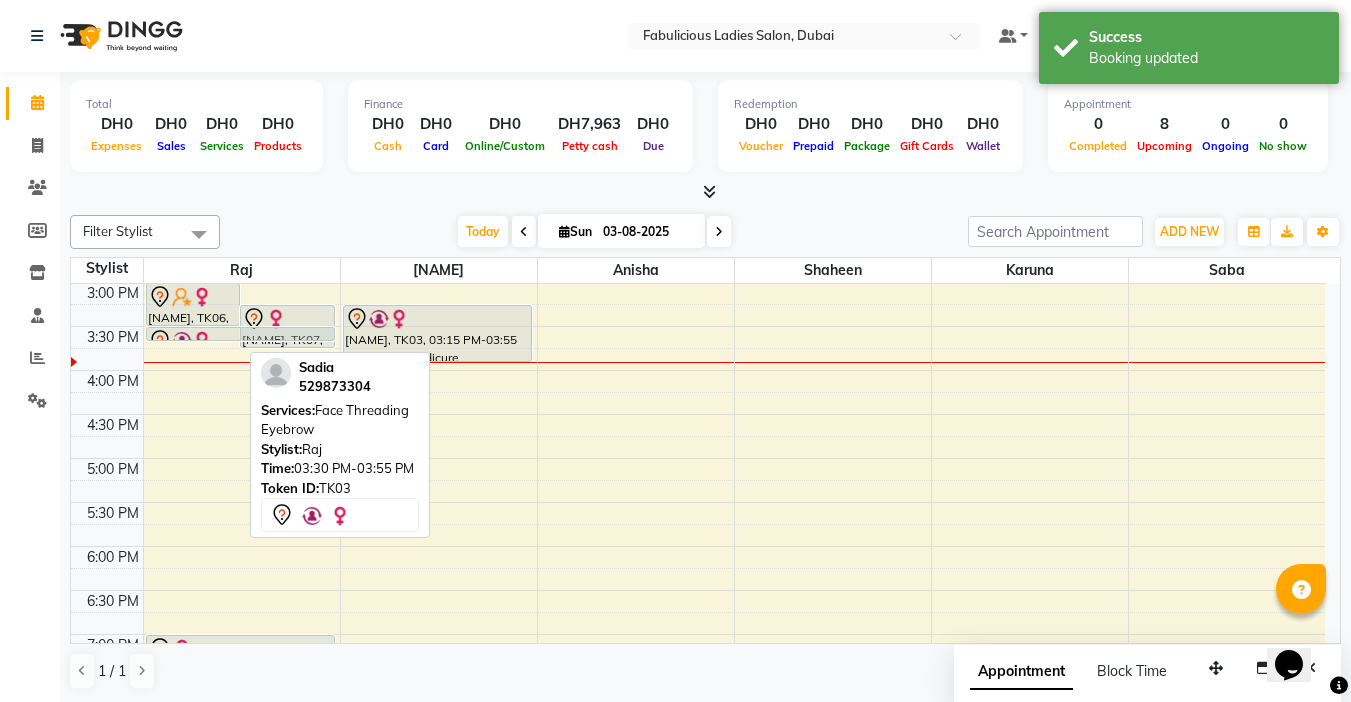 drag, startPoint x: 183, startPoint y: 358, endPoint x: 233, endPoint y: 329, distance: 57.801384 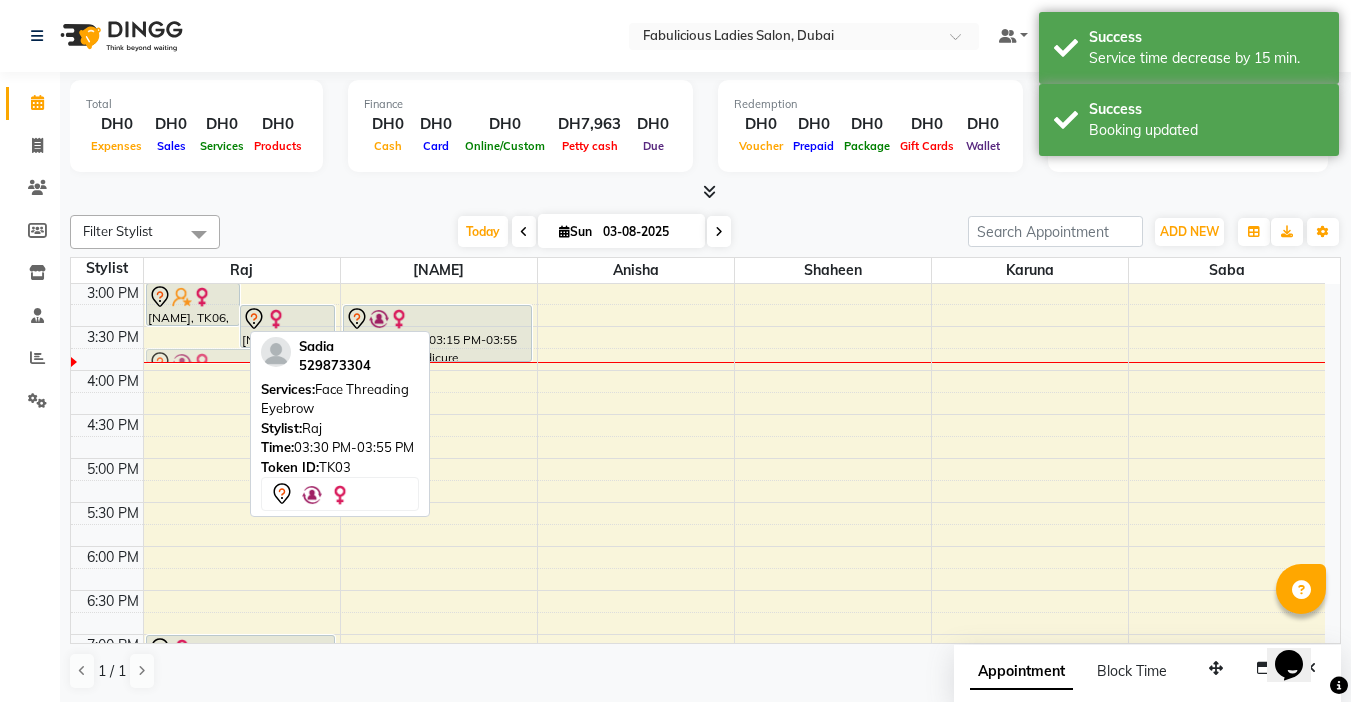 drag, startPoint x: 208, startPoint y: 331, endPoint x: 200, endPoint y: 343, distance: 14.422205 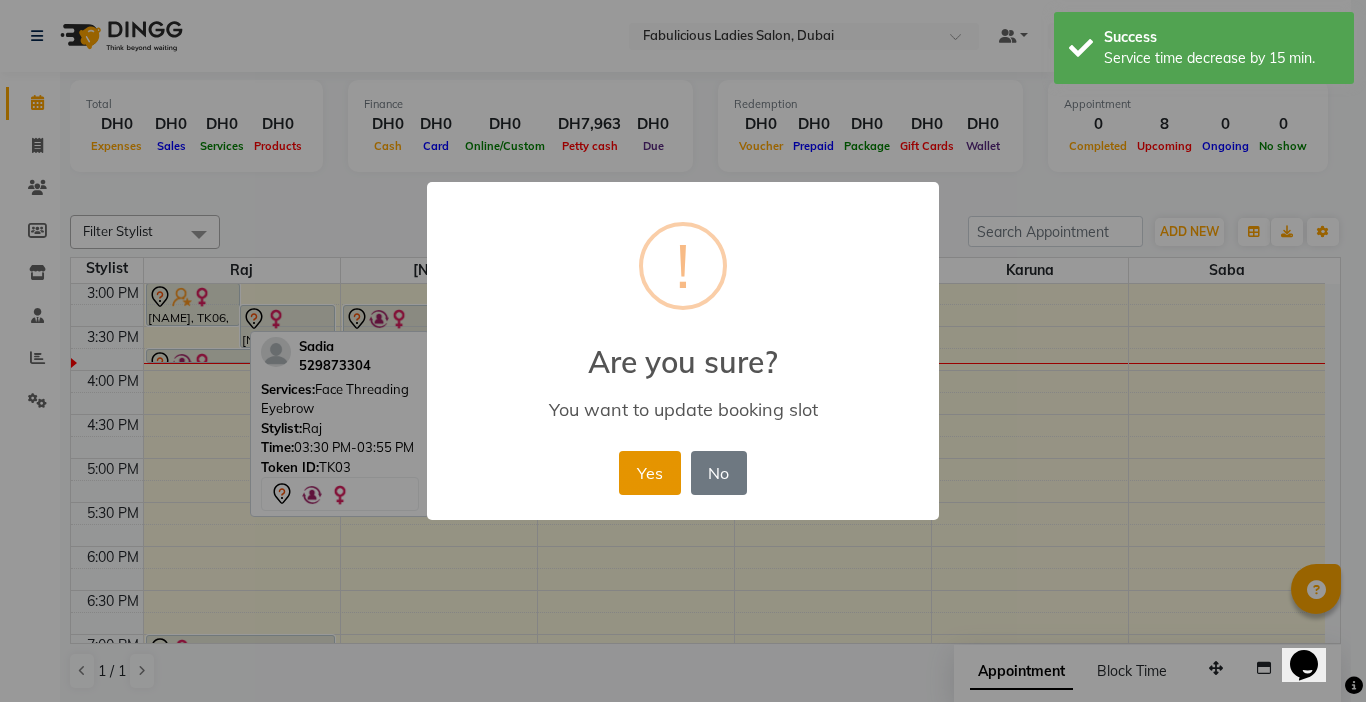 click on "Yes" at bounding box center [649, 473] 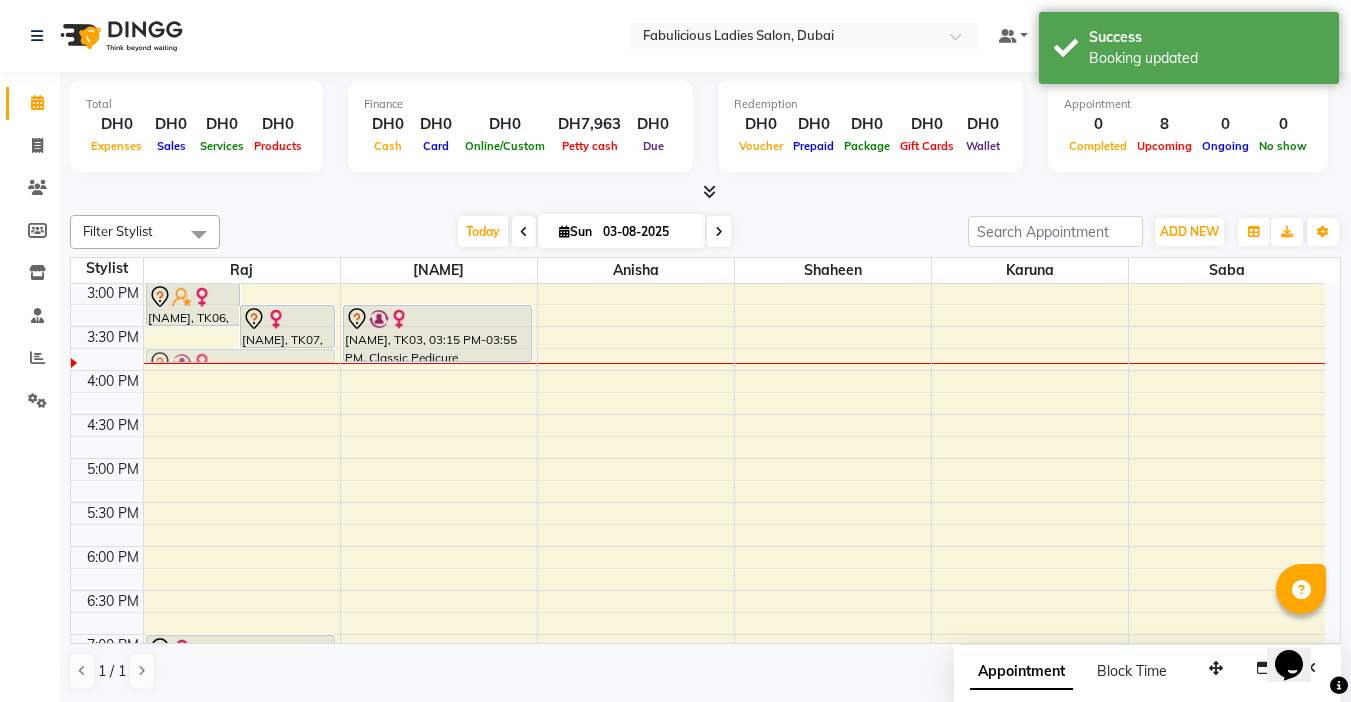 drag, startPoint x: 223, startPoint y: 349, endPoint x: 259, endPoint y: 344, distance: 36.345562 